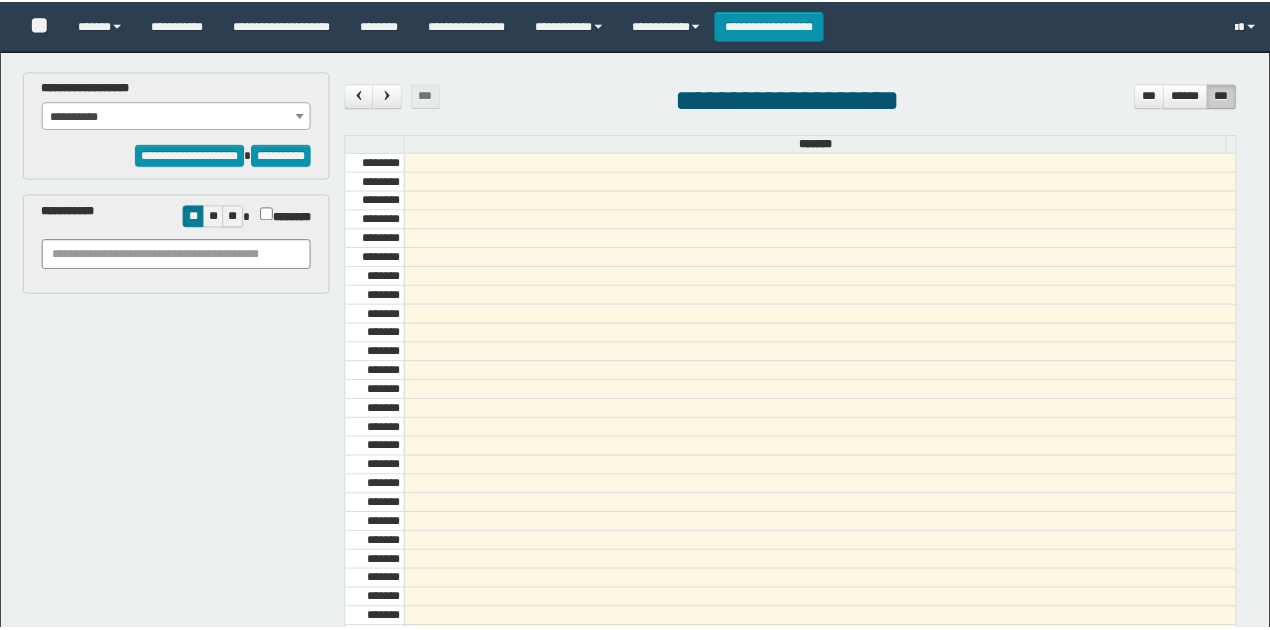 scroll, scrollTop: 0, scrollLeft: 0, axis: both 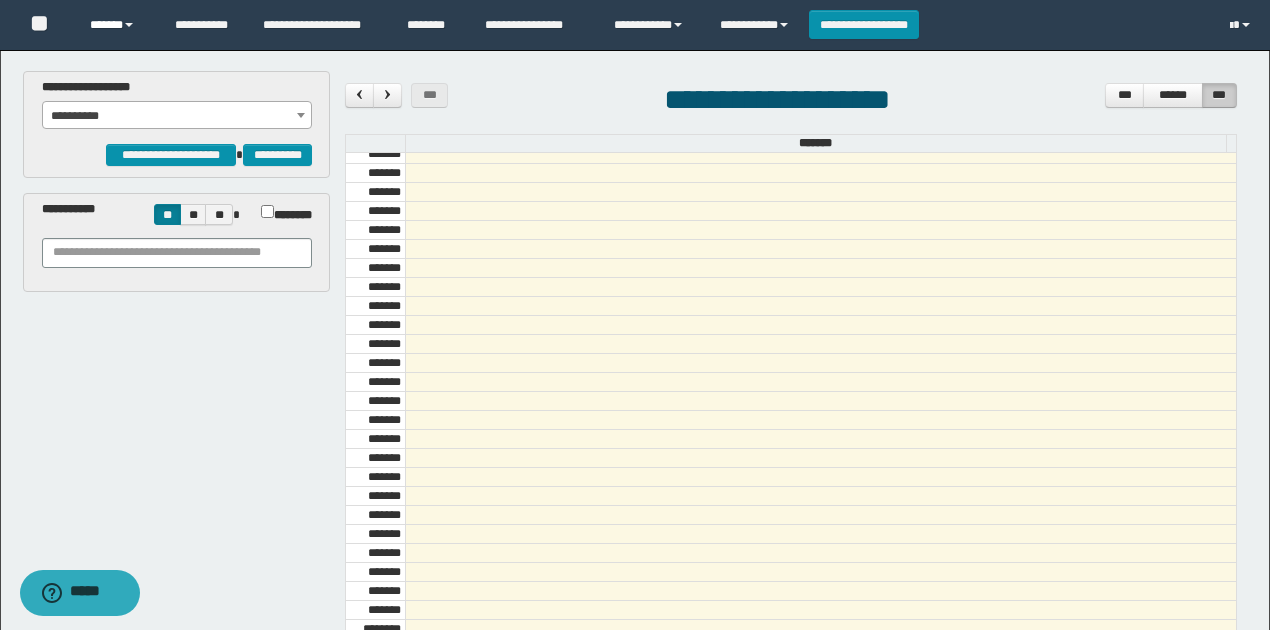 click on "******" at bounding box center [117, 25] 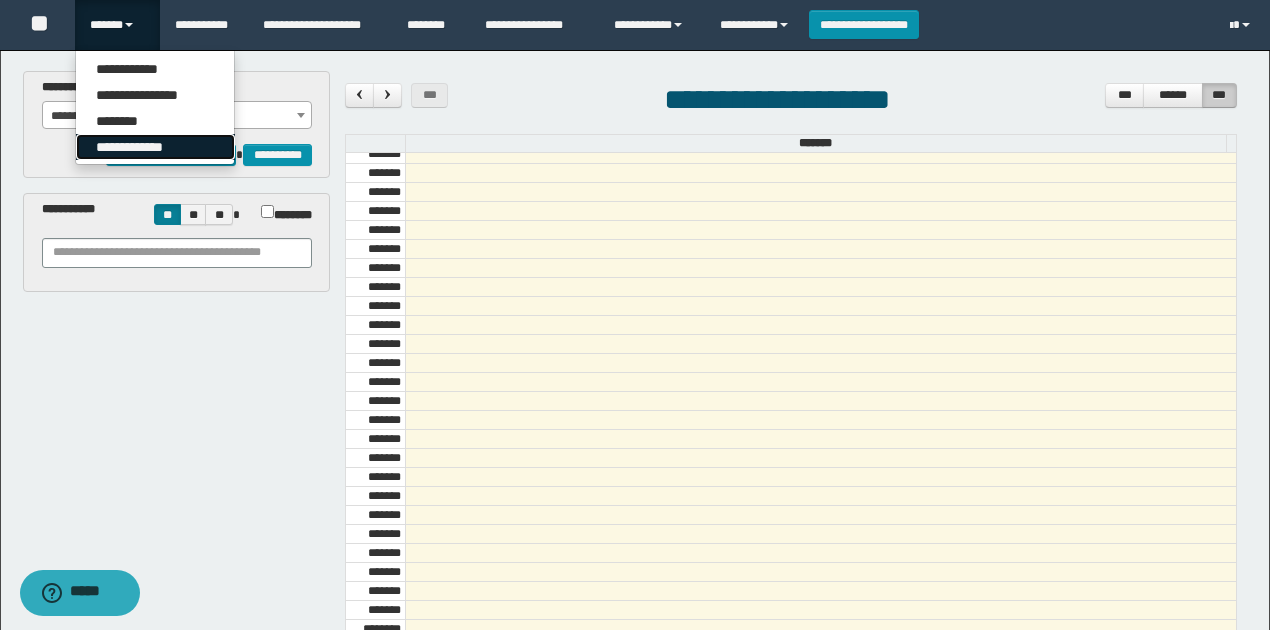 click on "**********" at bounding box center (155, 147) 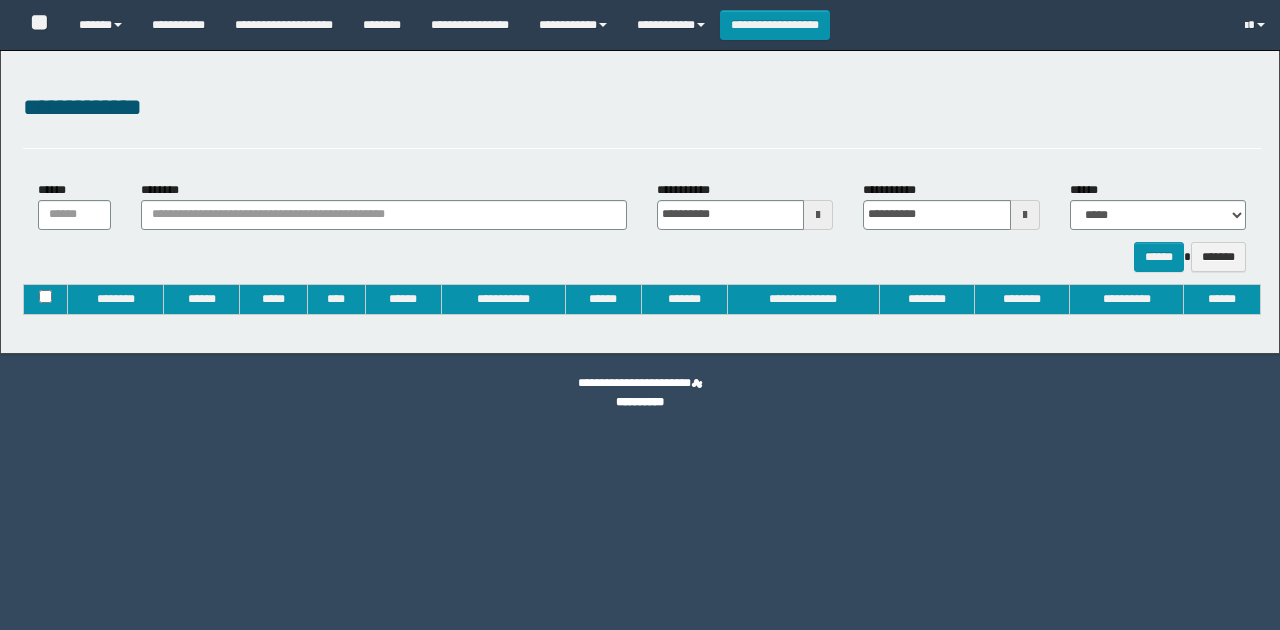 type on "**********" 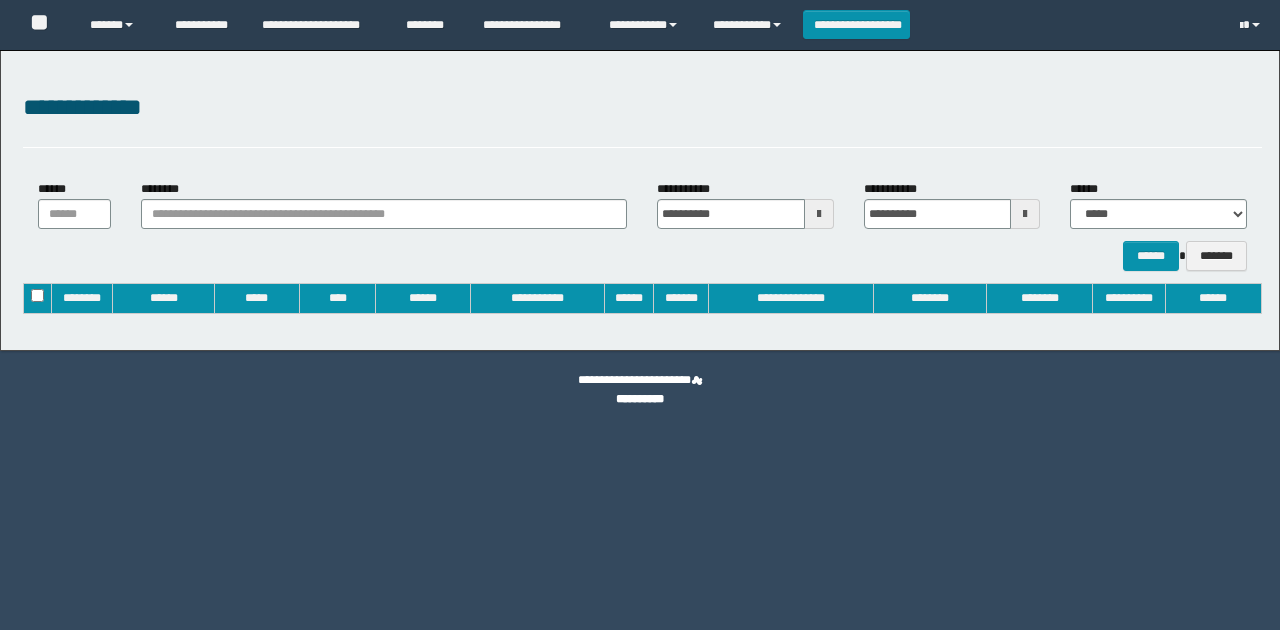 scroll, scrollTop: 0, scrollLeft: 0, axis: both 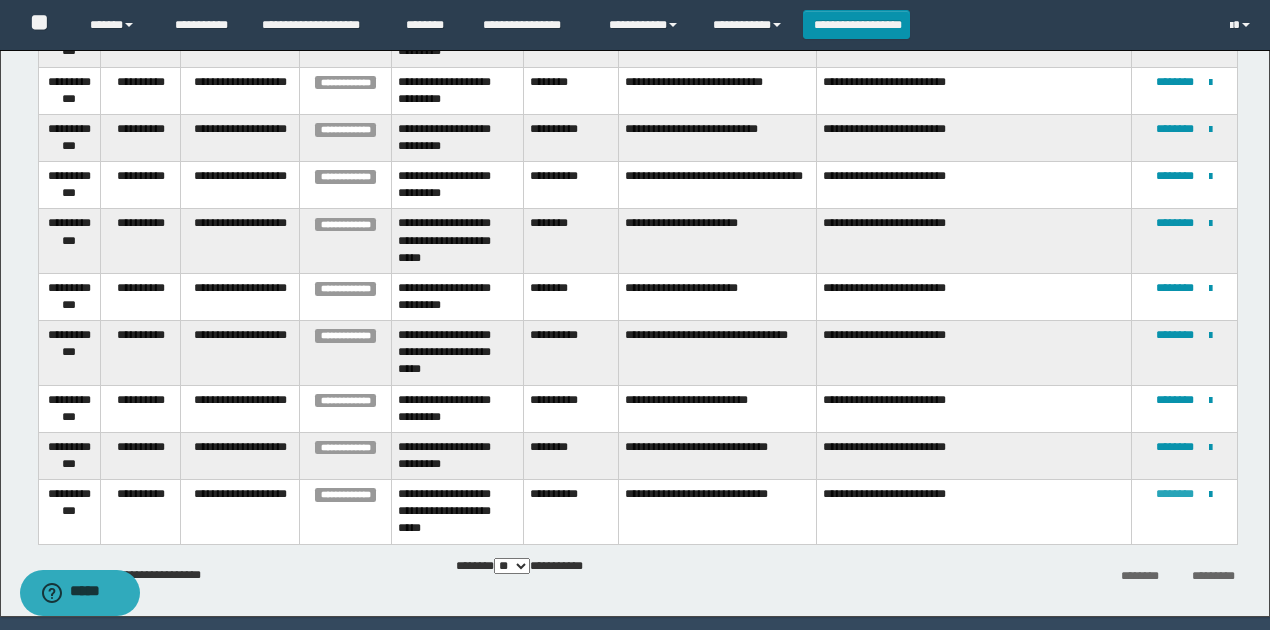 click on "********" at bounding box center [1175, 494] 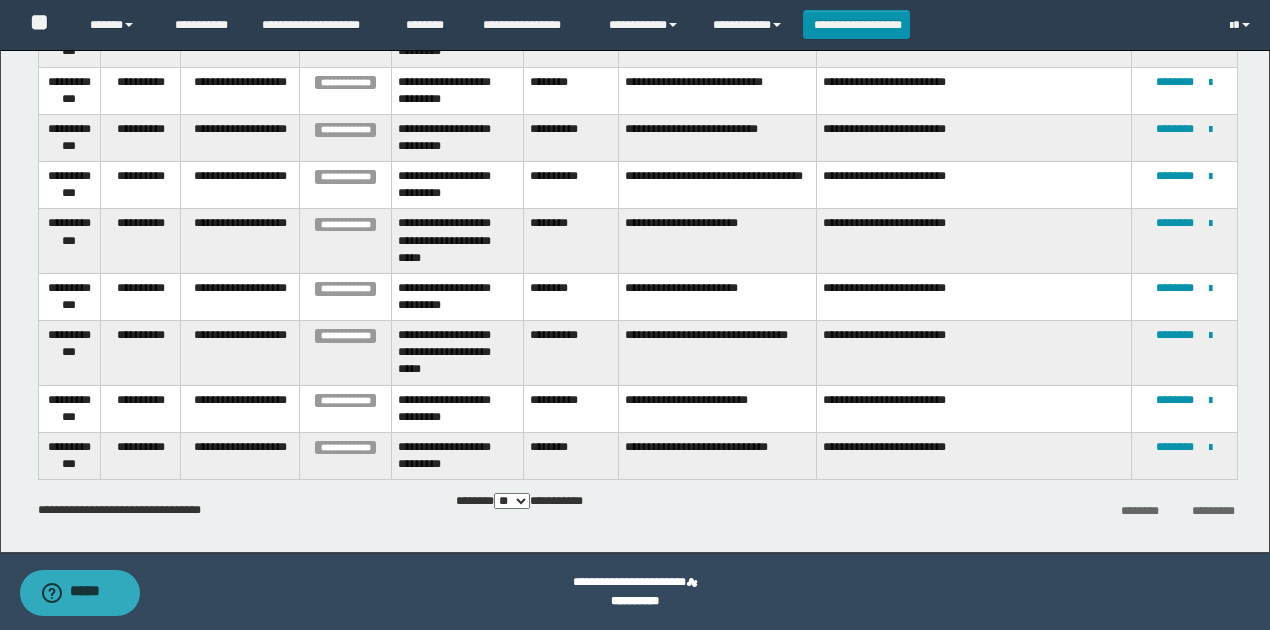 scroll, scrollTop: 400, scrollLeft: 0, axis: vertical 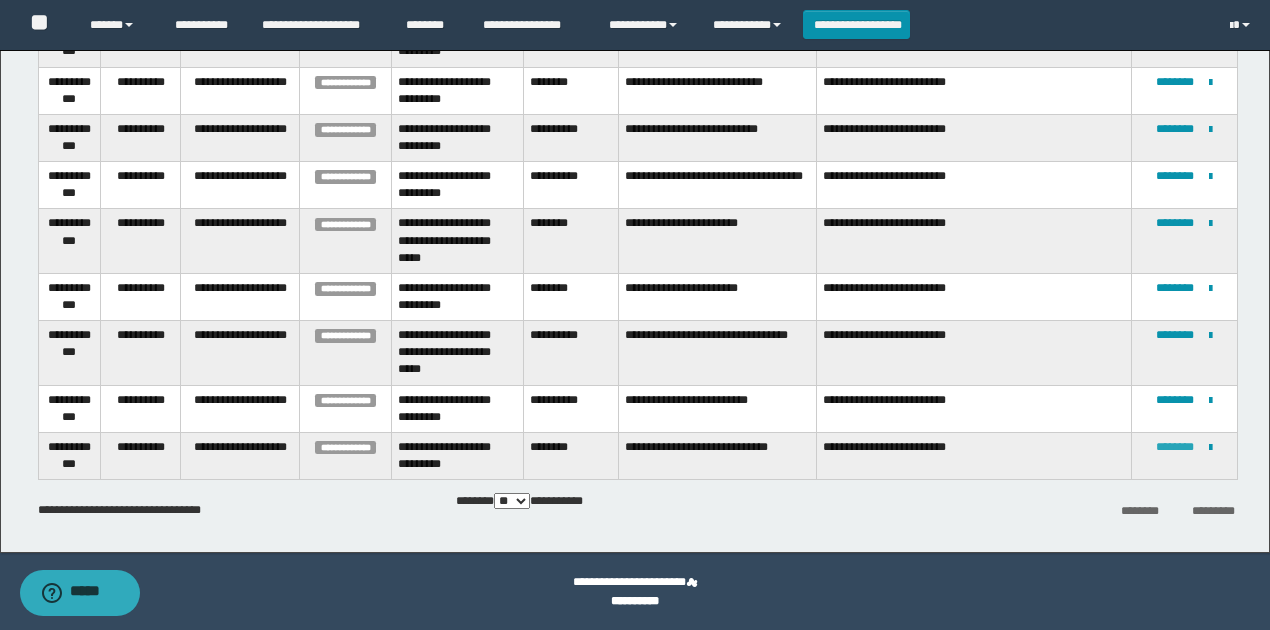 click on "********" at bounding box center [1175, 447] 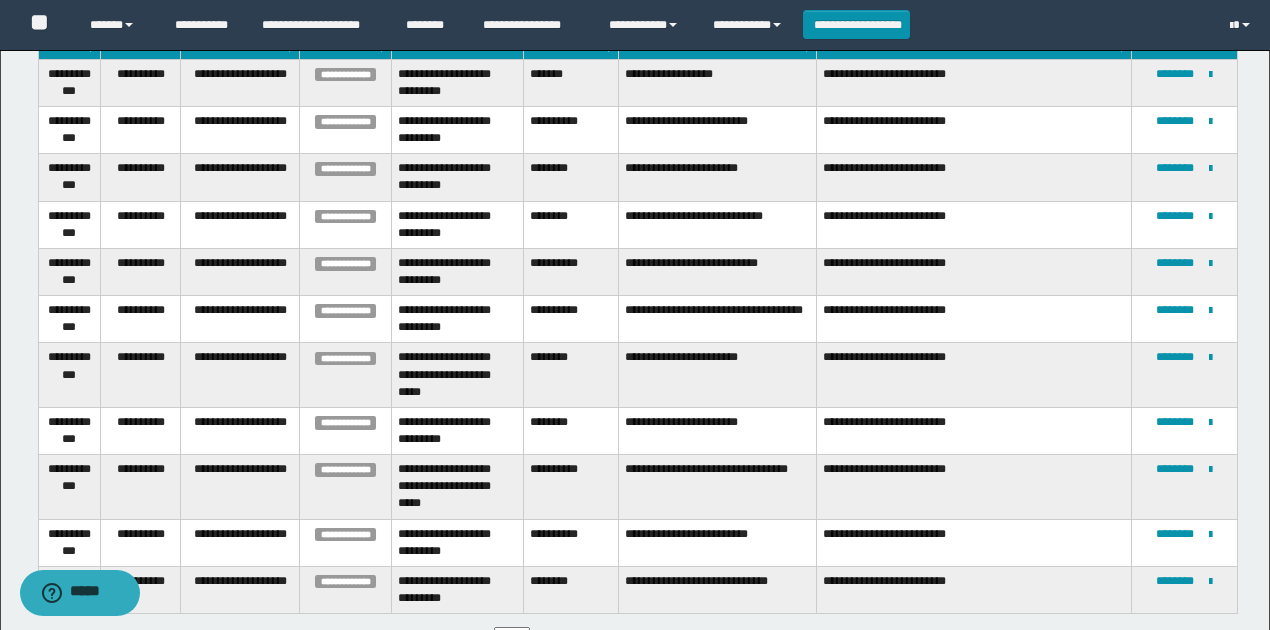 scroll, scrollTop: 0, scrollLeft: 0, axis: both 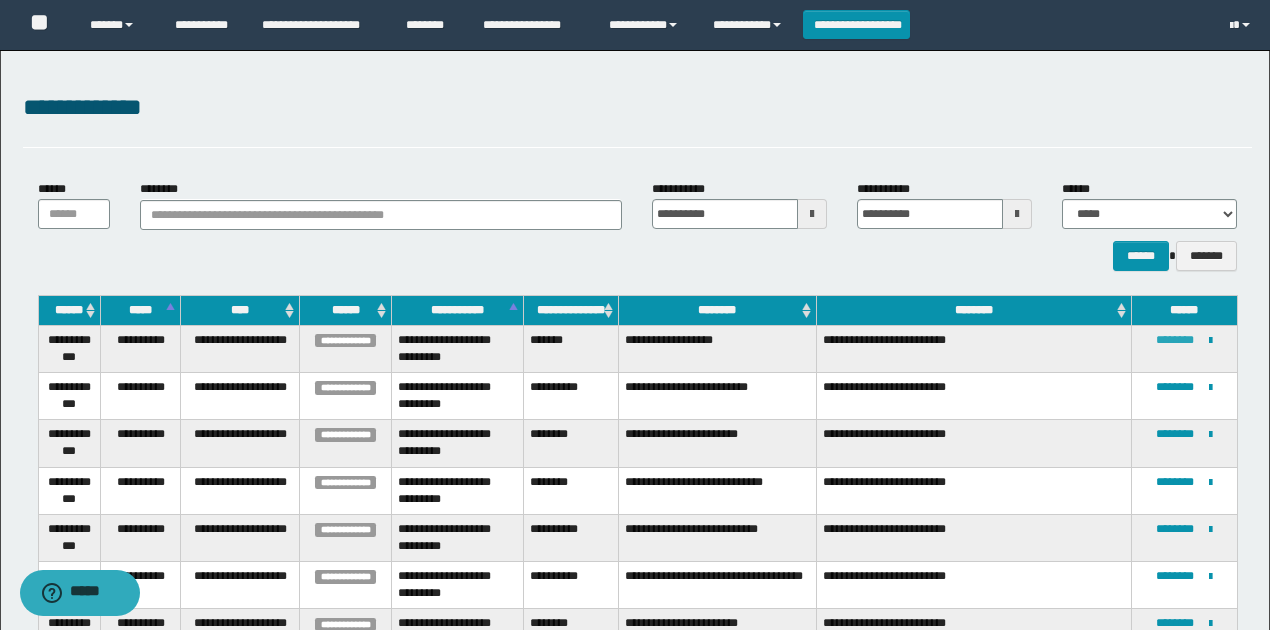 click on "********" at bounding box center [1175, 340] 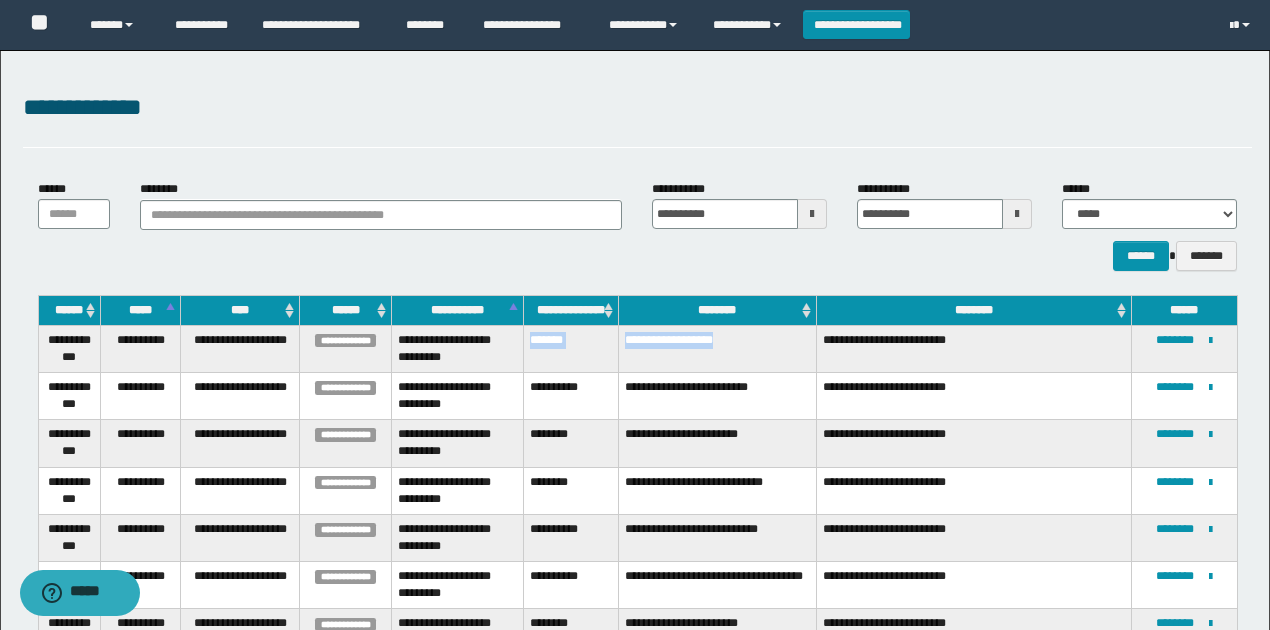 drag, startPoint x: 531, startPoint y: 338, endPoint x: 756, endPoint y: 333, distance: 225.05554 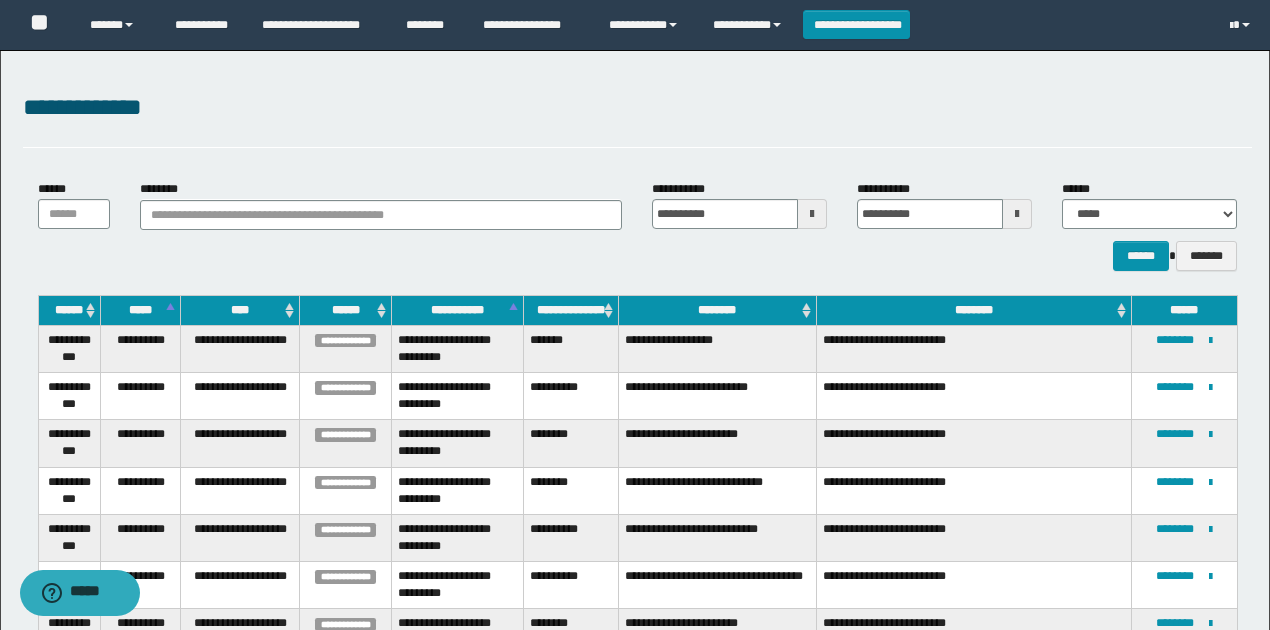 click on "*******" at bounding box center (570, 348) 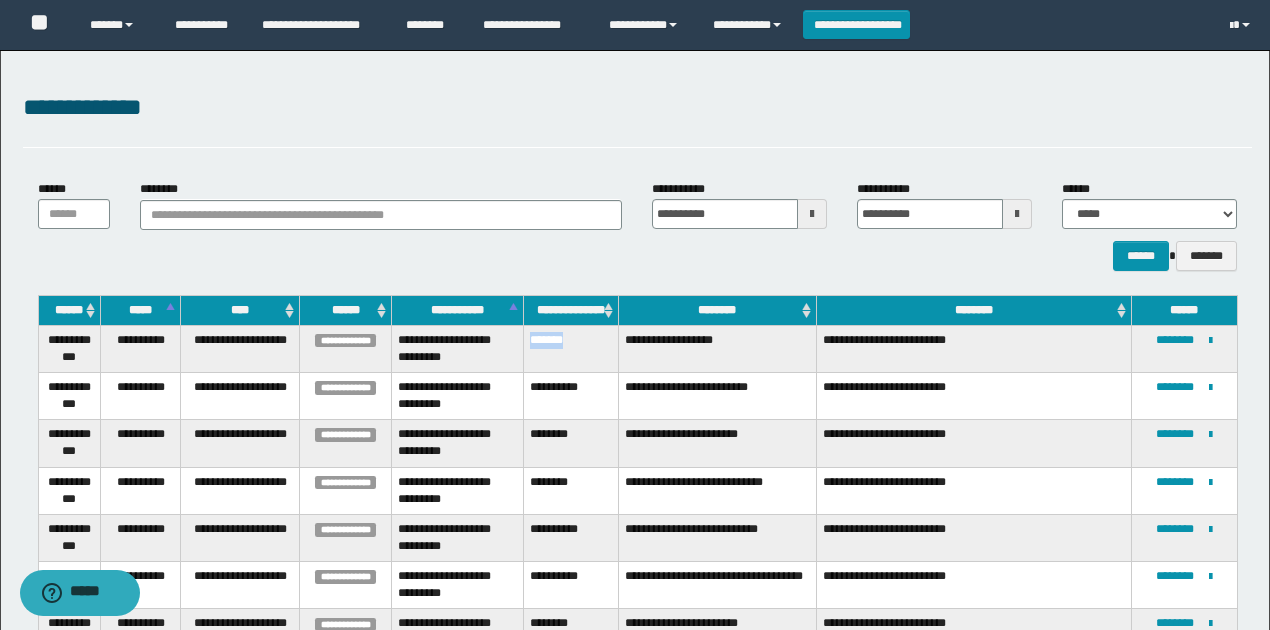 click on "*******" at bounding box center [570, 348] 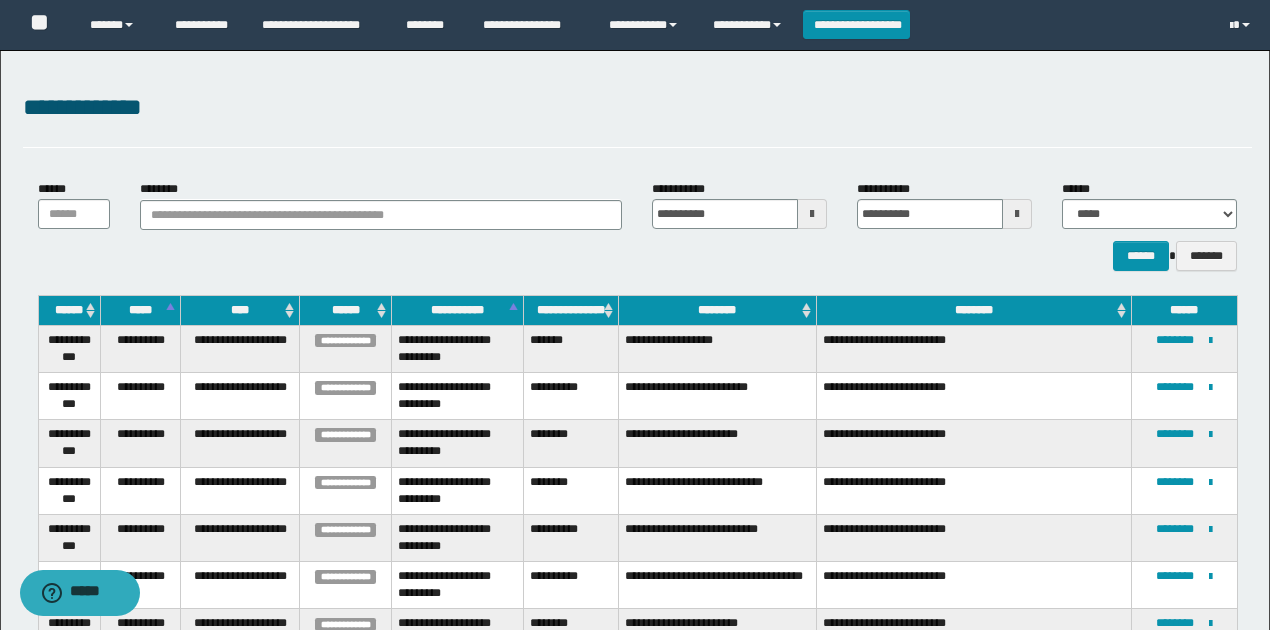 click on "**********" at bounding box center (635, 501) 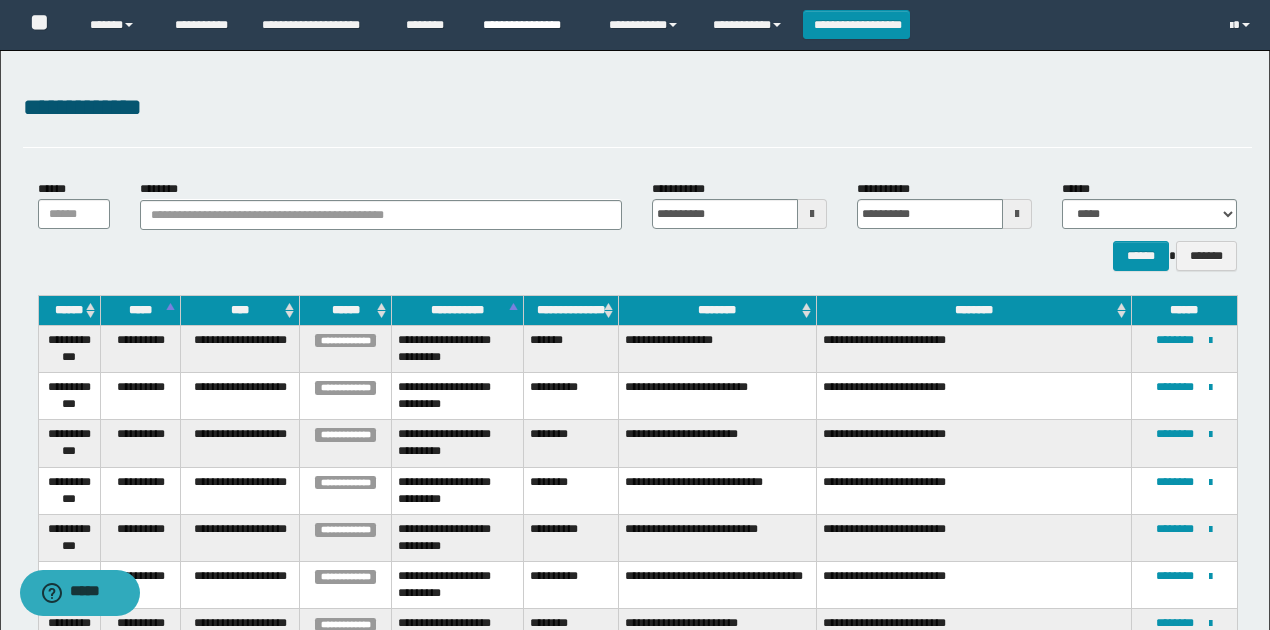 click on "**********" at bounding box center (531, 25) 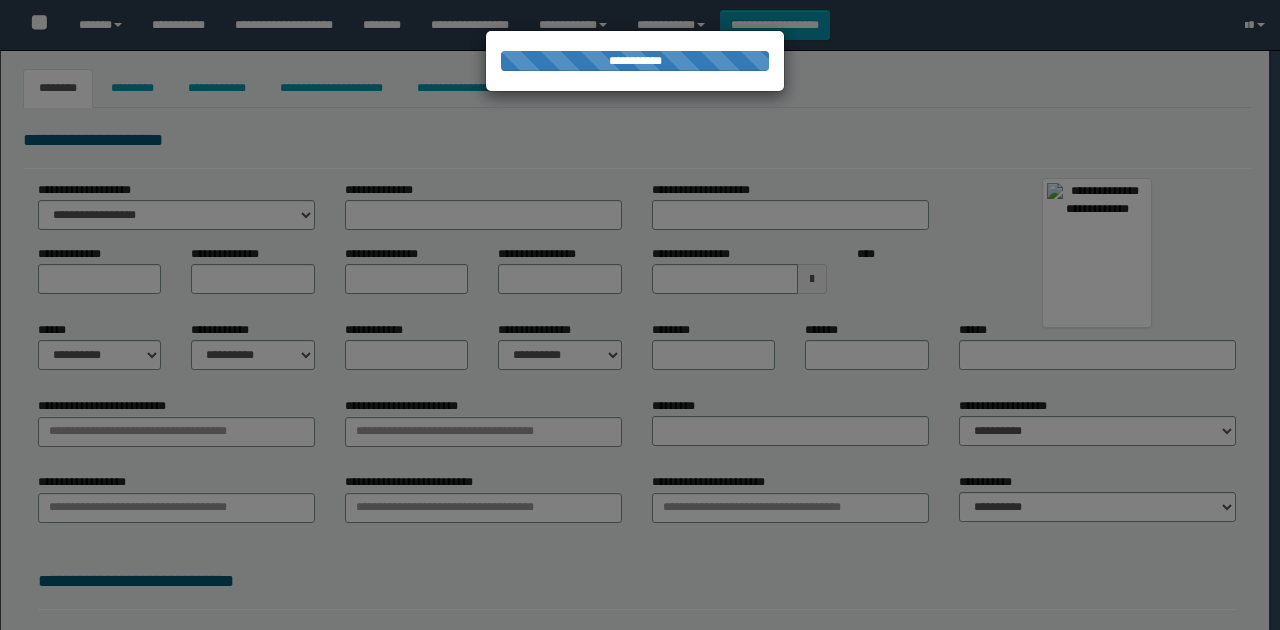 type on "**********" 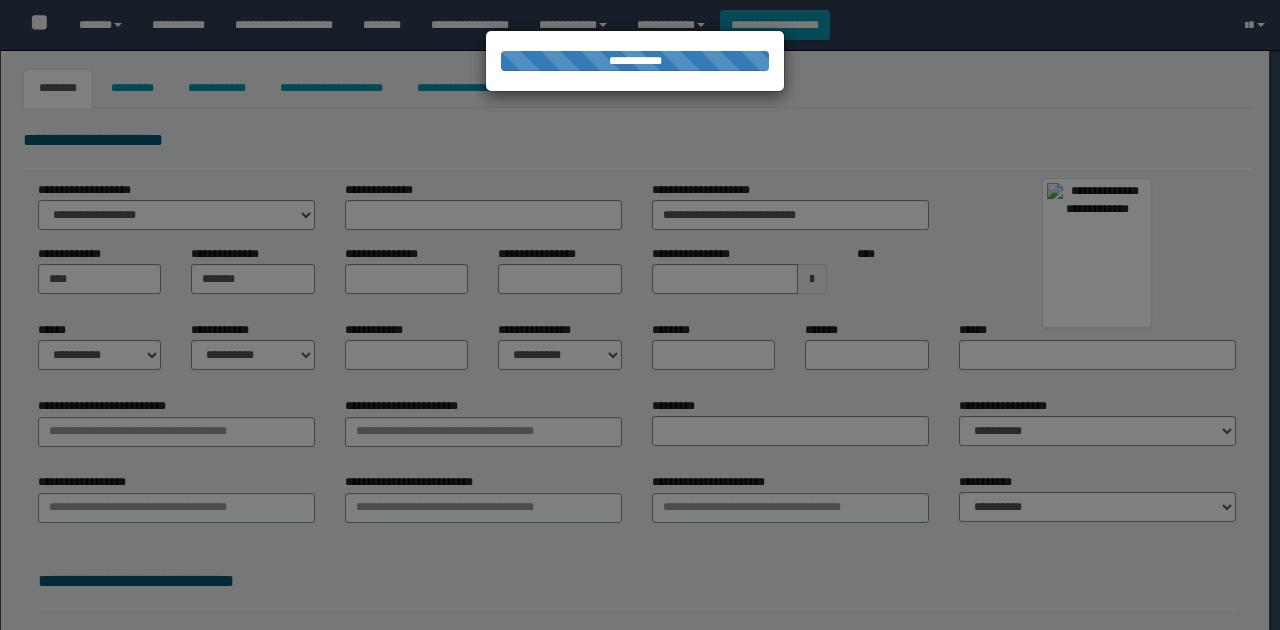type on "********" 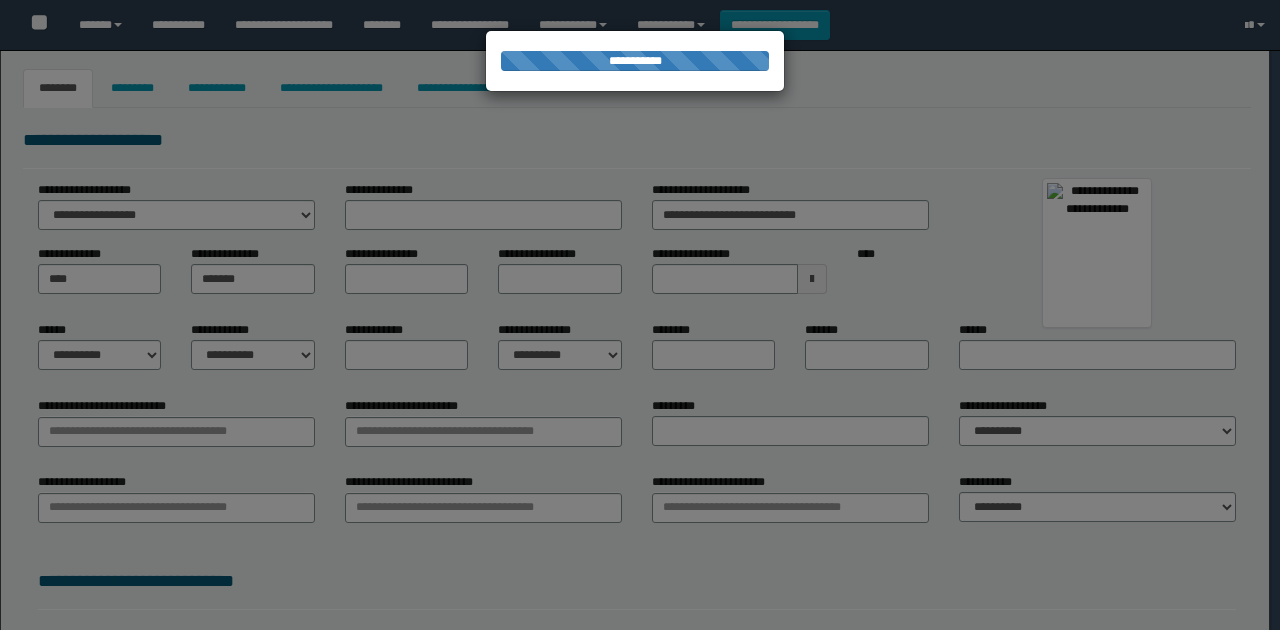 select on "*" 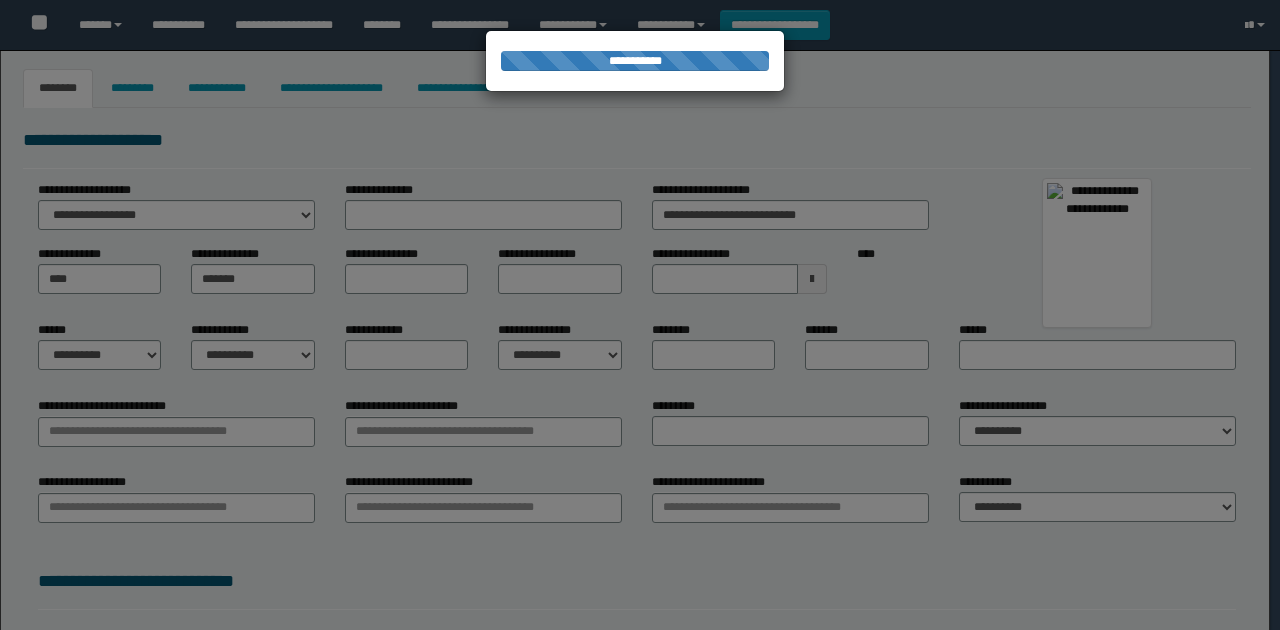 select on "*" 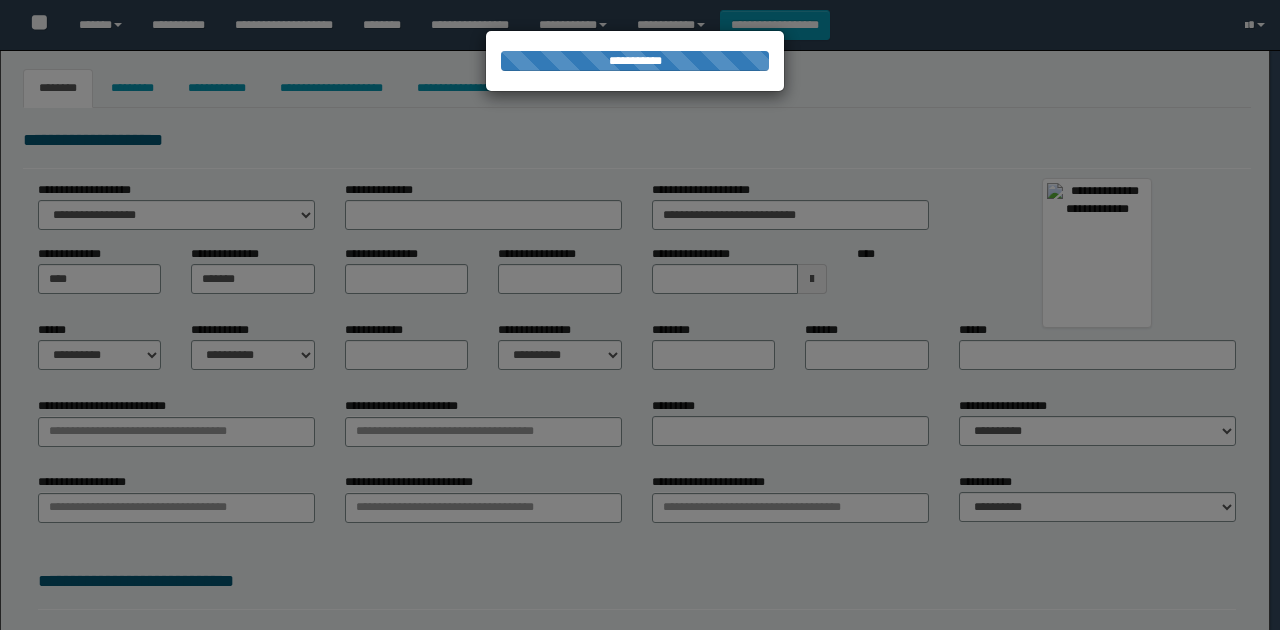 select on "*" 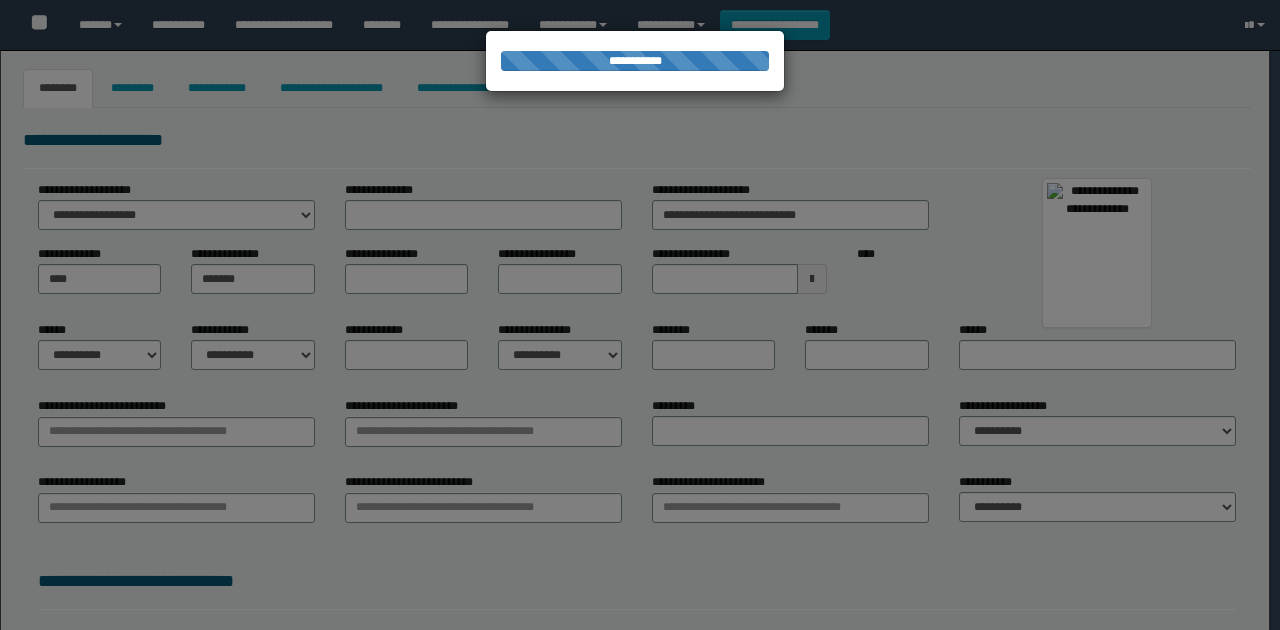 type on "*********" 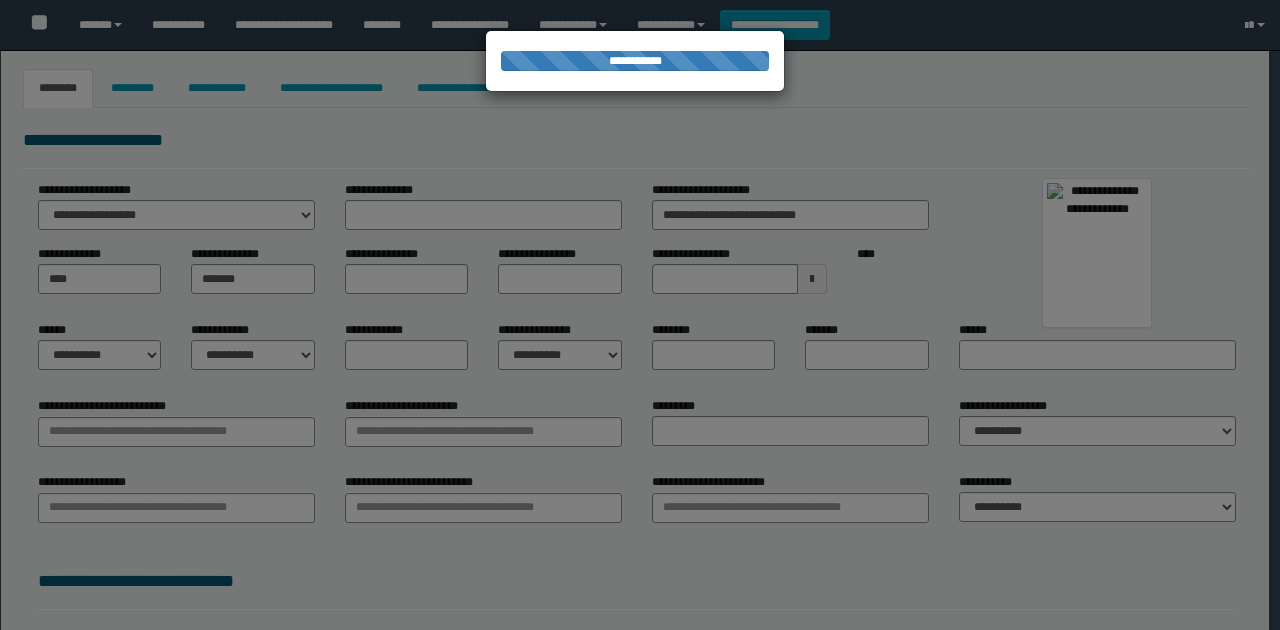 type on "********" 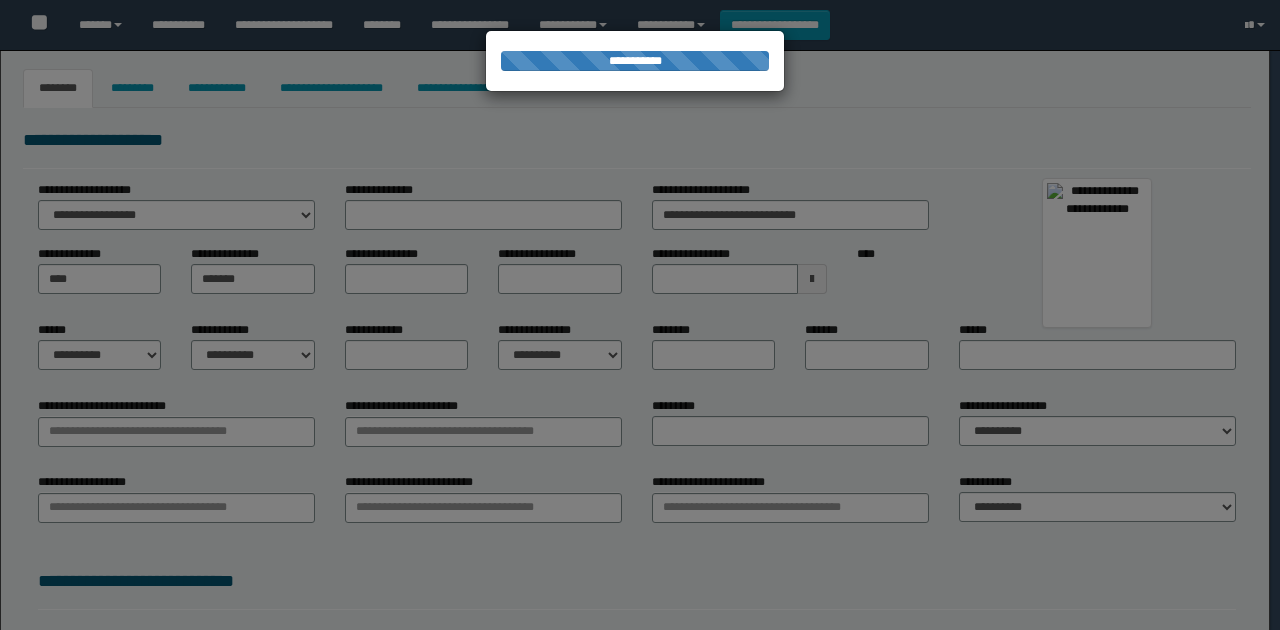 type on "**********" 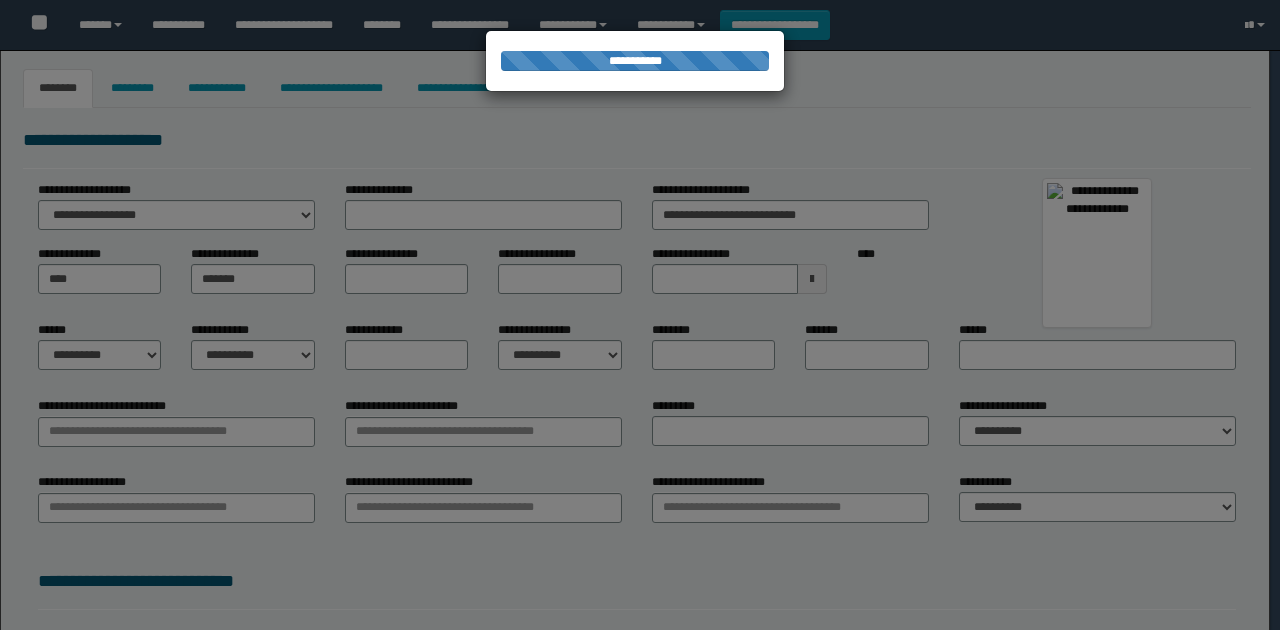 type on "**********" 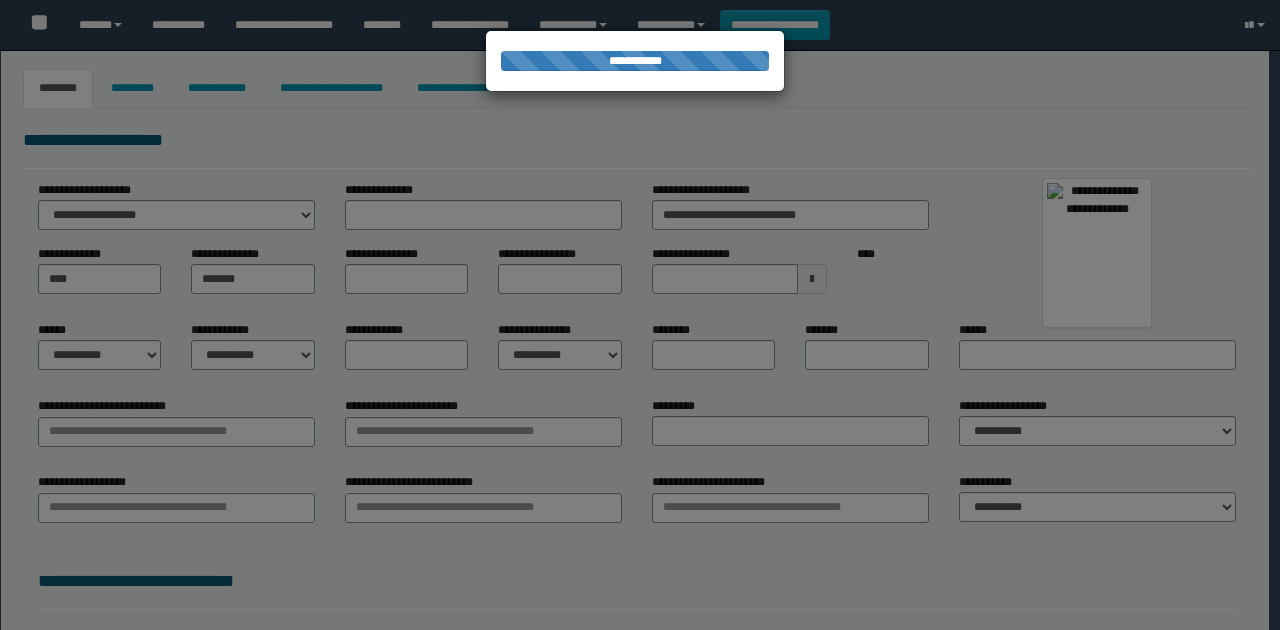 select on "*" 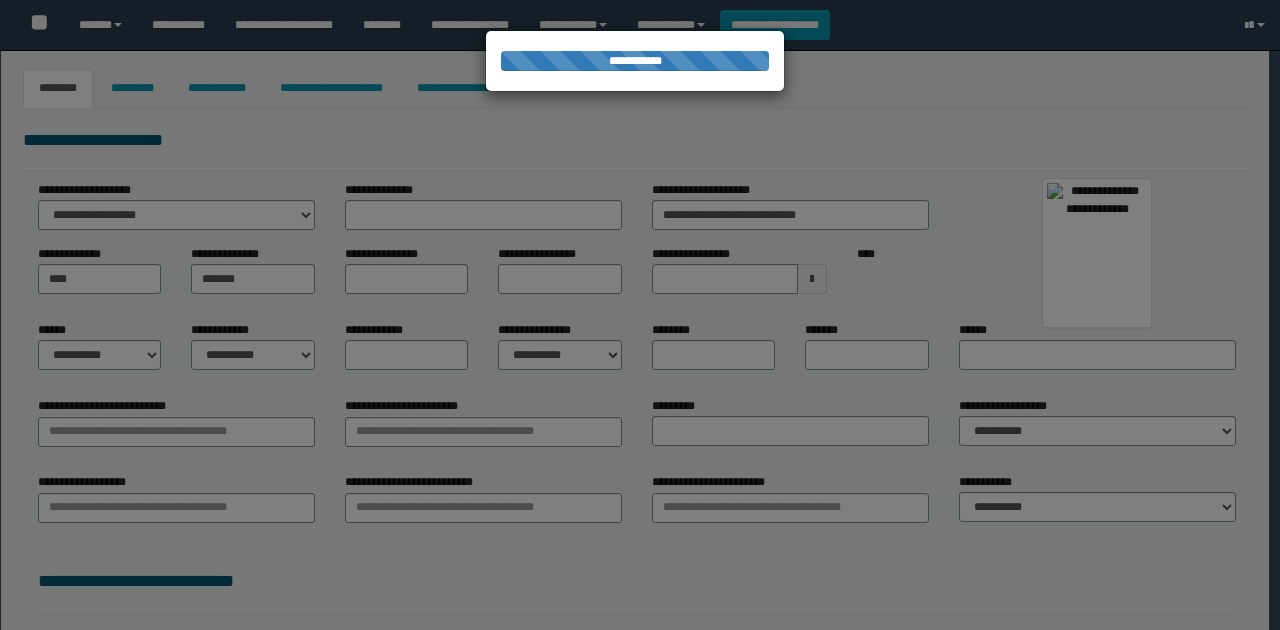 type on "********" 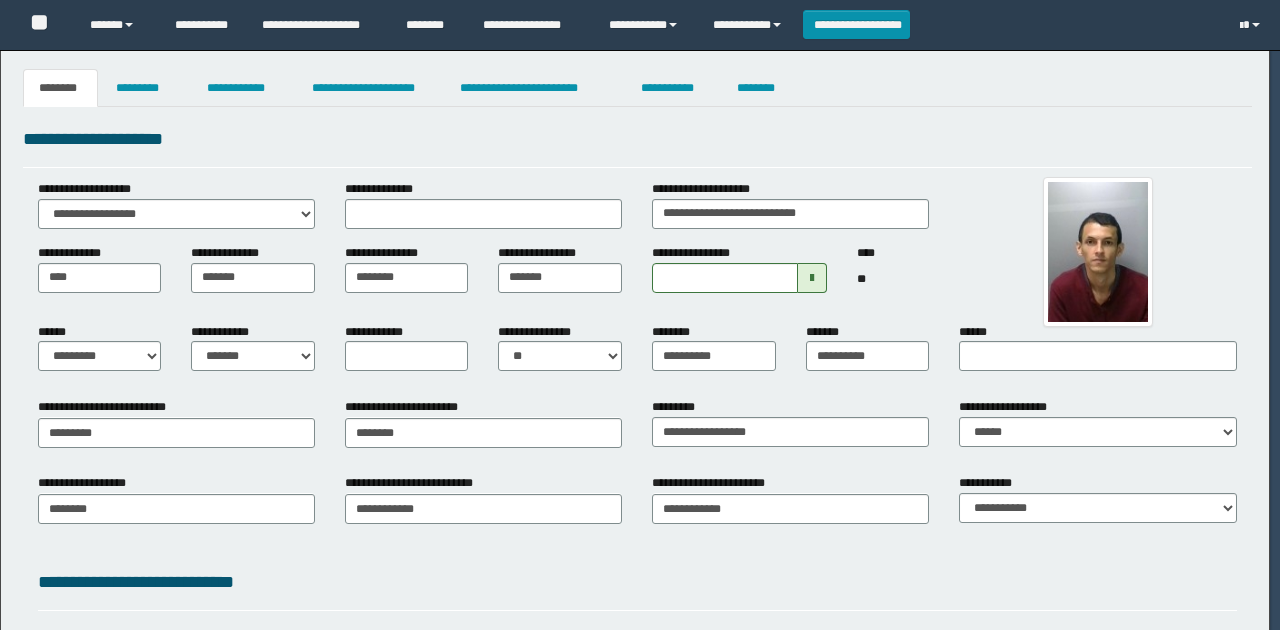 scroll, scrollTop: 0, scrollLeft: 0, axis: both 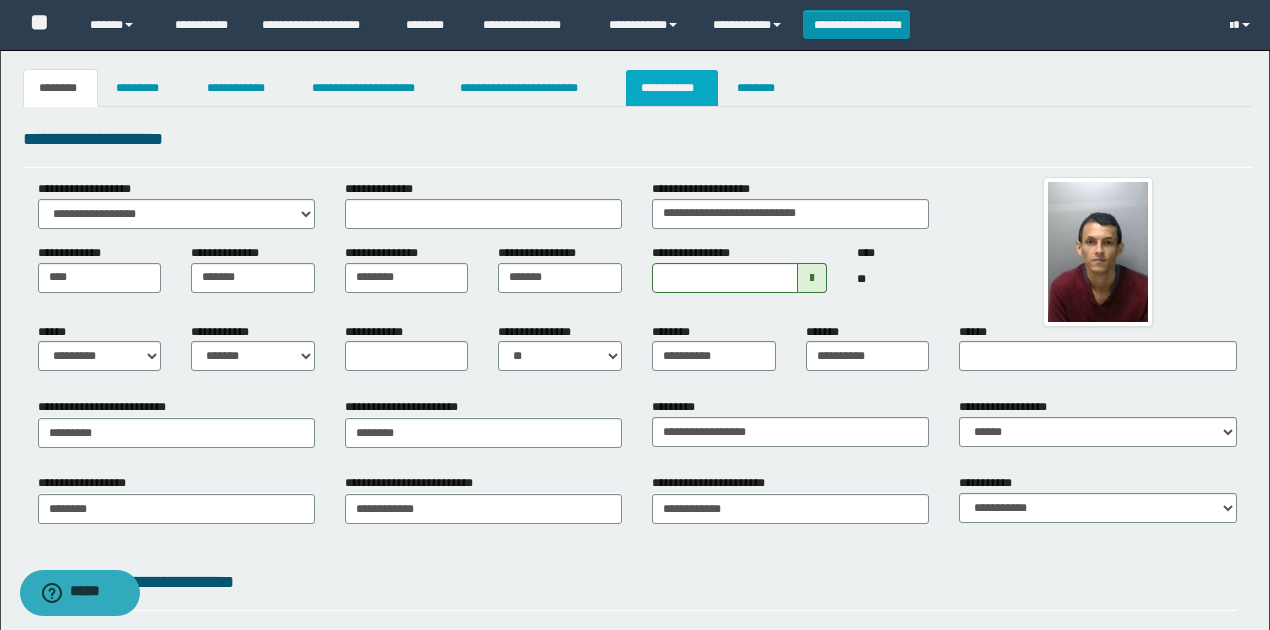 click on "**********" at bounding box center (672, 88) 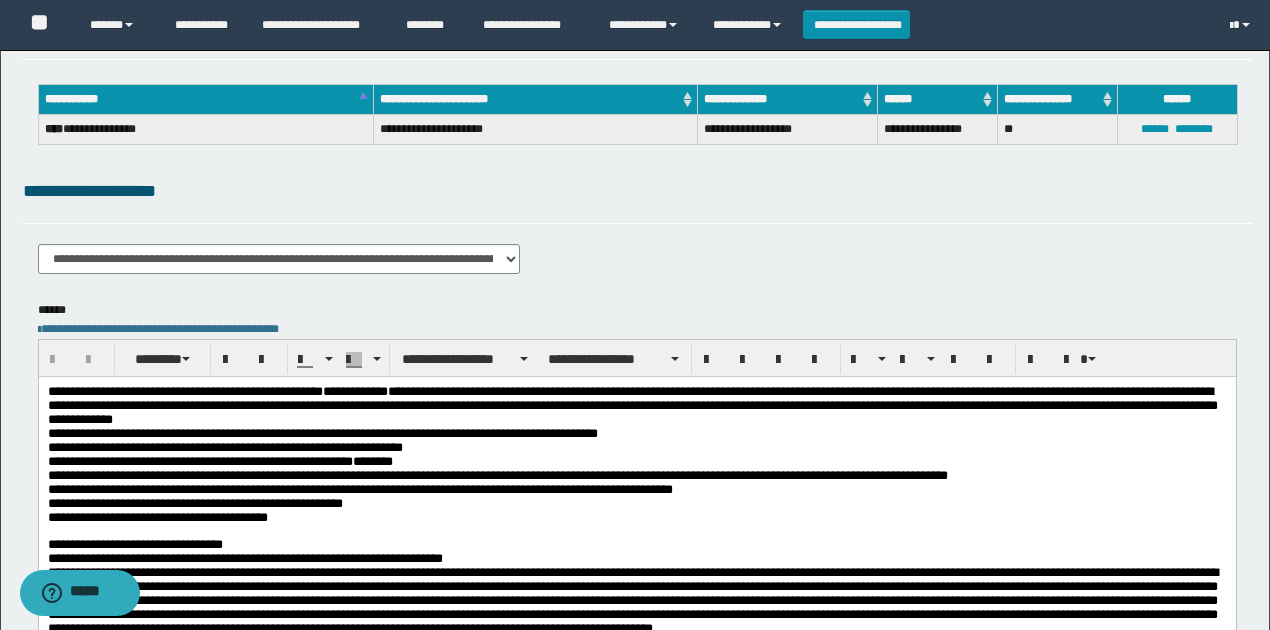 scroll, scrollTop: 266, scrollLeft: 0, axis: vertical 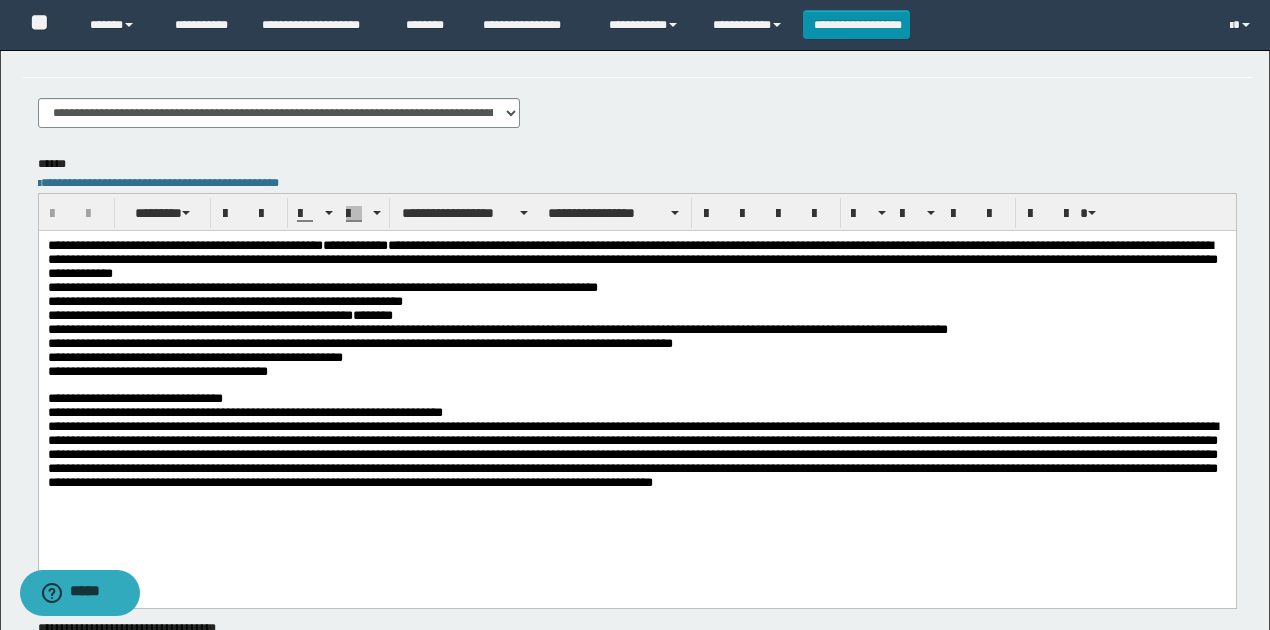 click on "**********" at bounding box center (637, 444) 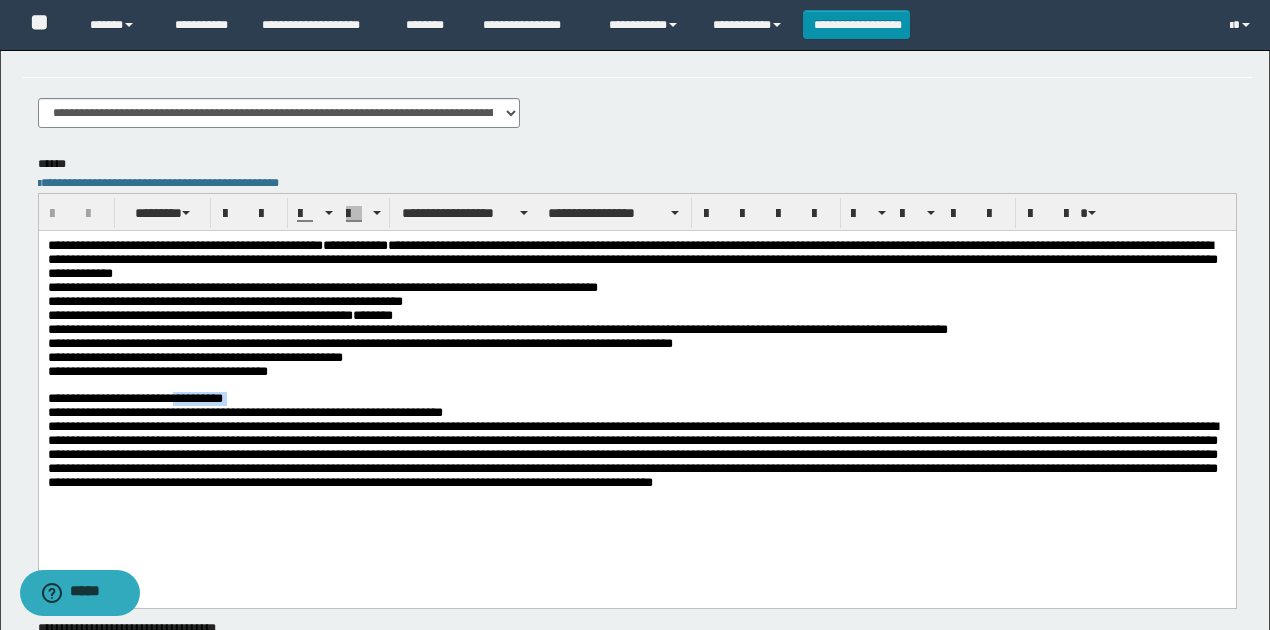 drag, startPoint x: 256, startPoint y: 398, endPoint x: 184, endPoint y: 398, distance: 72 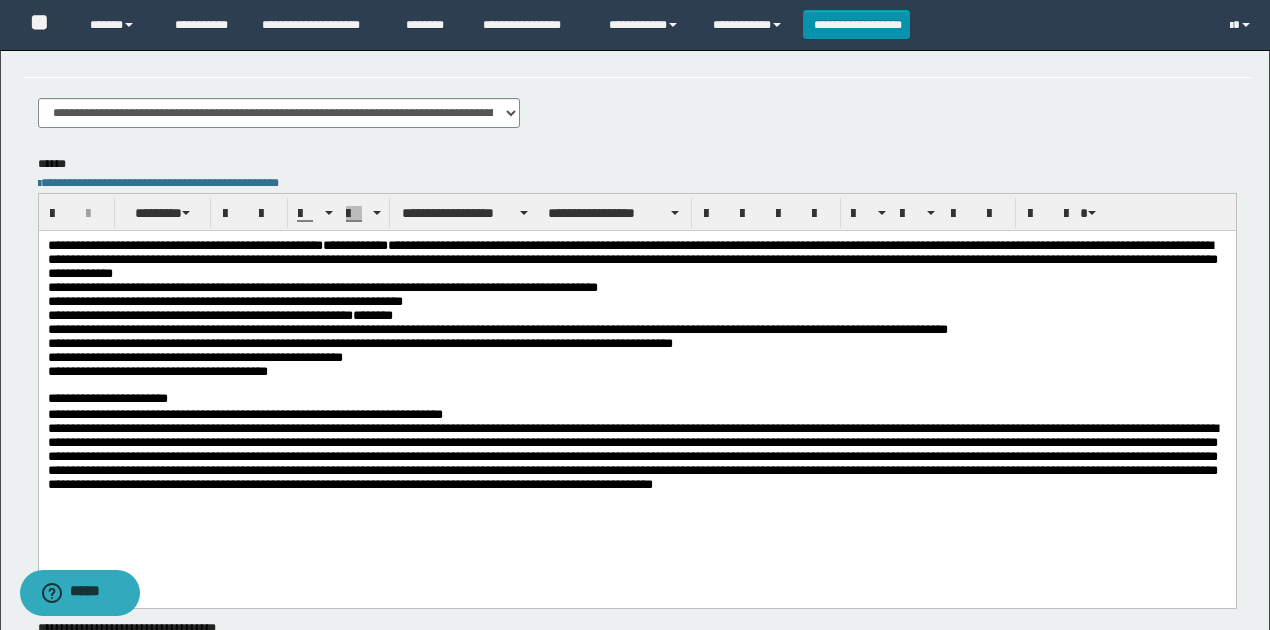 click on "**********" at bounding box center [636, 393] 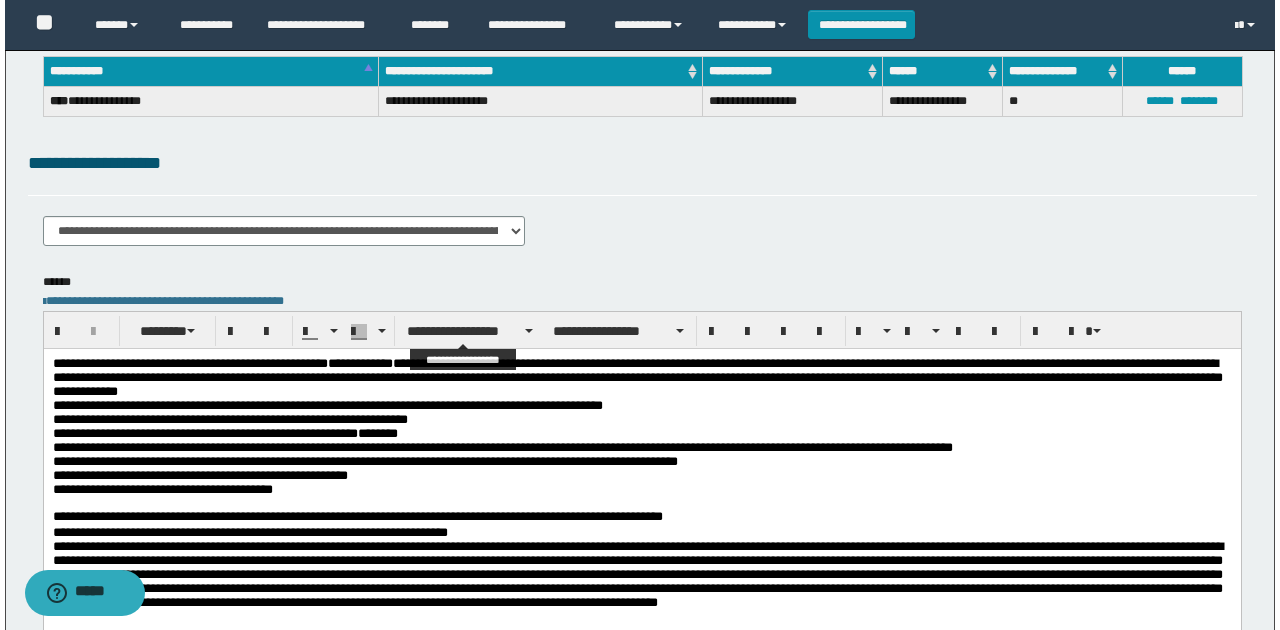 scroll, scrollTop: 0, scrollLeft: 0, axis: both 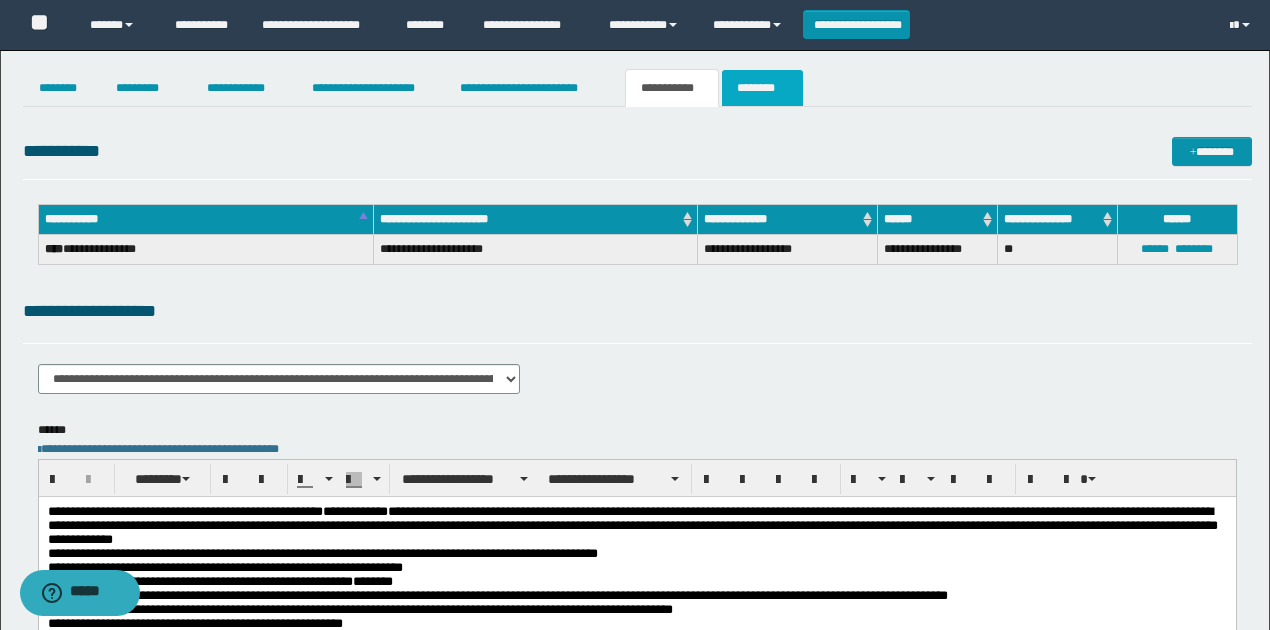 click on "********" at bounding box center [762, 88] 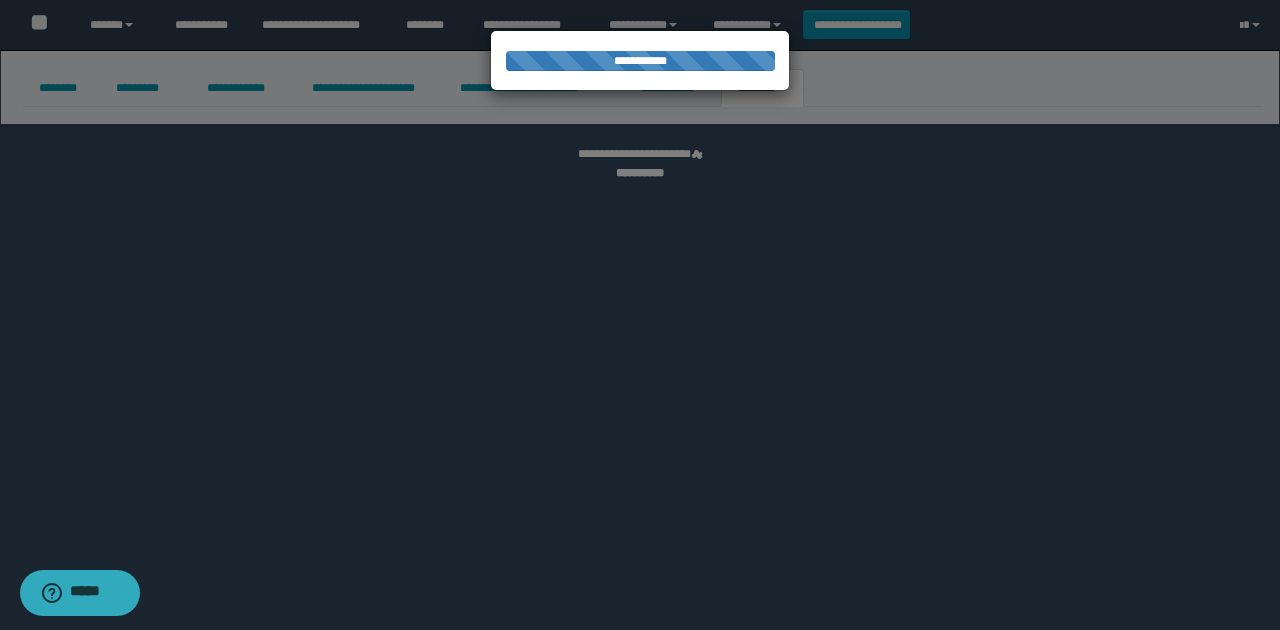 select on "****" 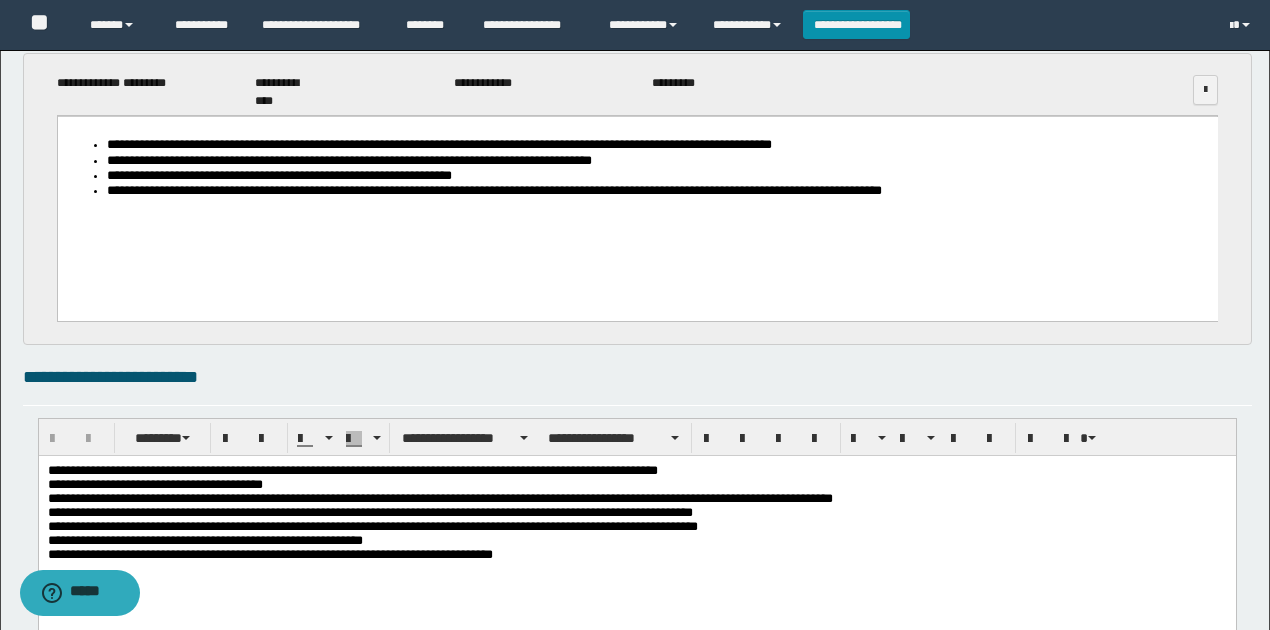 scroll, scrollTop: 0, scrollLeft: 0, axis: both 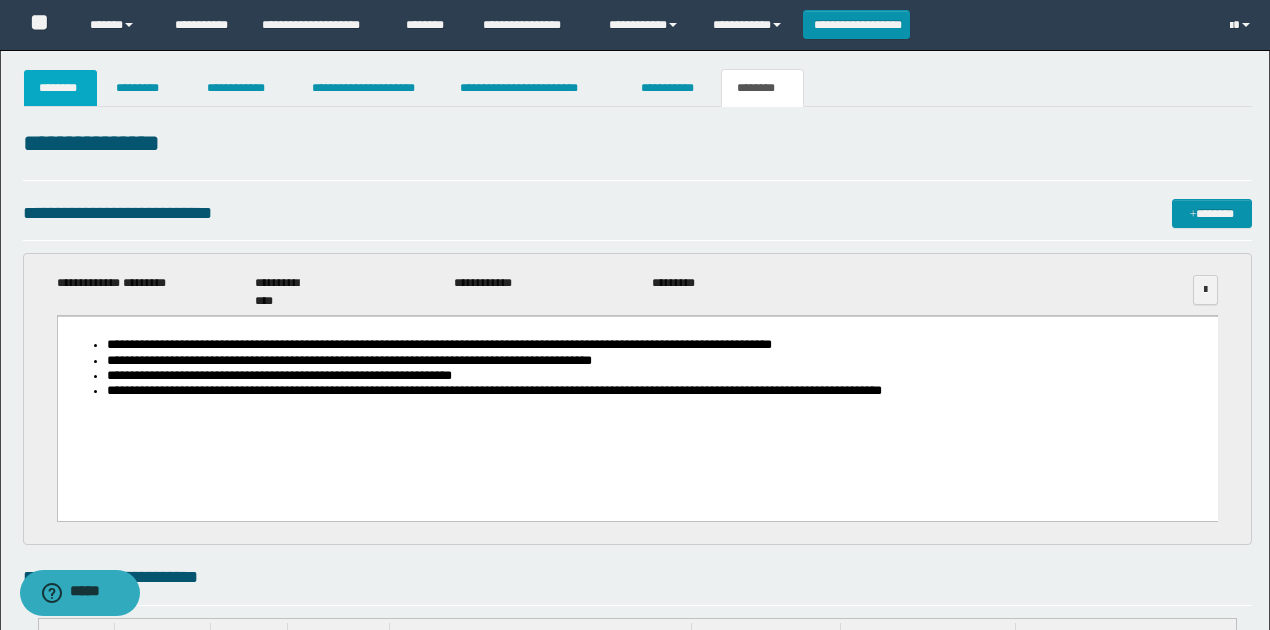 click on "********" at bounding box center (61, 88) 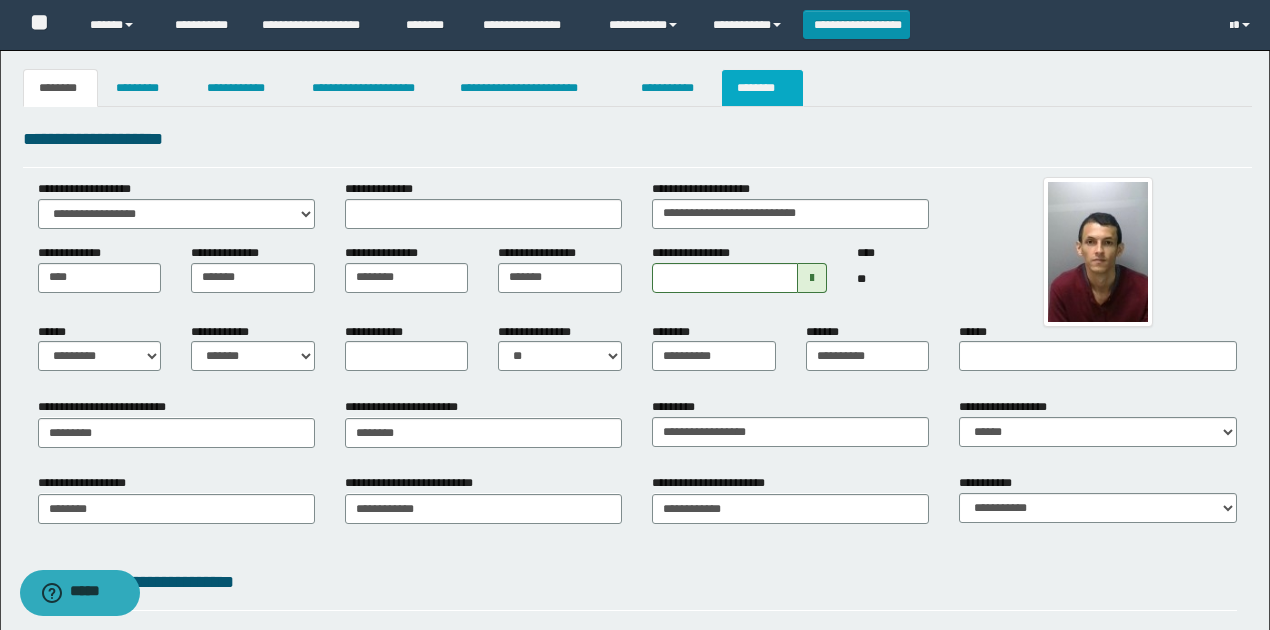click on "********" at bounding box center (762, 88) 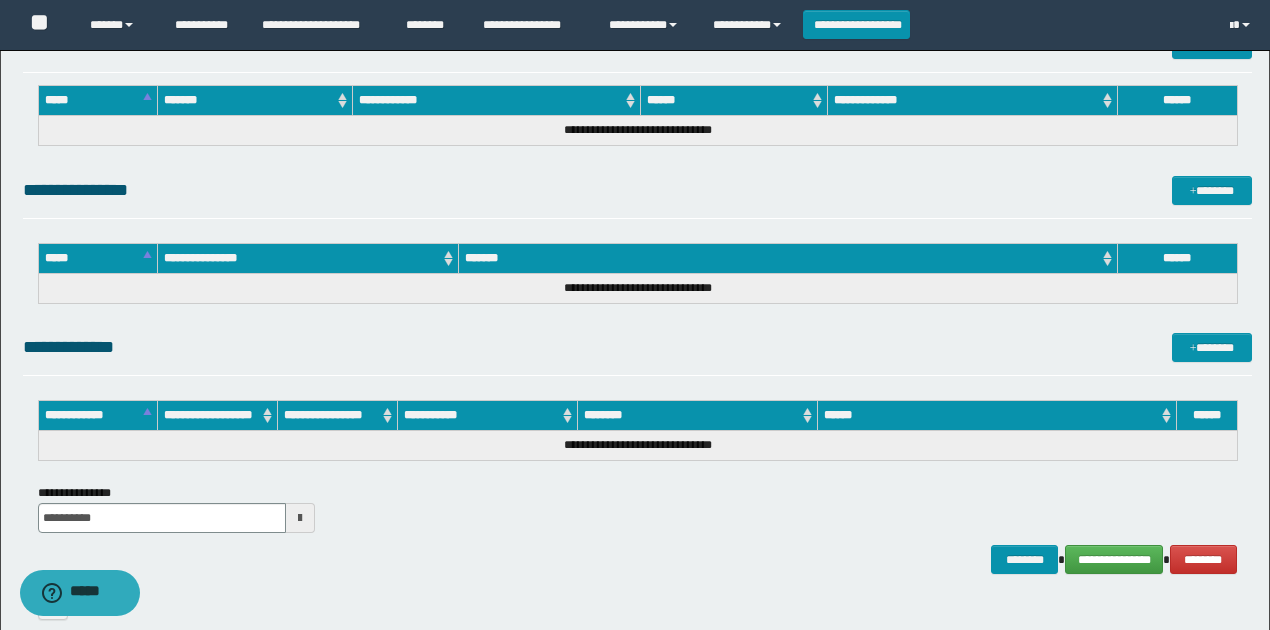 scroll, scrollTop: 1581, scrollLeft: 0, axis: vertical 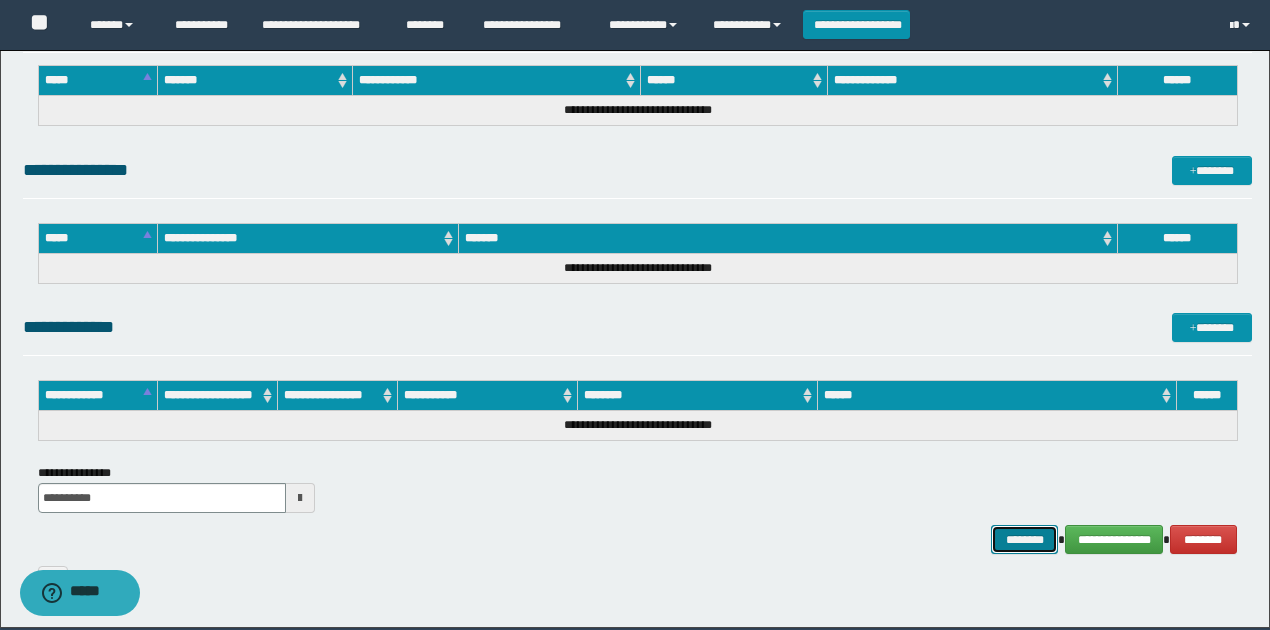 click on "********" at bounding box center (1024, 539) 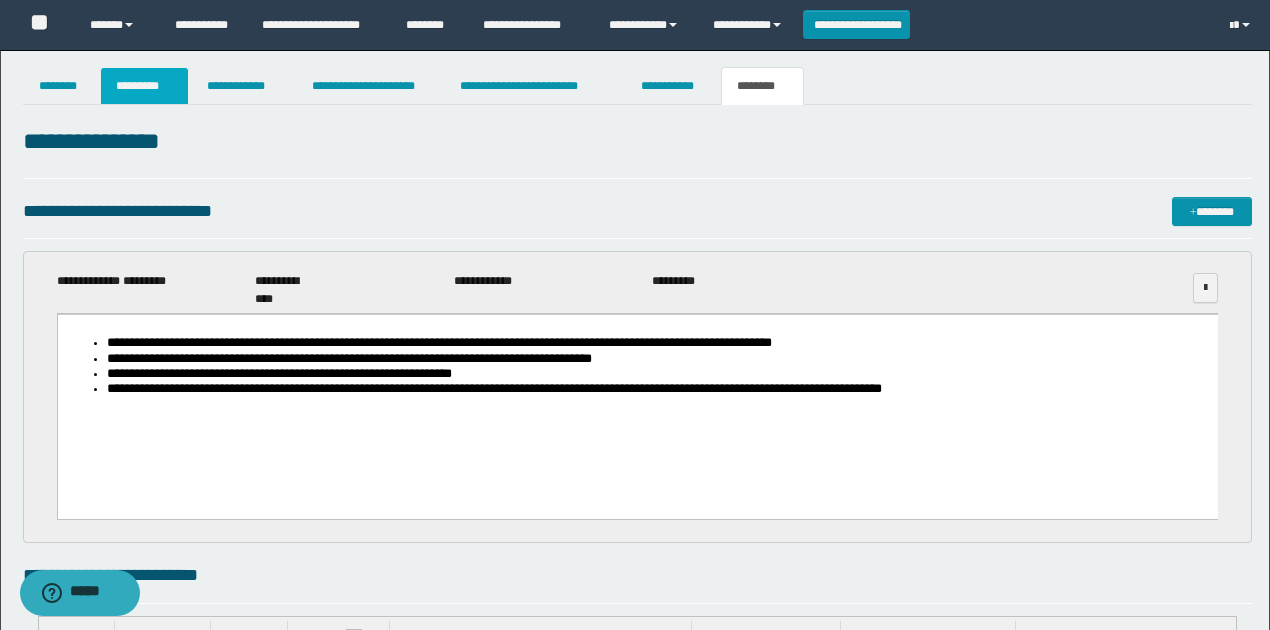 scroll, scrollTop: 0, scrollLeft: 0, axis: both 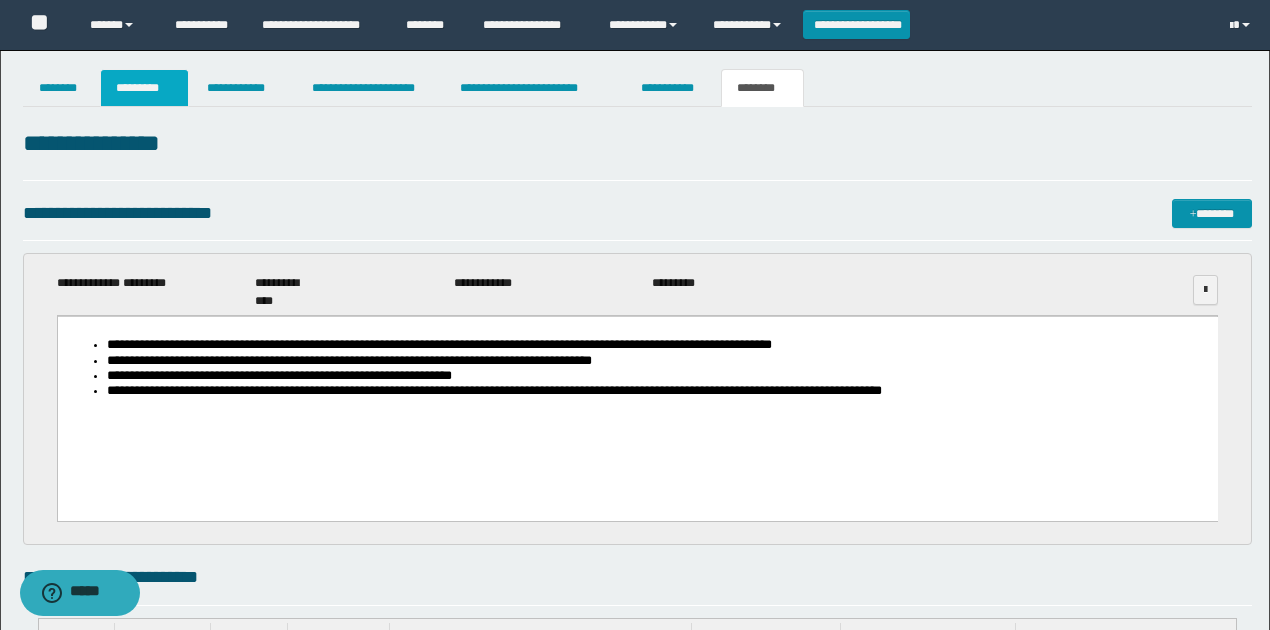 click on "*********" at bounding box center [144, 88] 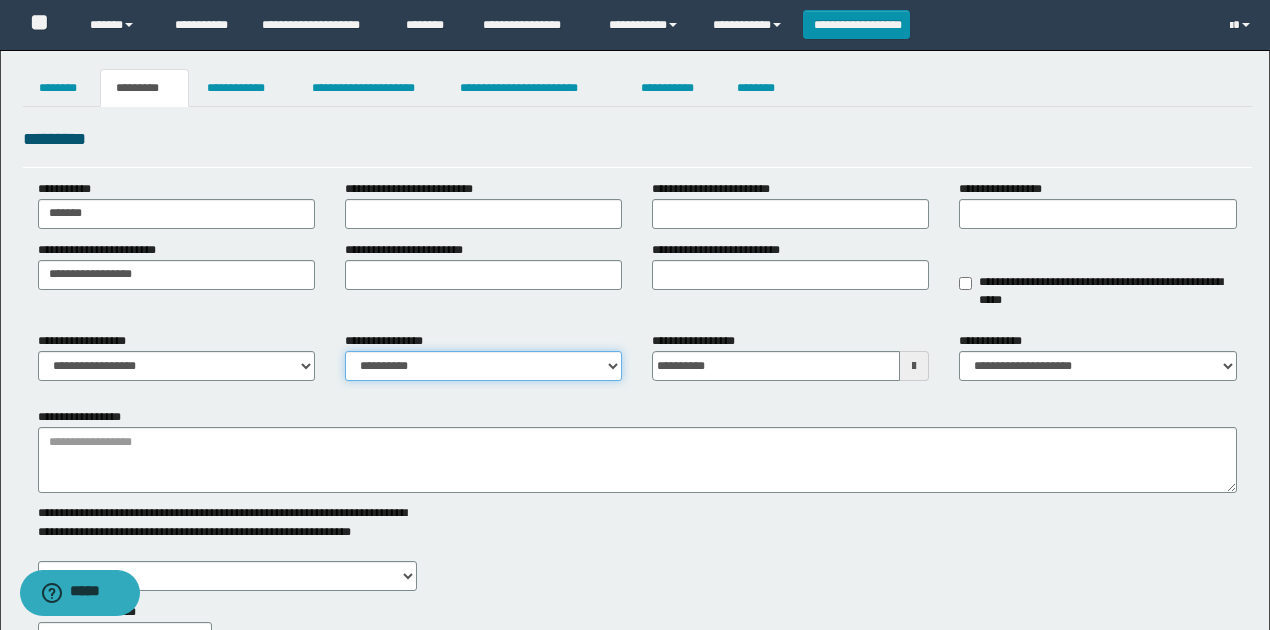 click on "**********" at bounding box center (483, 366) 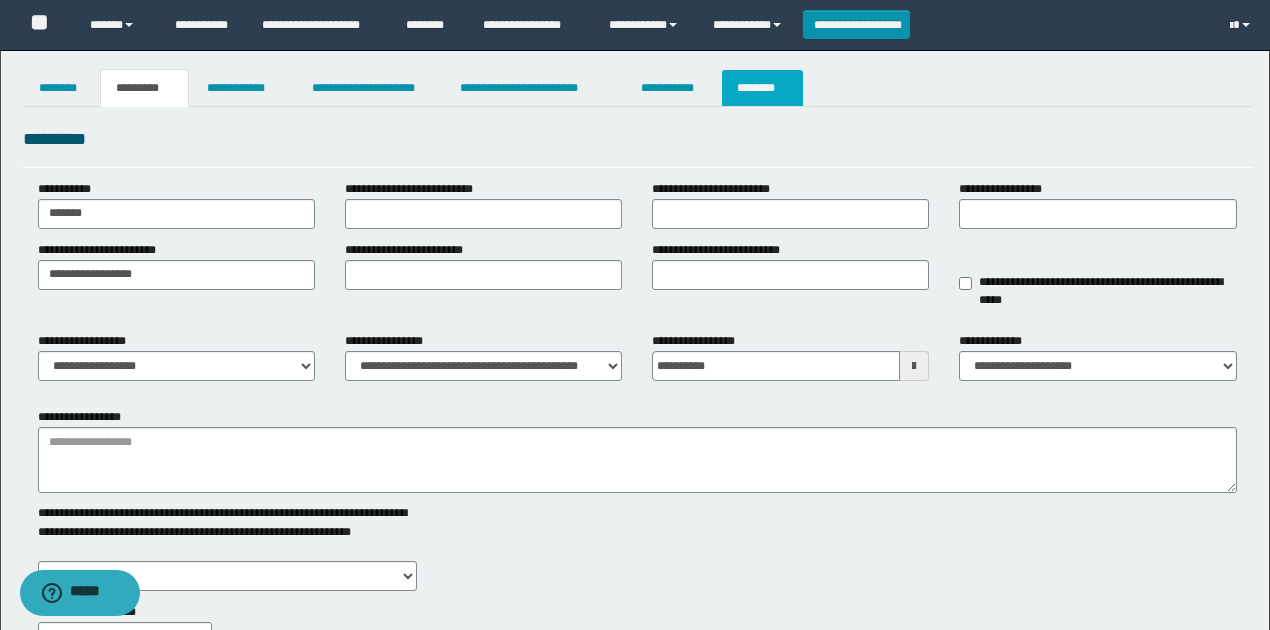click on "********" at bounding box center [762, 88] 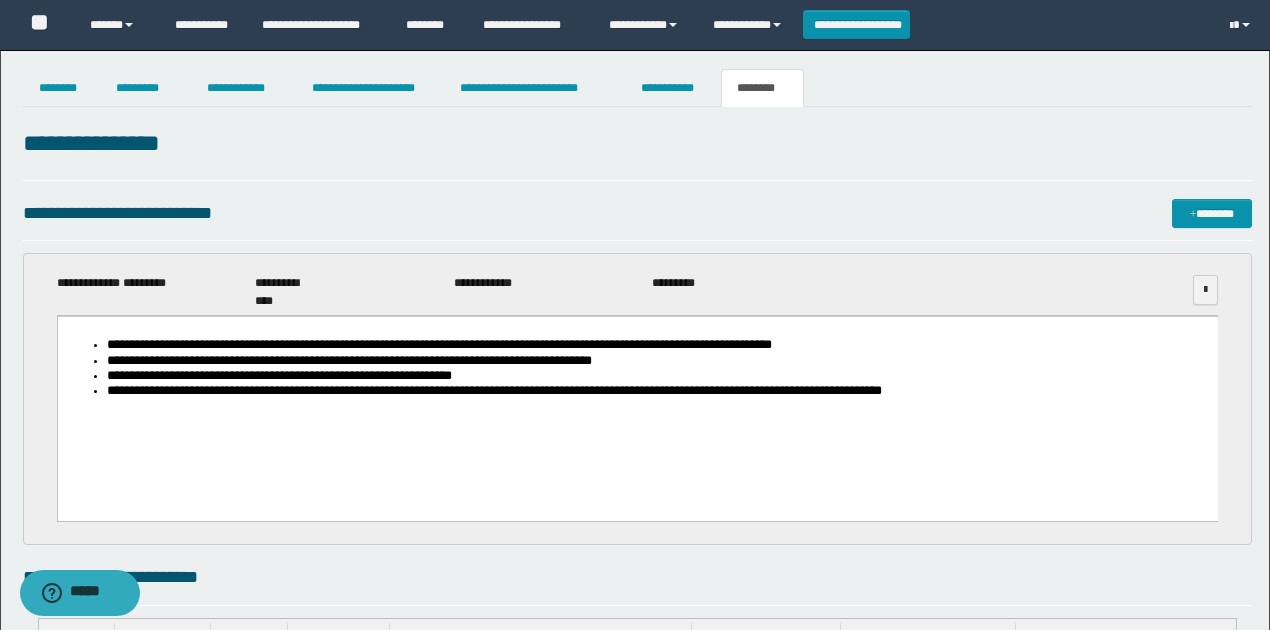 scroll, scrollTop: 1656, scrollLeft: 0, axis: vertical 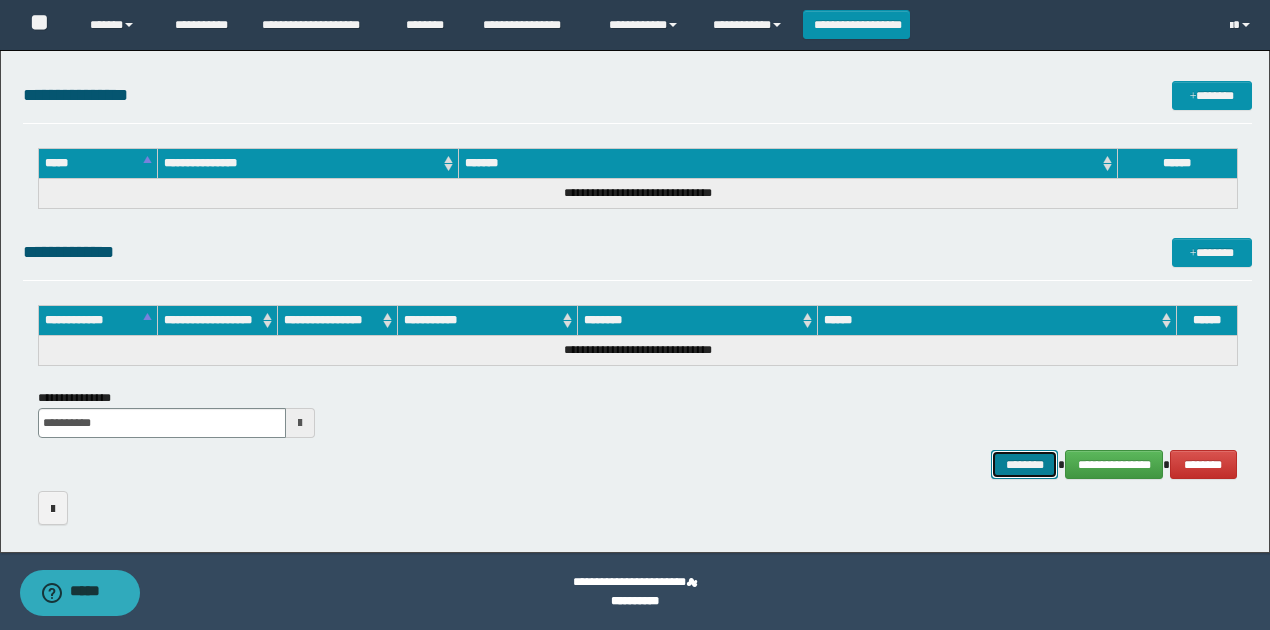 click on "********" at bounding box center [1024, 464] 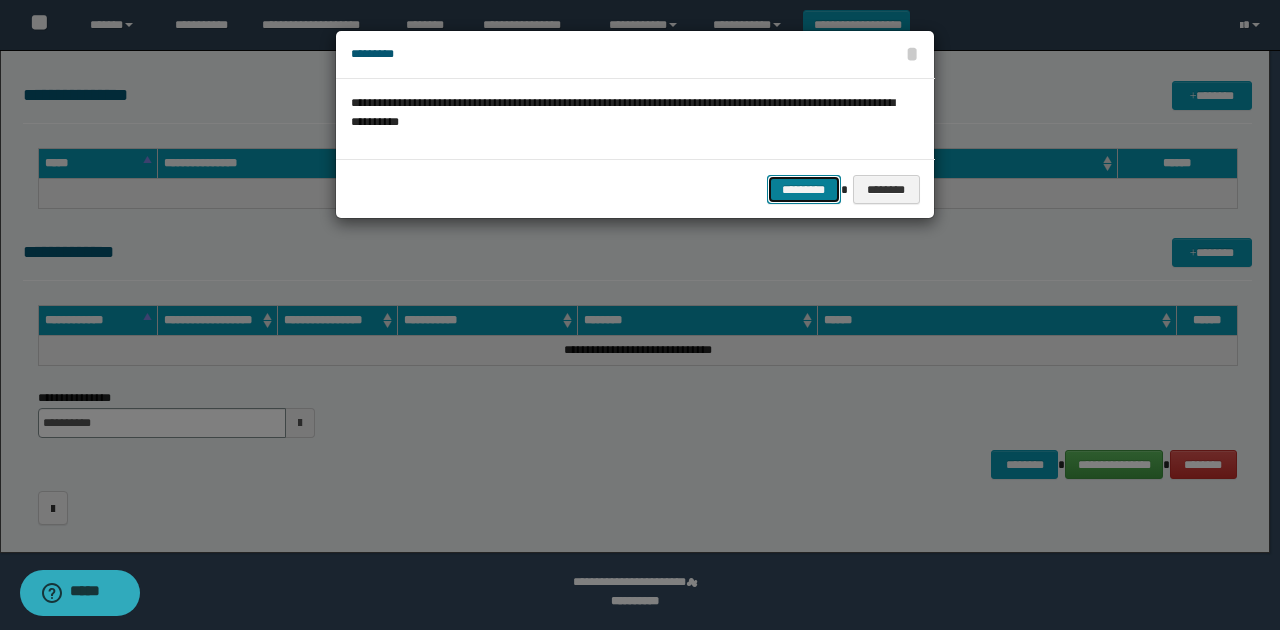 click on "*********" at bounding box center (804, 189) 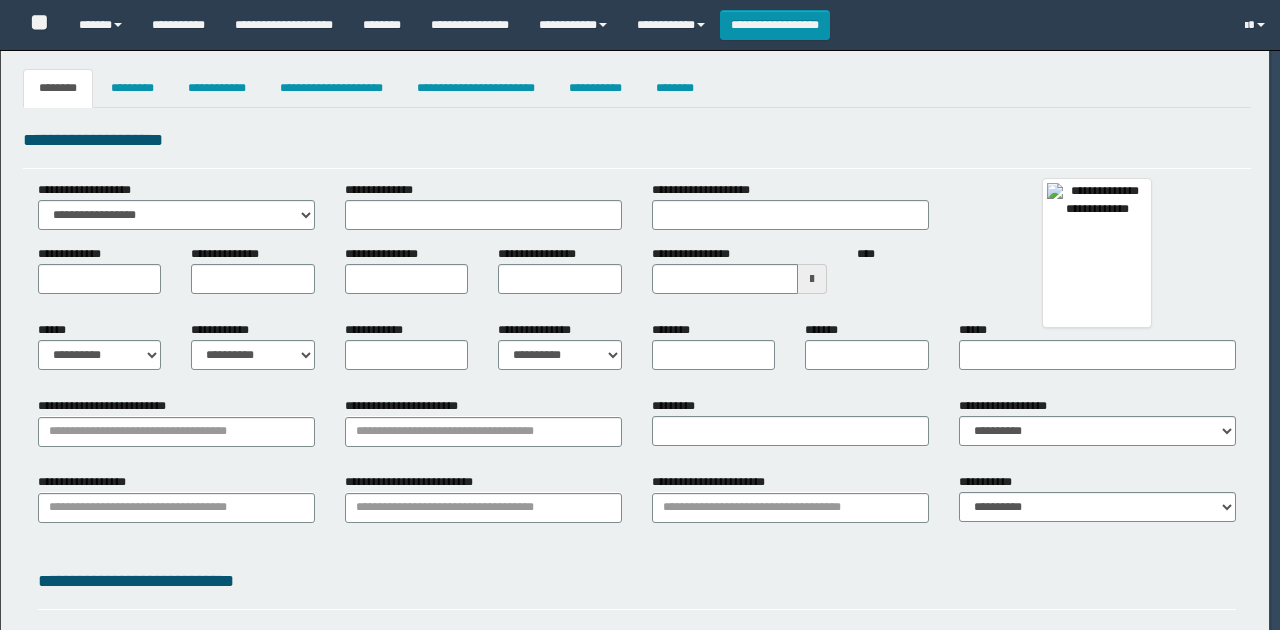 type on "********" 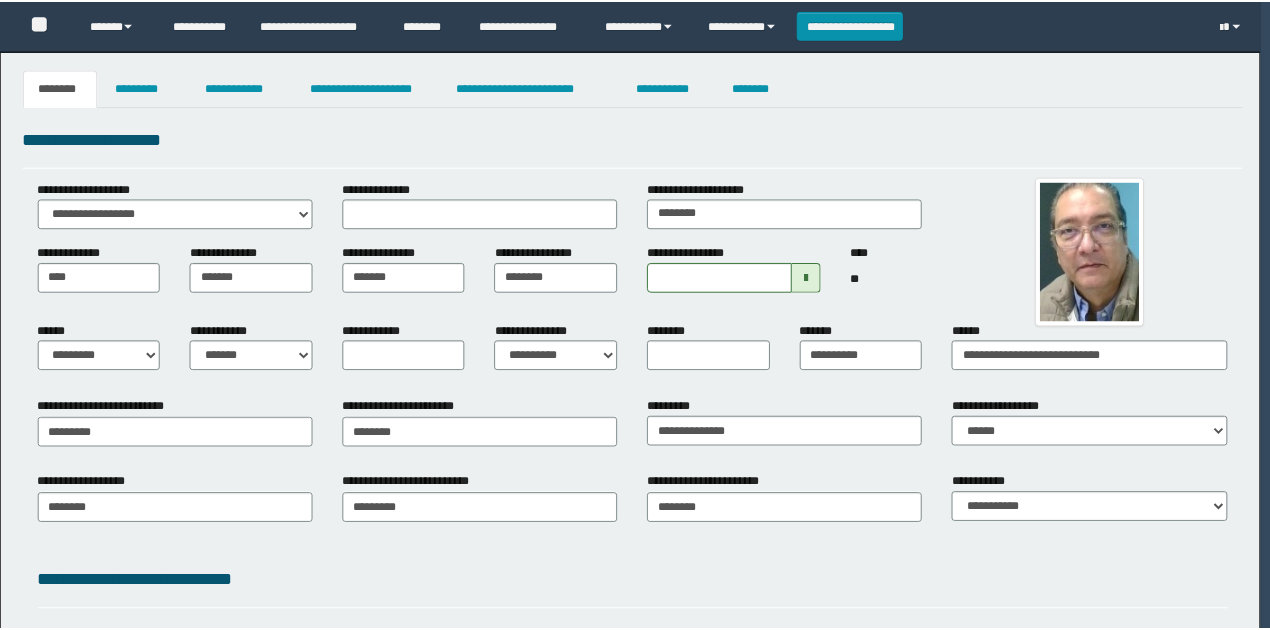 scroll, scrollTop: 0, scrollLeft: 0, axis: both 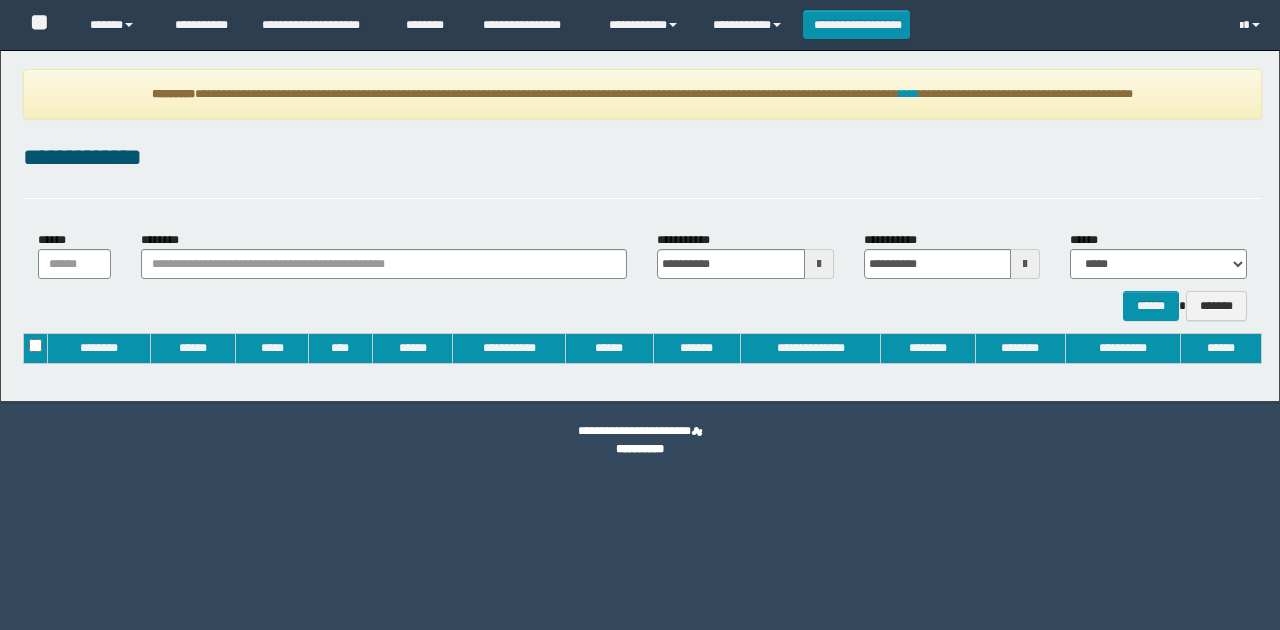 type on "**********" 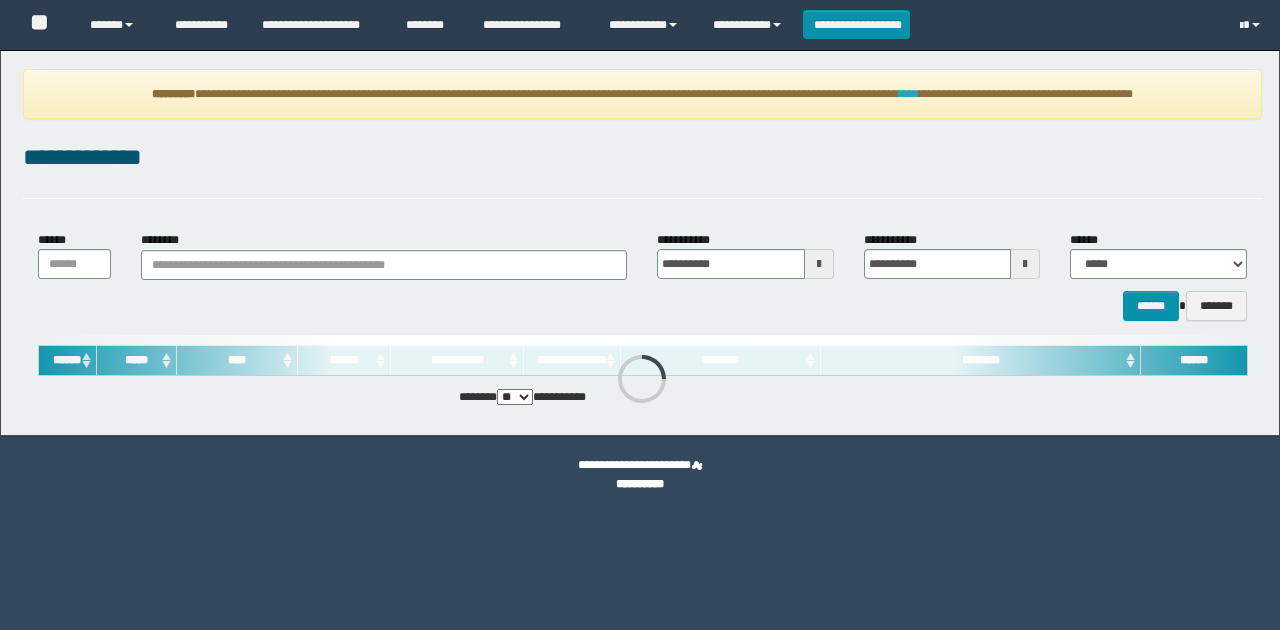 scroll, scrollTop: 0, scrollLeft: 0, axis: both 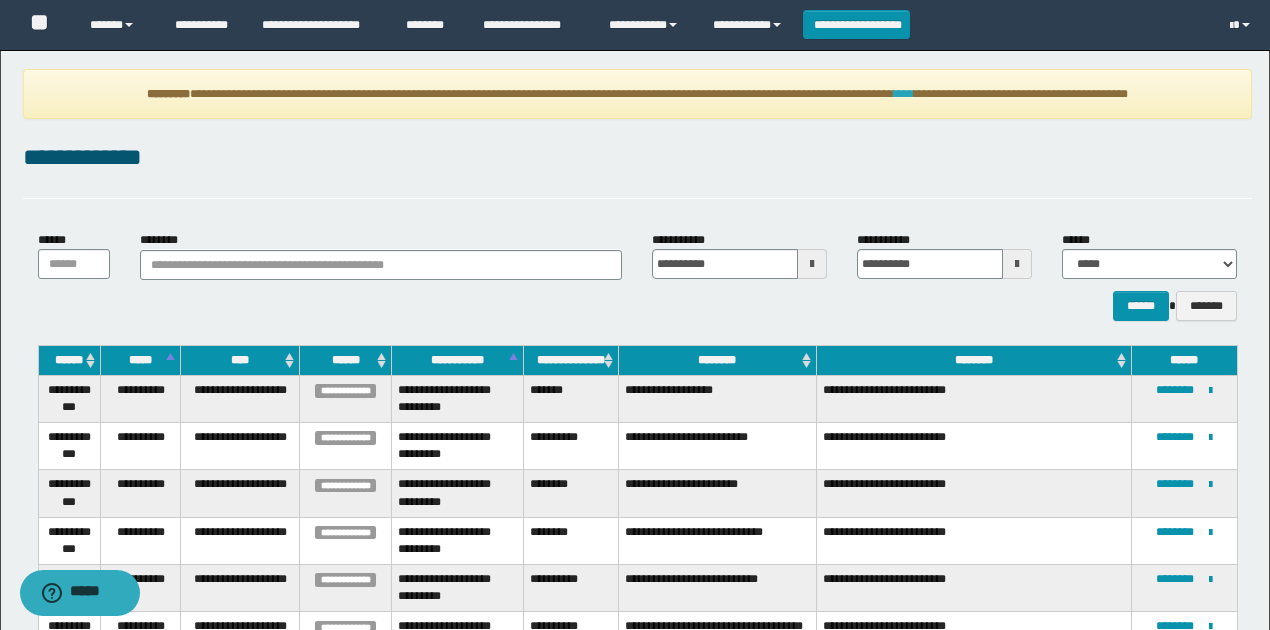 click on "****" at bounding box center (904, 94) 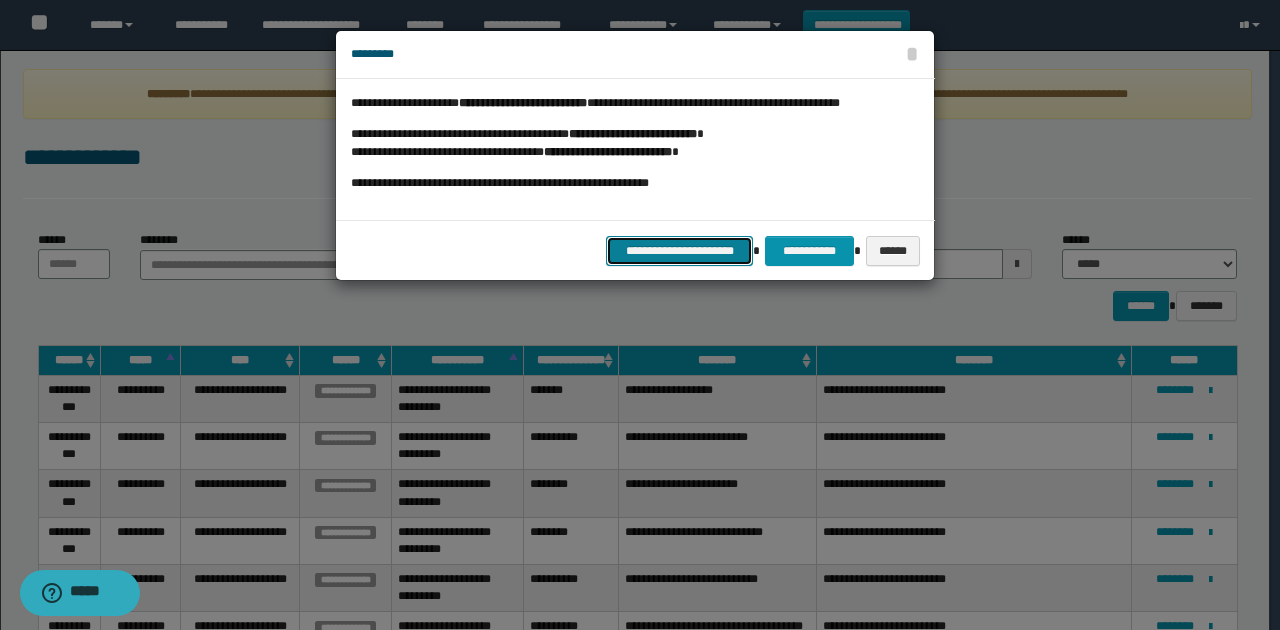 click on "**********" at bounding box center (680, 250) 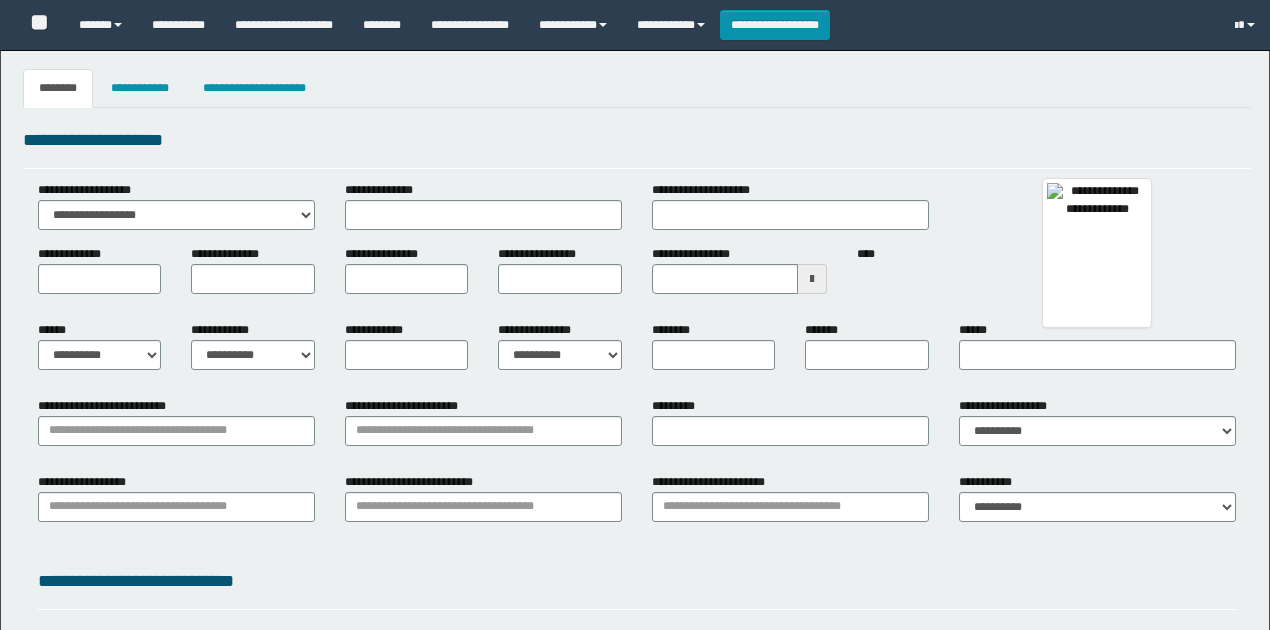 type 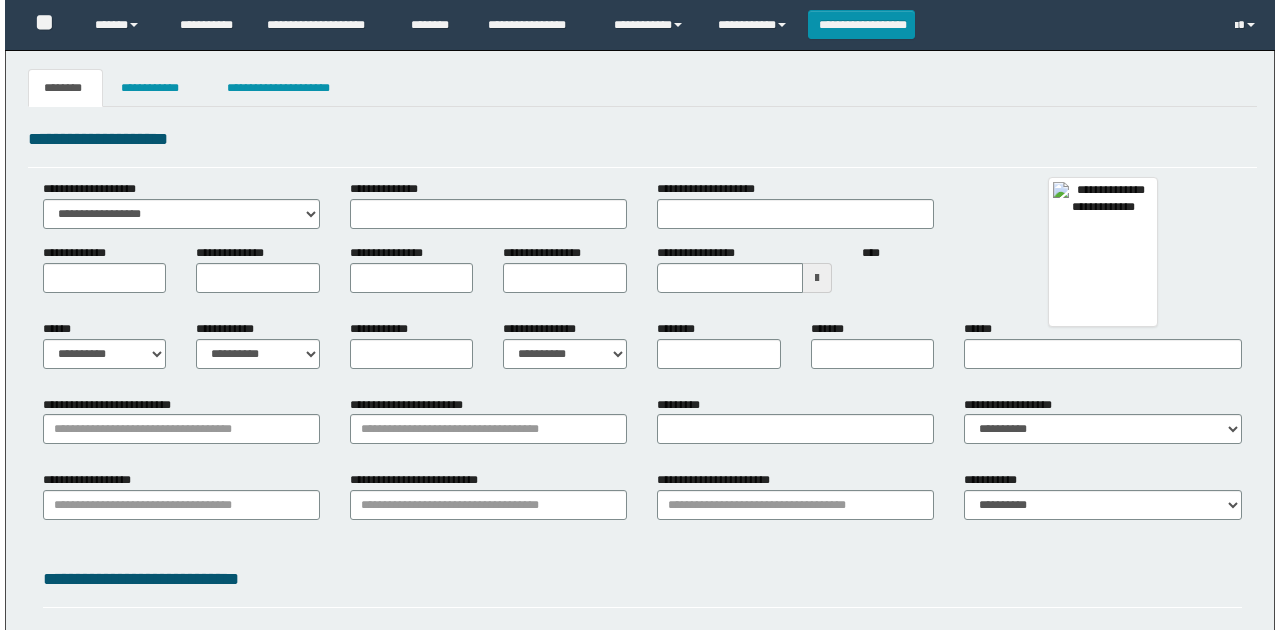 scroll, scrollTop: 0, scrollLeft: 0, axis: both 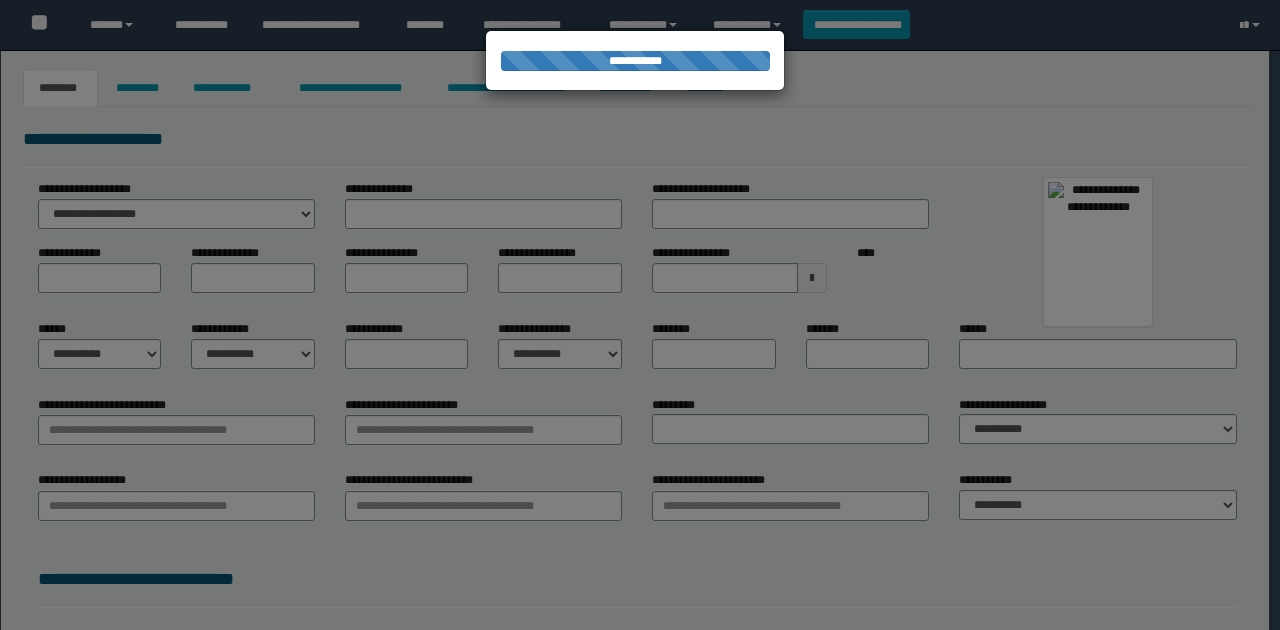 select on "****" 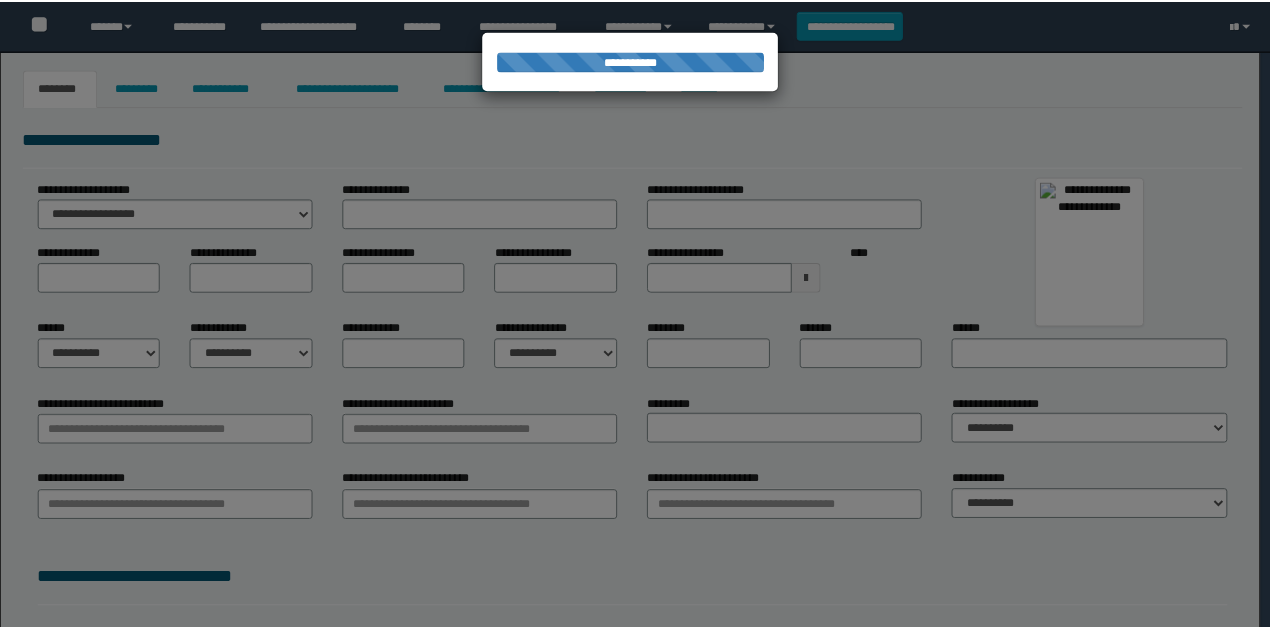 scroll, scrollTop: 0, scrollLeft: 0, axis: both 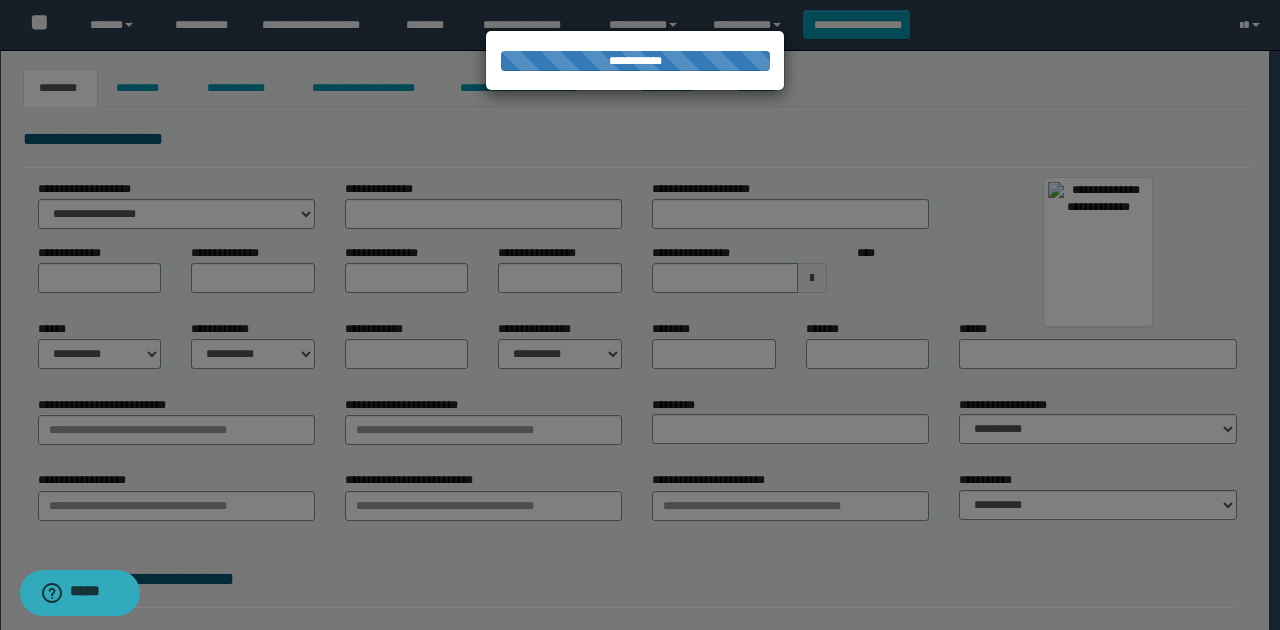type on "*******" 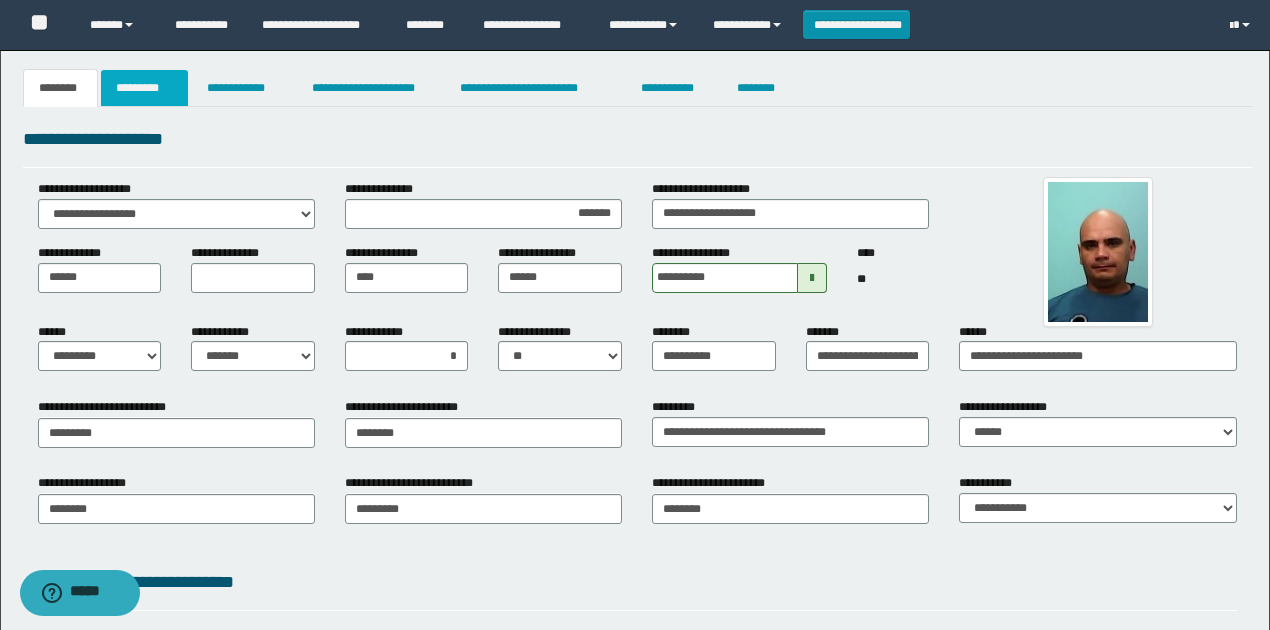 click on "*********" at bounding box center (144, 88) 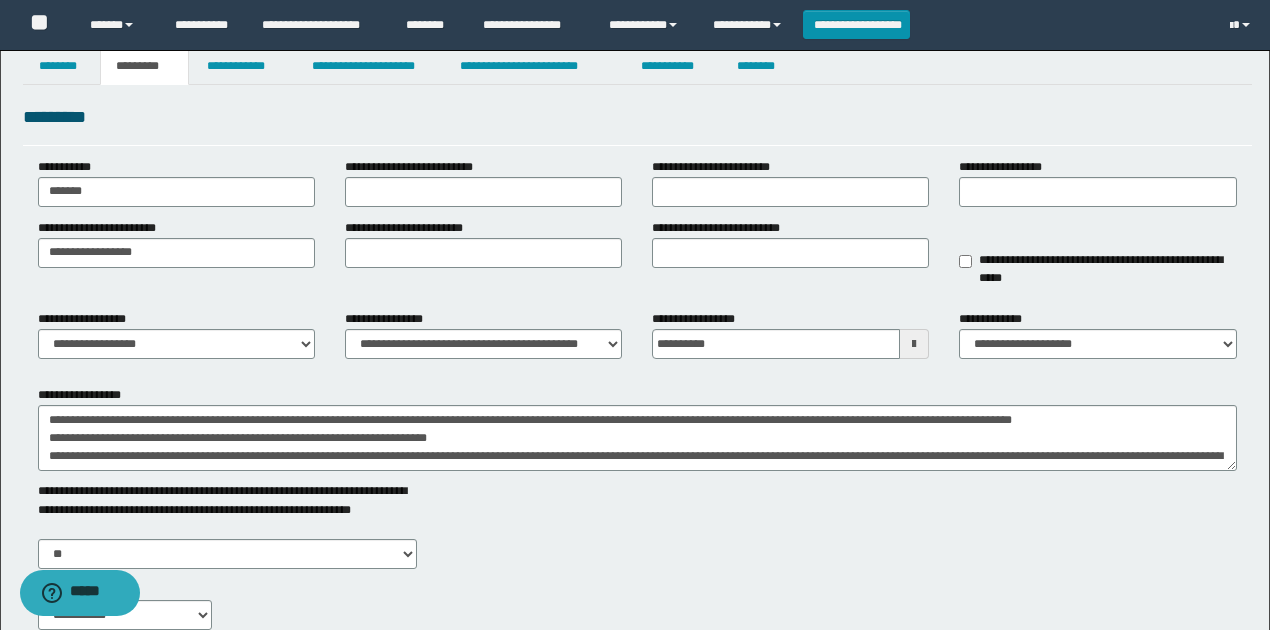 scroll, scrollTop: 266, scrollLeft: 0, axis: vertical 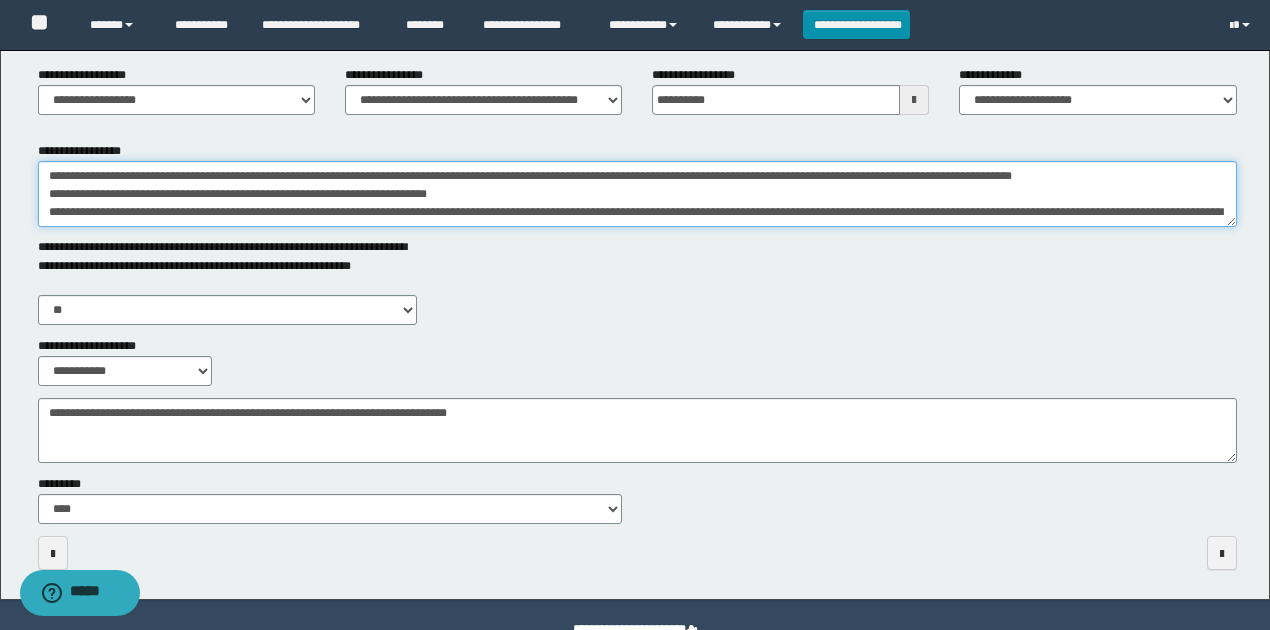 click on "**********" at bounding box center (637, 194) 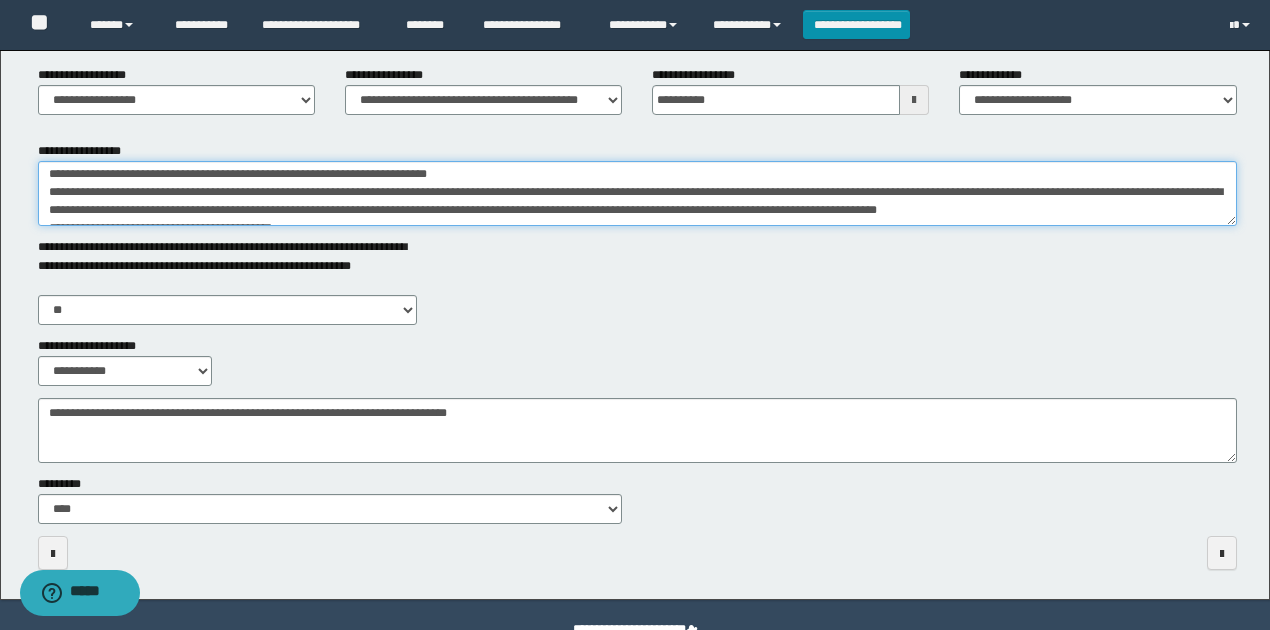 scroll, scrollTop: 54, scrollLeft: 0, axis: vertical 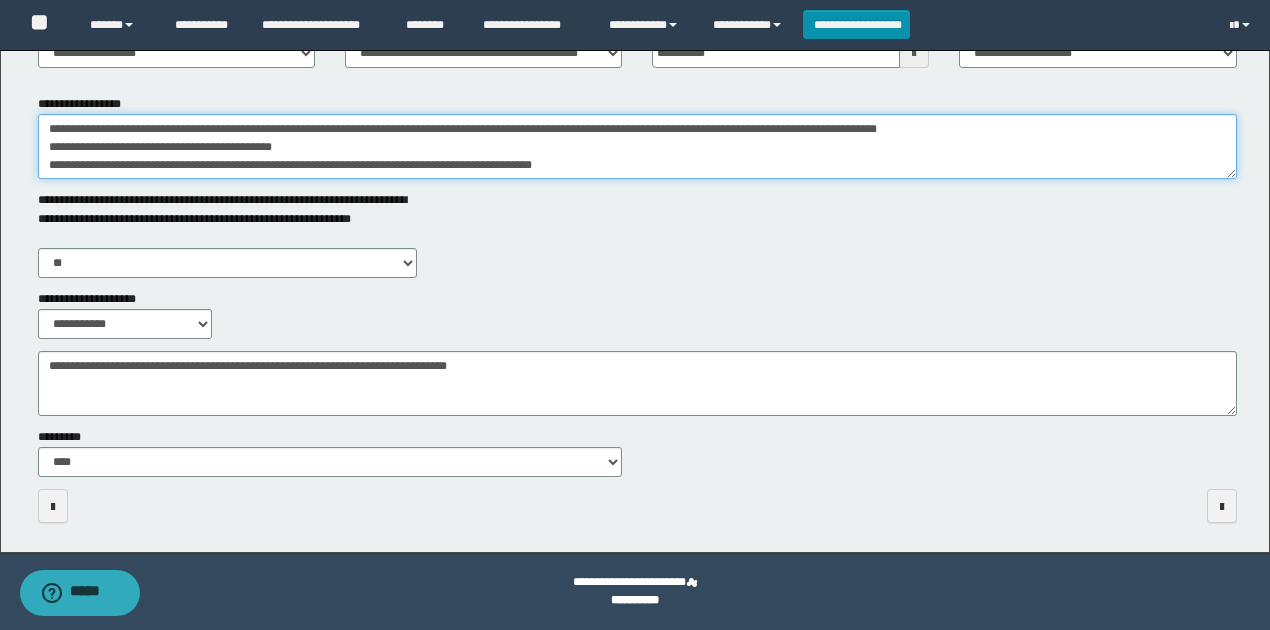 click on "**********" at bounding box center (637, 146) 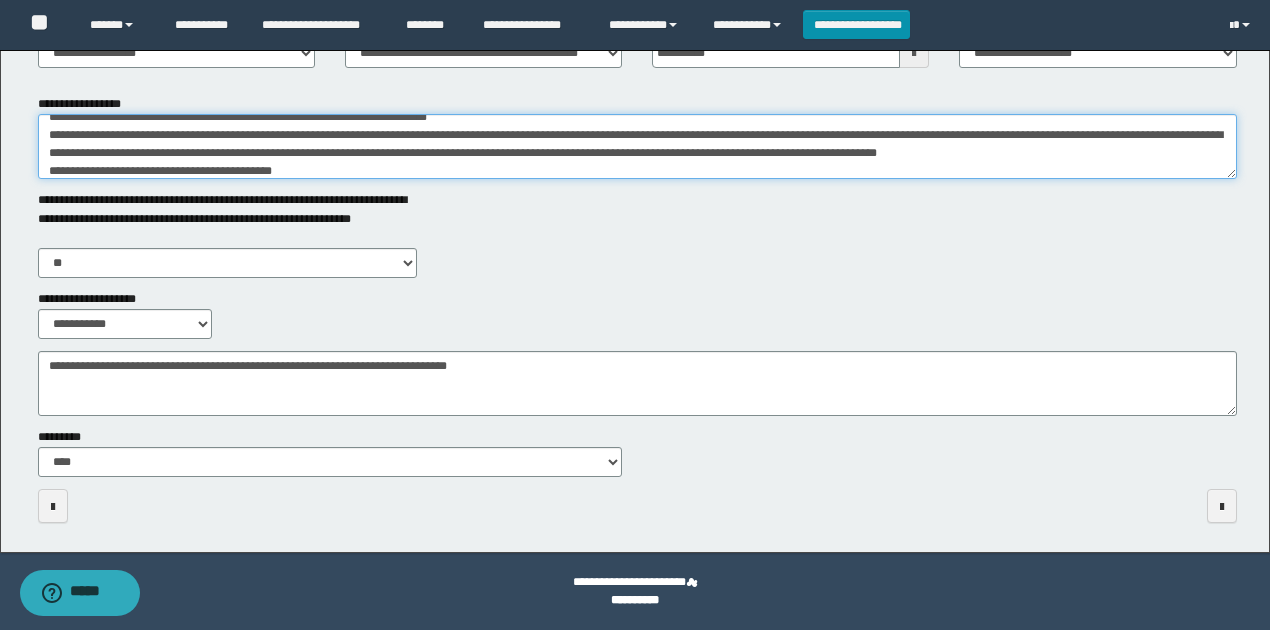scroll, scrollTop: 48, scrollLeft: 0, axis: vertical 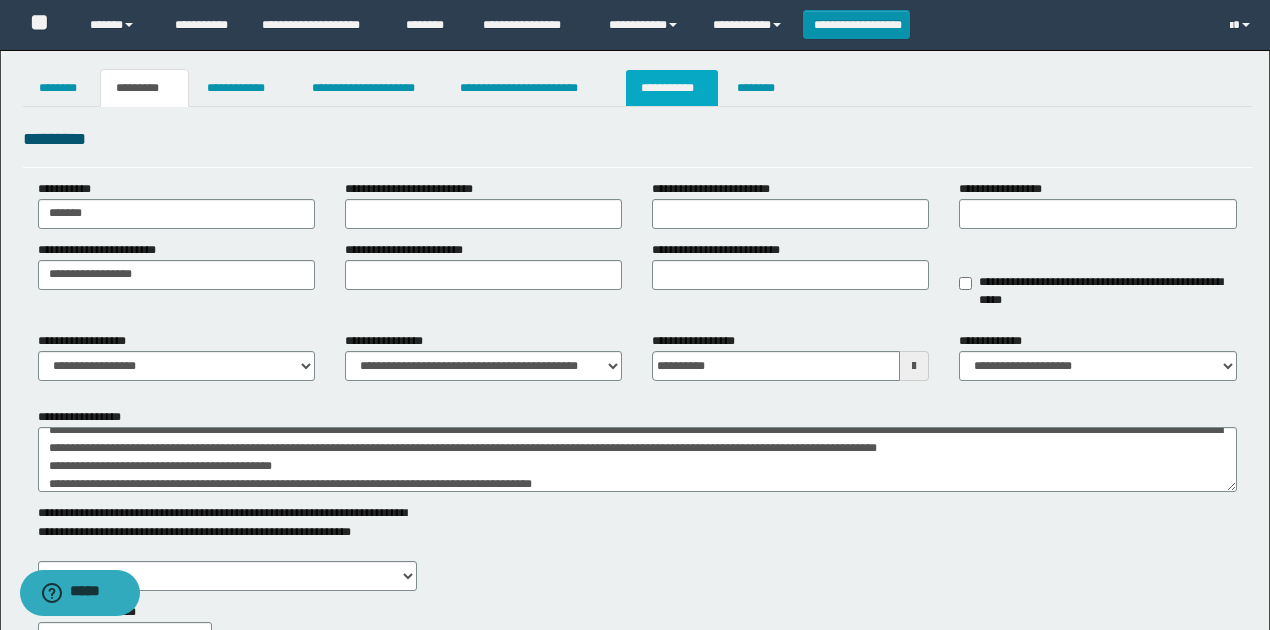 click on "**********" at bounding box center (672, 88) 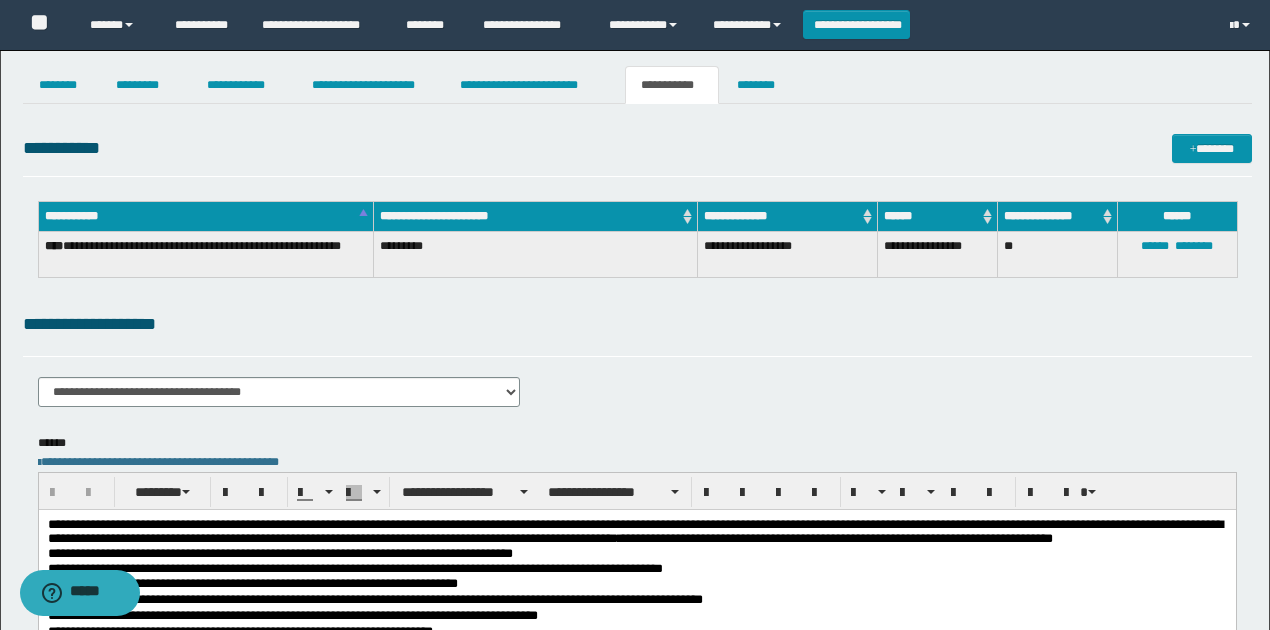 scroll, scrollTop: 0, scrollLeft: 0, axis: both 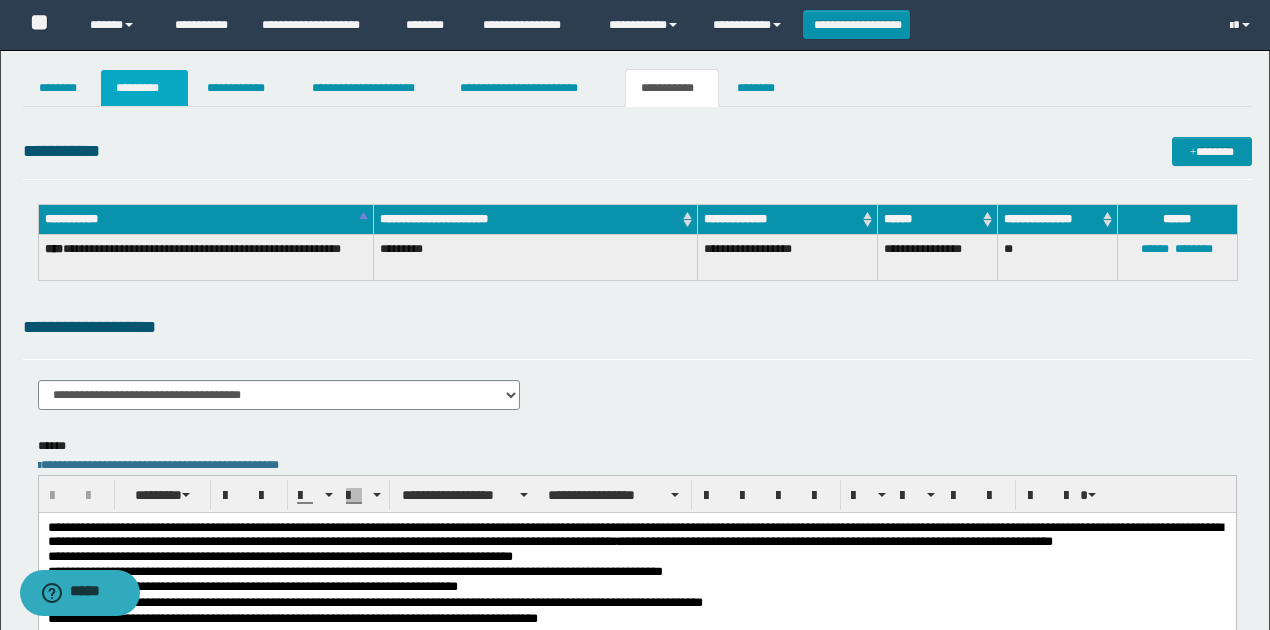 click on "*********" at bounding box center [144, 88] 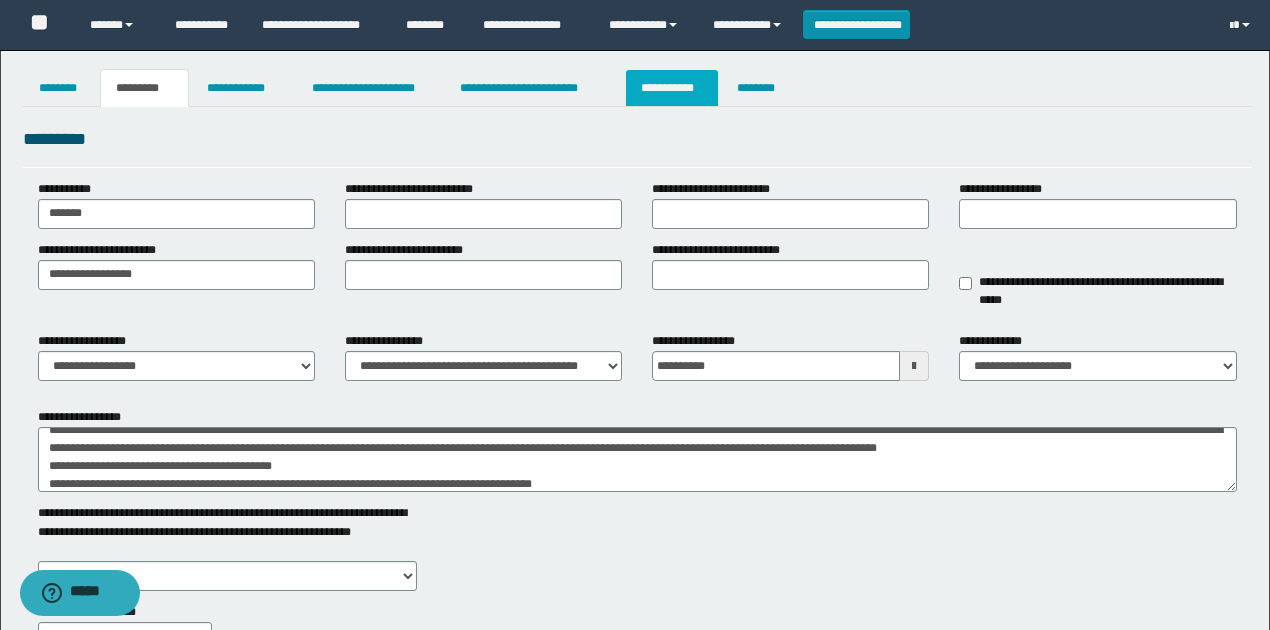 click on "**********" at bounding box center [672, 88] 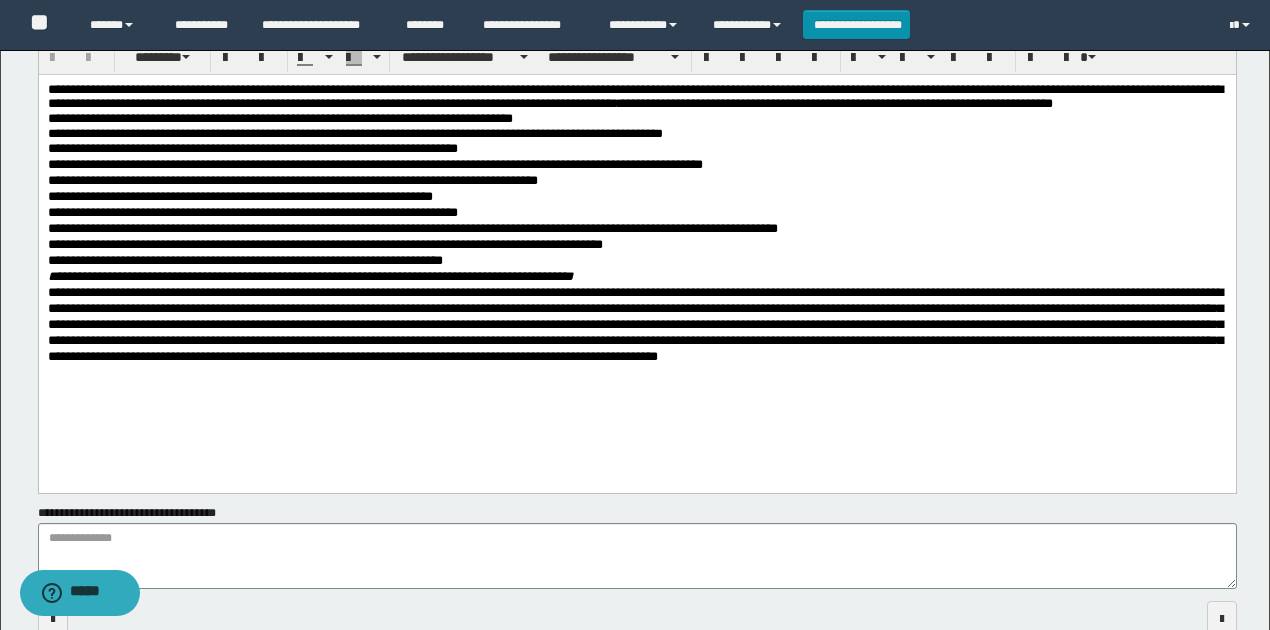 scroll, scrollTop: 533, scrollLeft: 0, axis: vertical 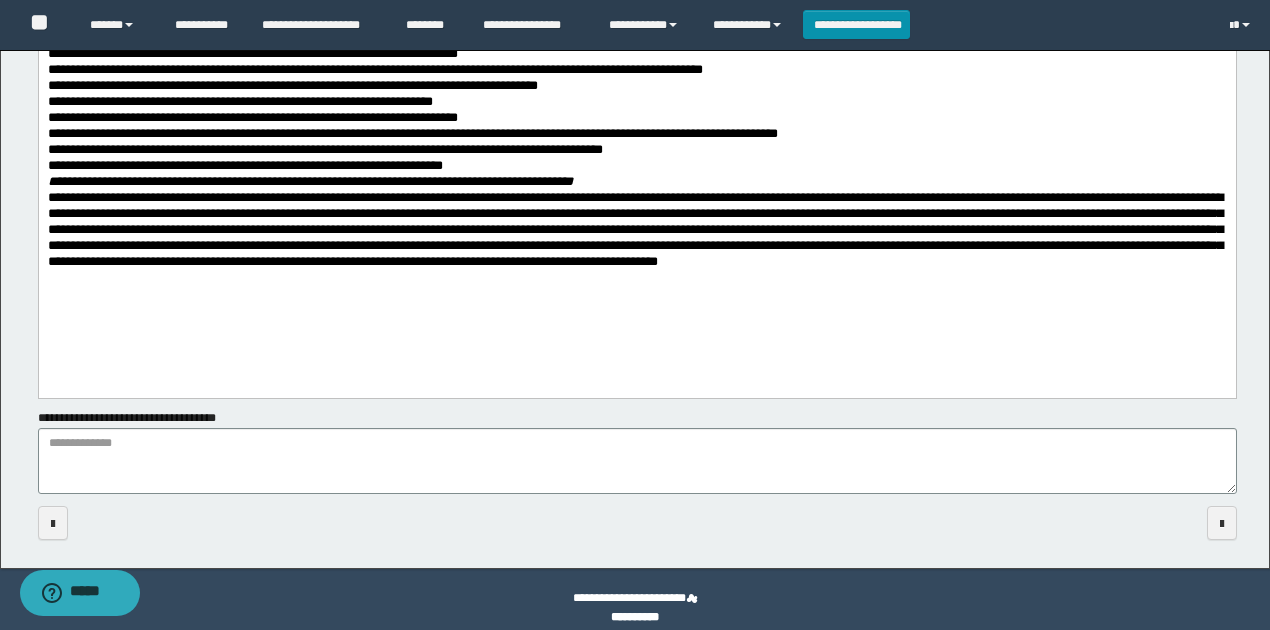 click on "**********" at bounding box center (324, 150) 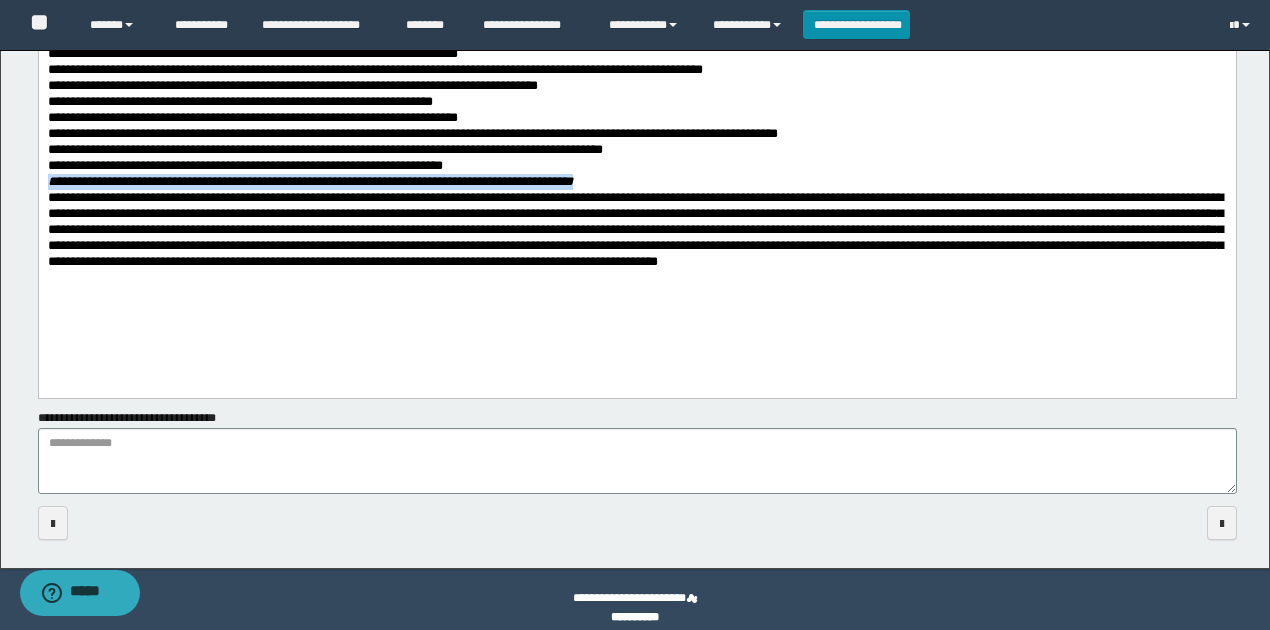 drag, startPoint x: 623, startPoint y: 200, endPoint x: 0, endPoint y: 199, distance: 623.0008 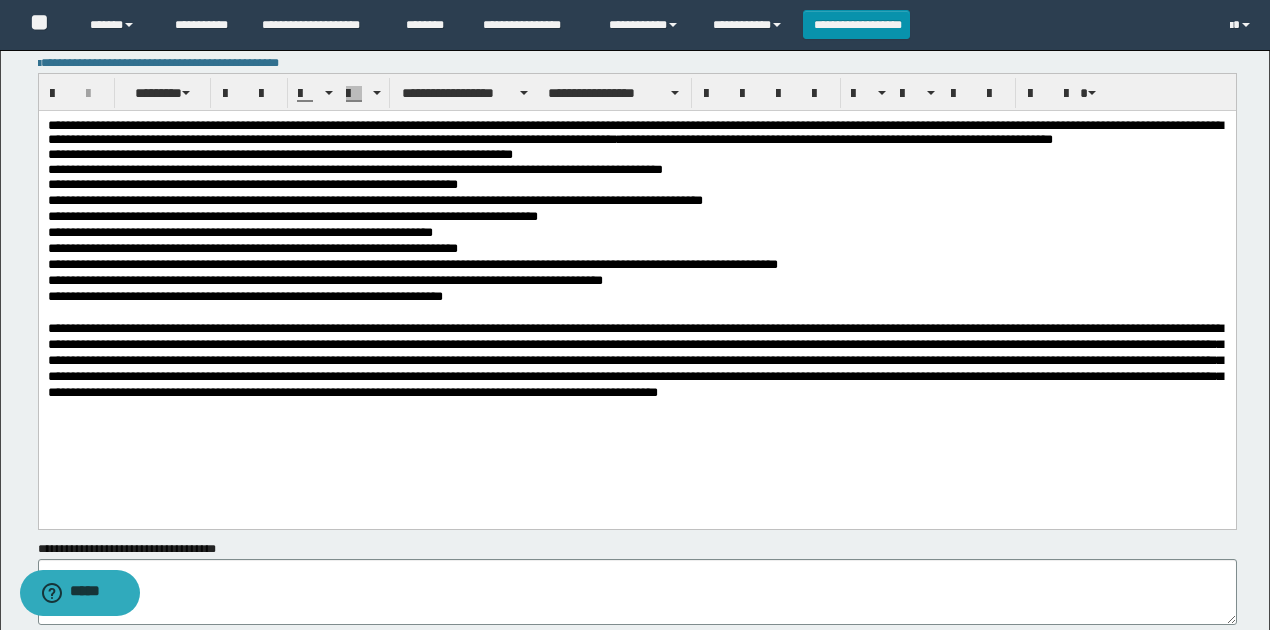 scroll, scrollTop: 400, scrollLeft: 0, axis: vertical 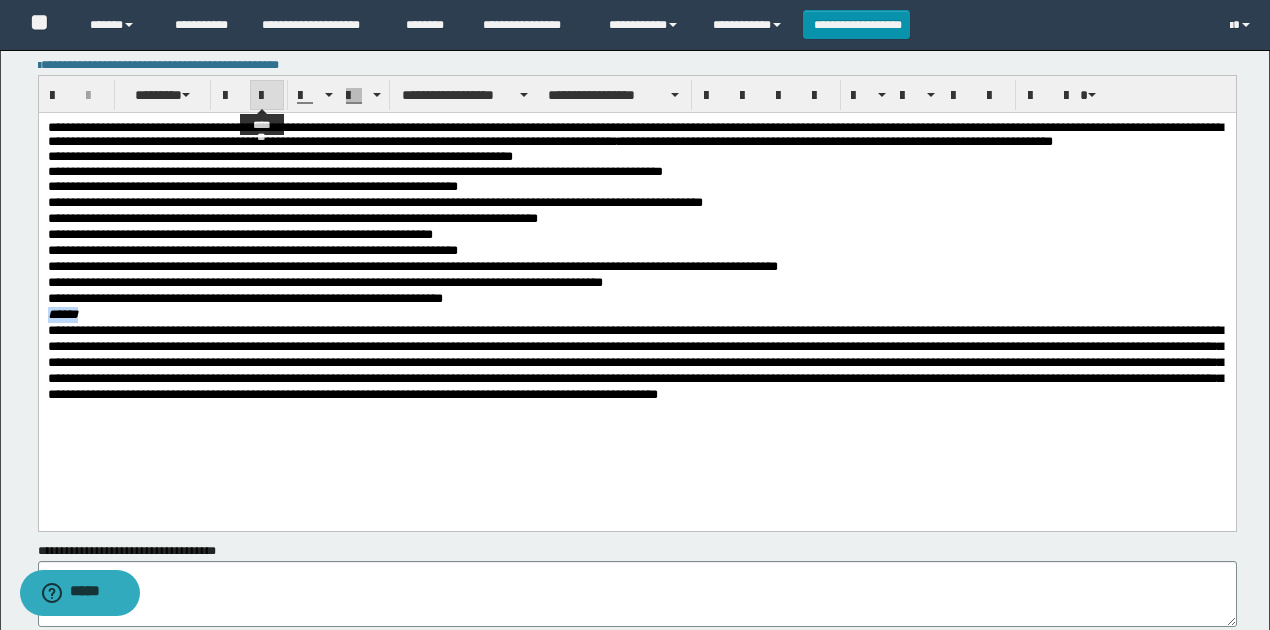 drag, startPoint x: 261, startPoint y: 90, endPoint x: 210, endPoint y: 64, distance: 57.245087 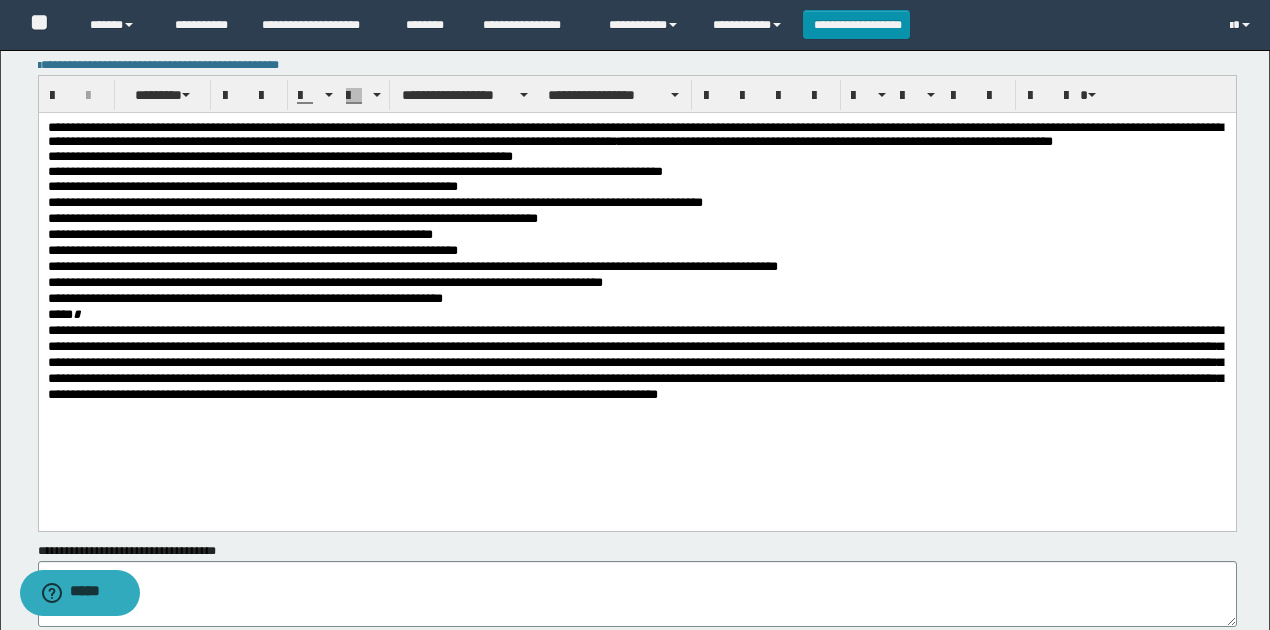 click on "*****" at bounding box center [636, 315] 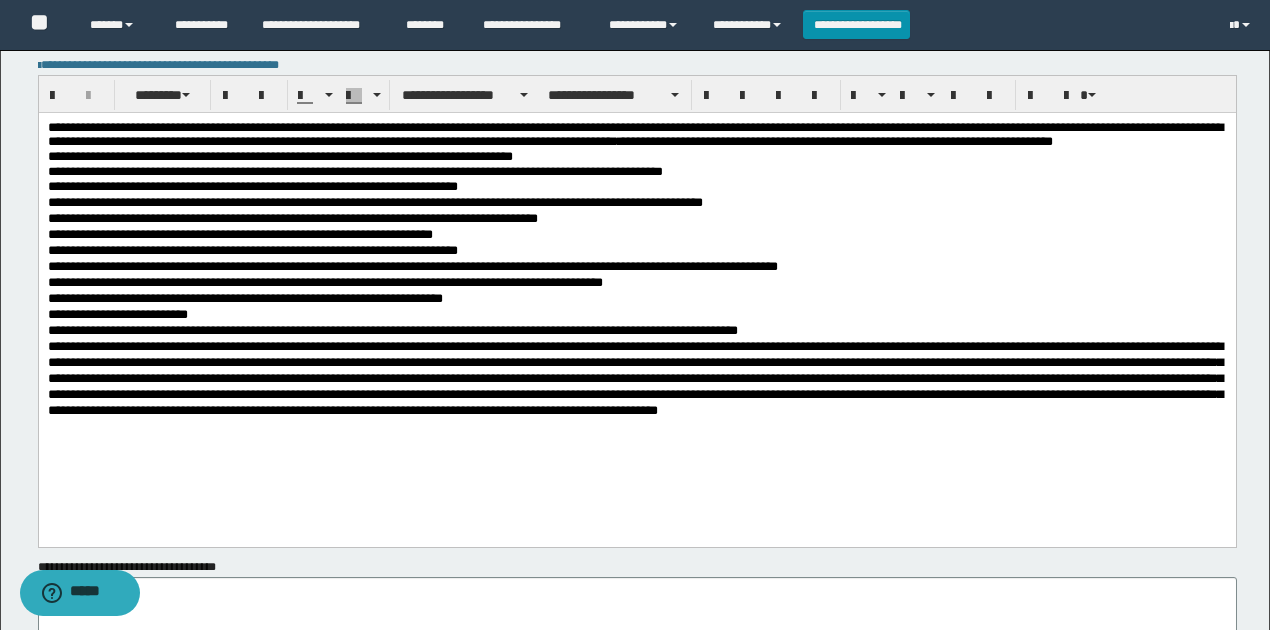 click on "**********" at bounding box center (392, 330) 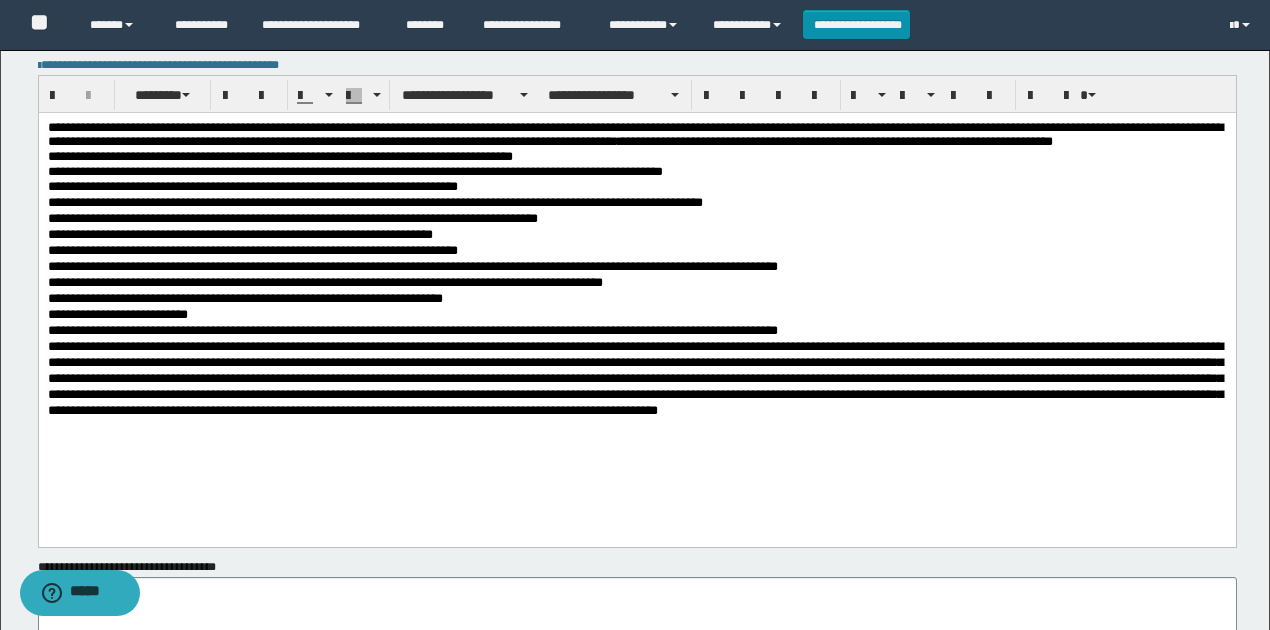 click on "**********" at bounding box center [636, 331] 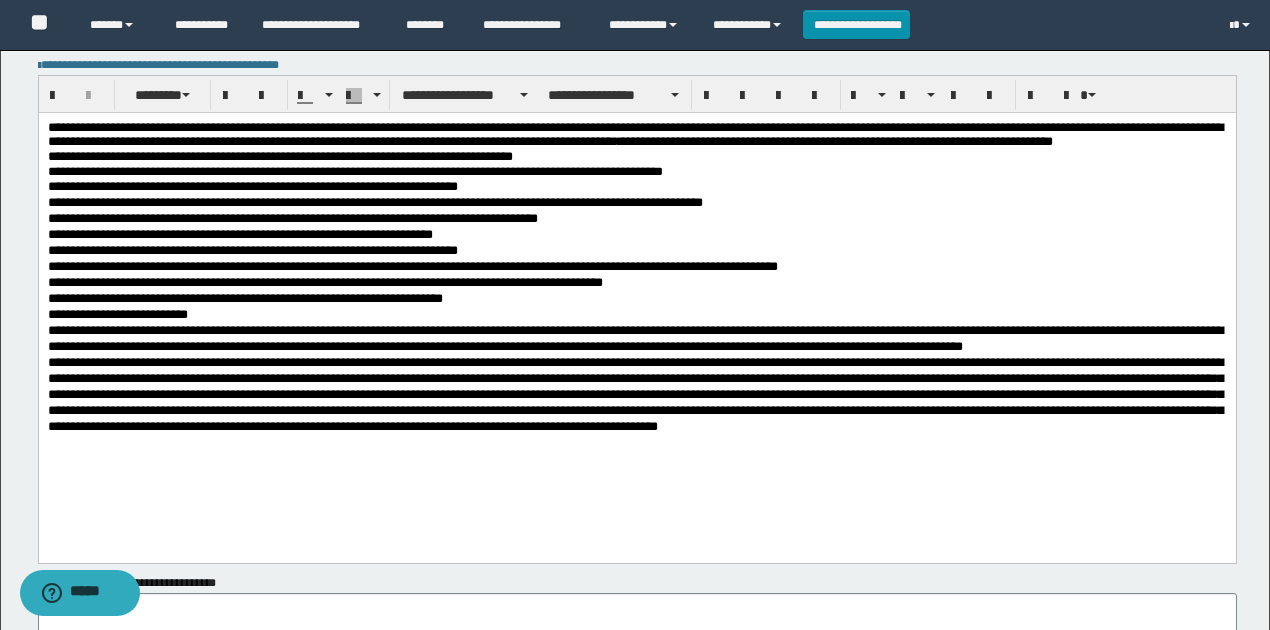 click on "**********" at bounding box center (634, 338) 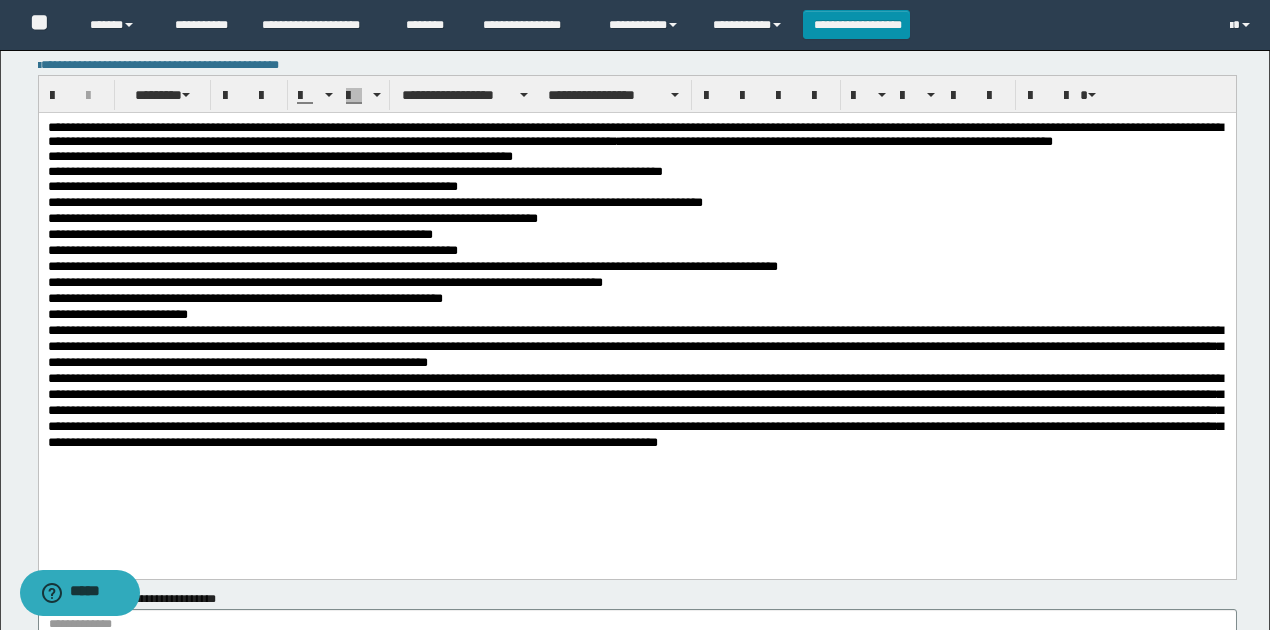 click on "**********" at bounding box center [324, 282] 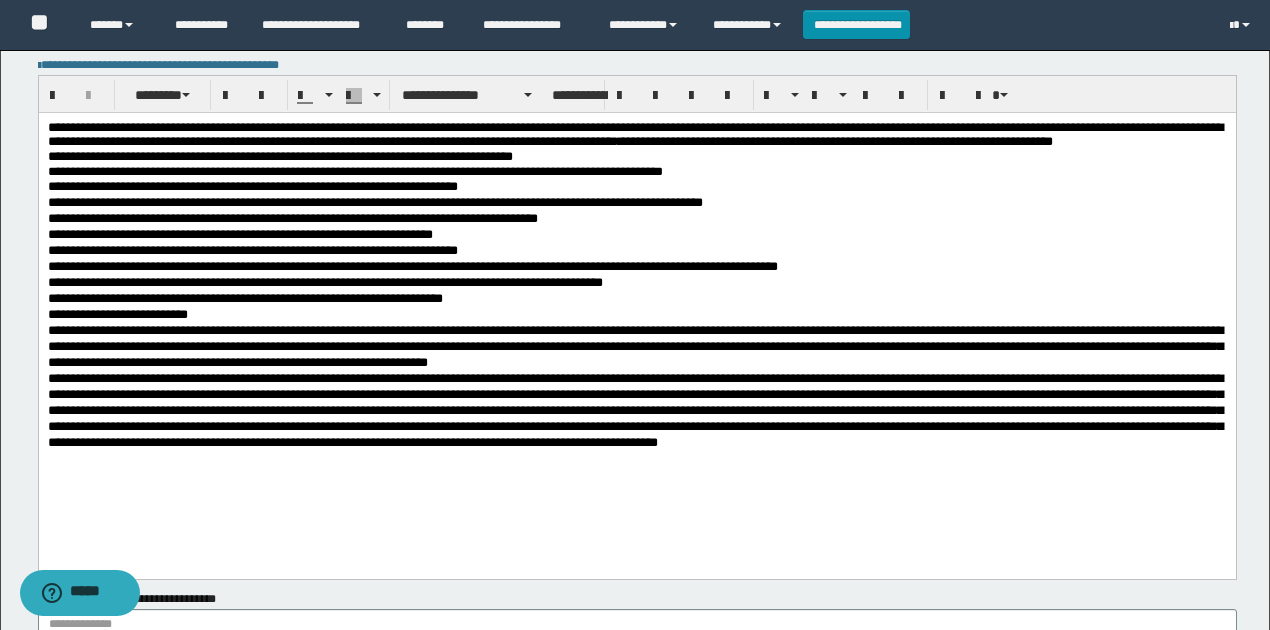 click on "**********" at bounding box center (634, 346) 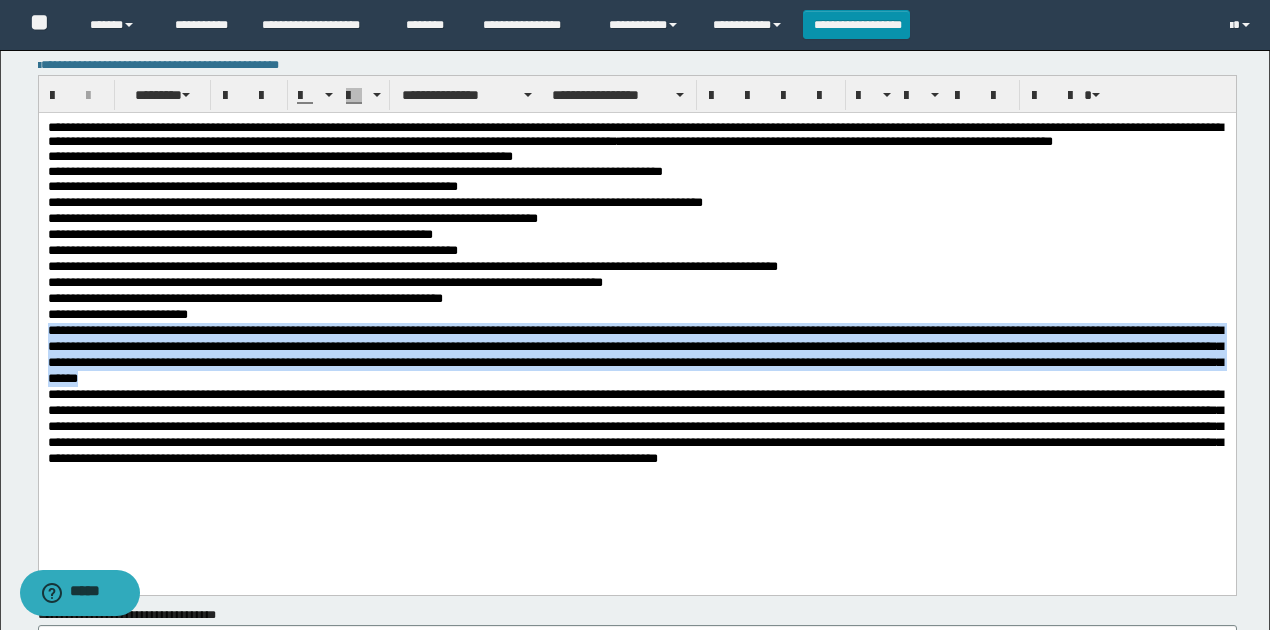drag, startPoint x: 48, startPoint y: 352, endPoint x: 413, endPoint y: 404, distance: 368.68552 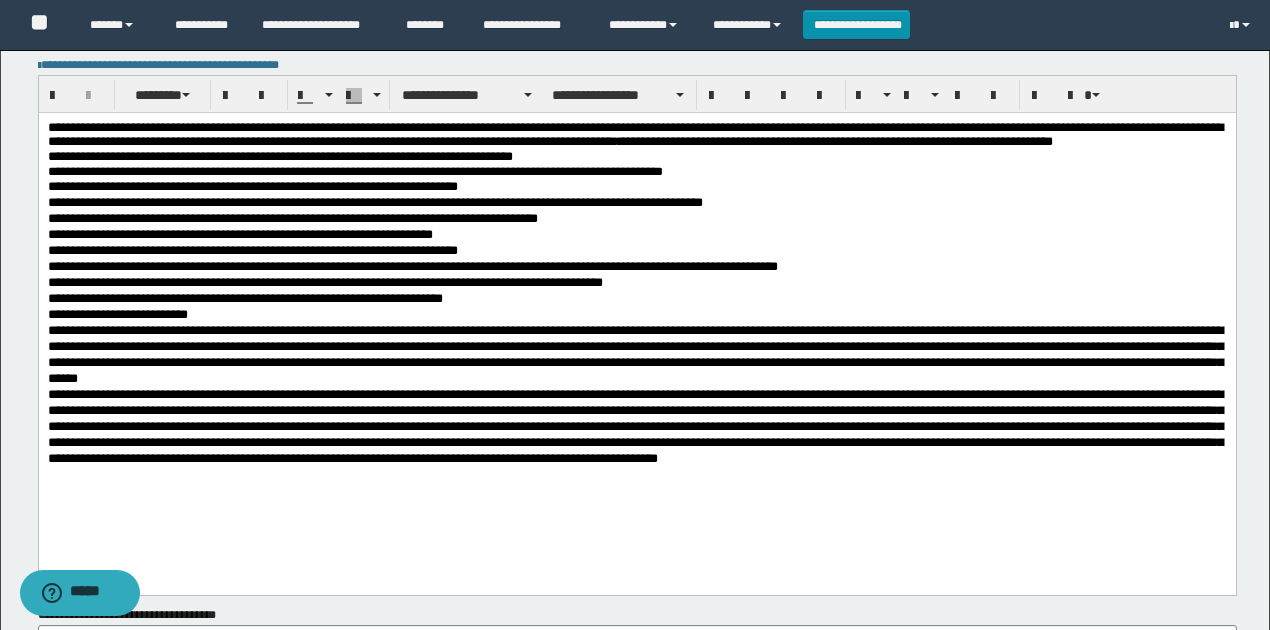 click at bounding box center [634, 426] 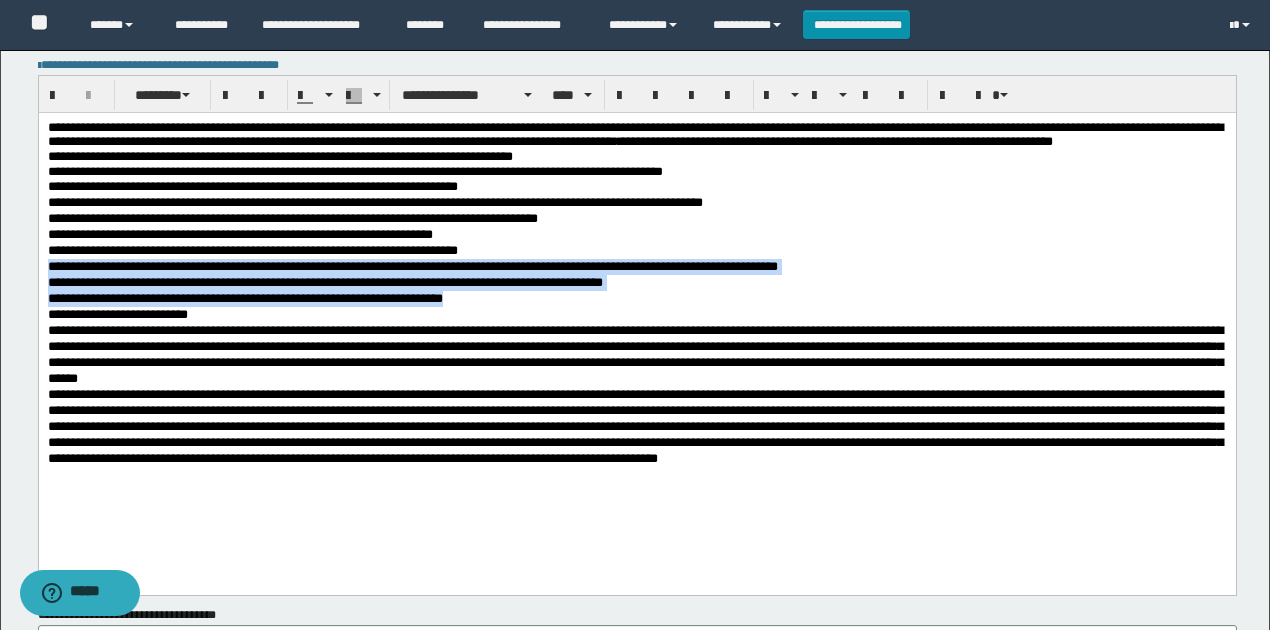 drag, startPoint x: 508, startPoint y: 321, endPoint x: 17, endPoint y: 284, distance: 492.39212 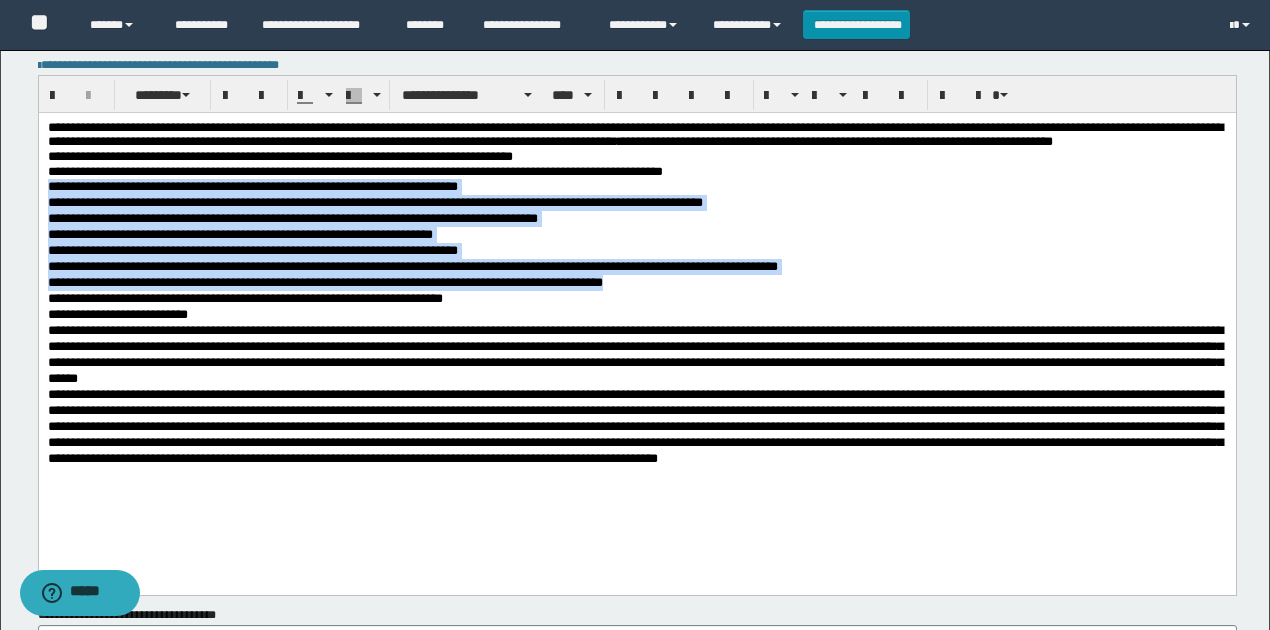 drag, startPoint x: 521, startPoint y: 302, endPoint x: 46, endPoint y: 211, distance: 483.6383 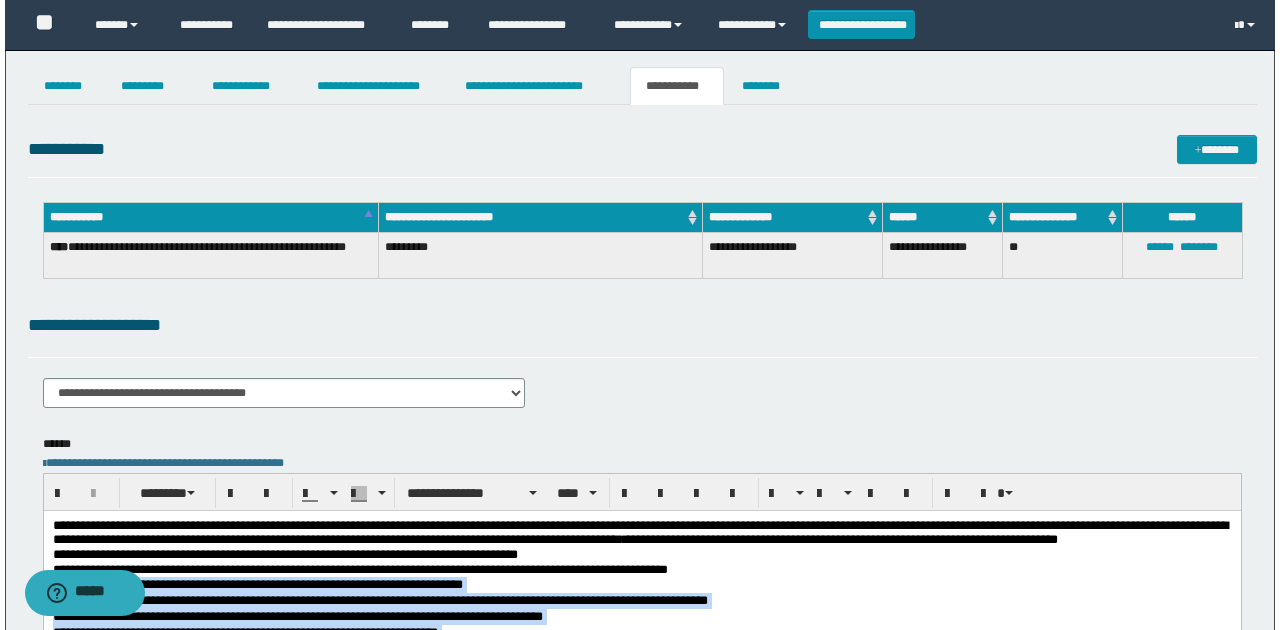 scroll, scrollTop: 0, scrollLeft: 0, axis: both 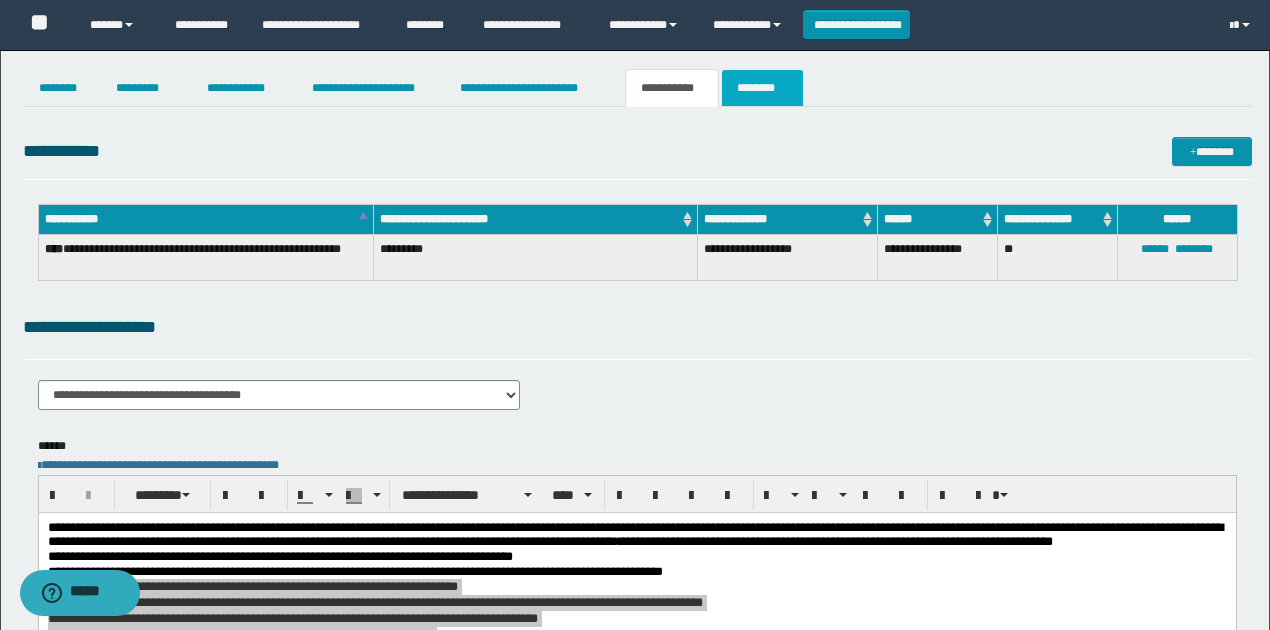 click on "********" at bounding box center (762, 88) 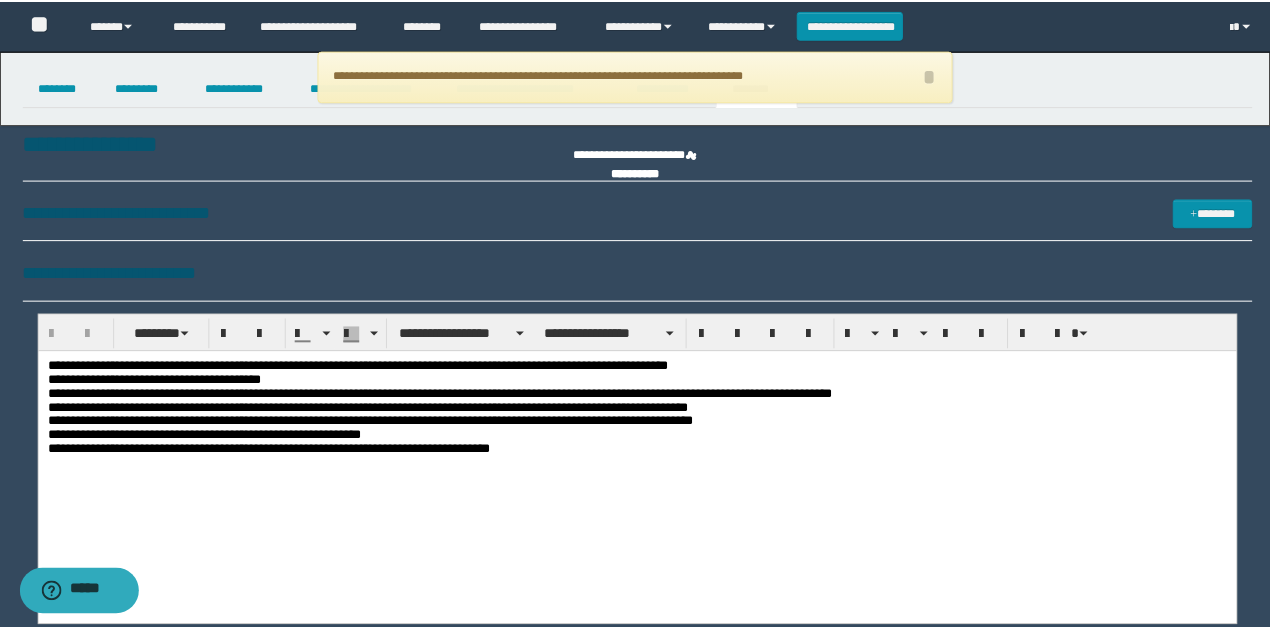 scroll, scrollTop: 0, scrollLeft: 0, axis: both 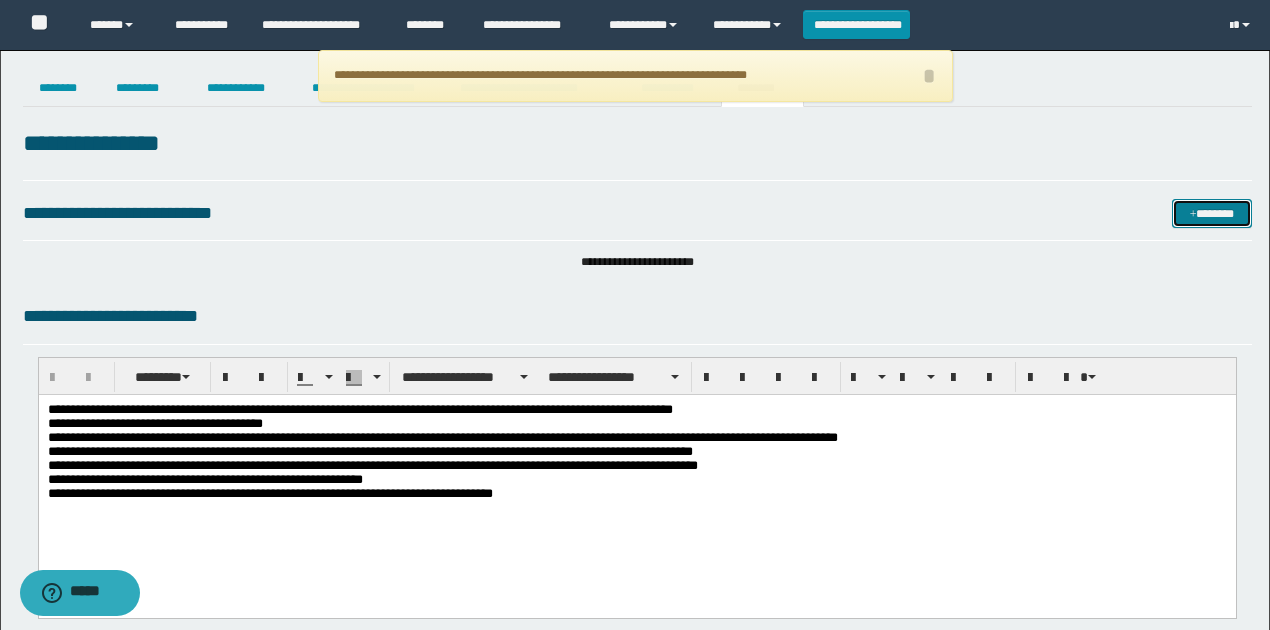 click on "*******" at bounding box center (1211, 213) 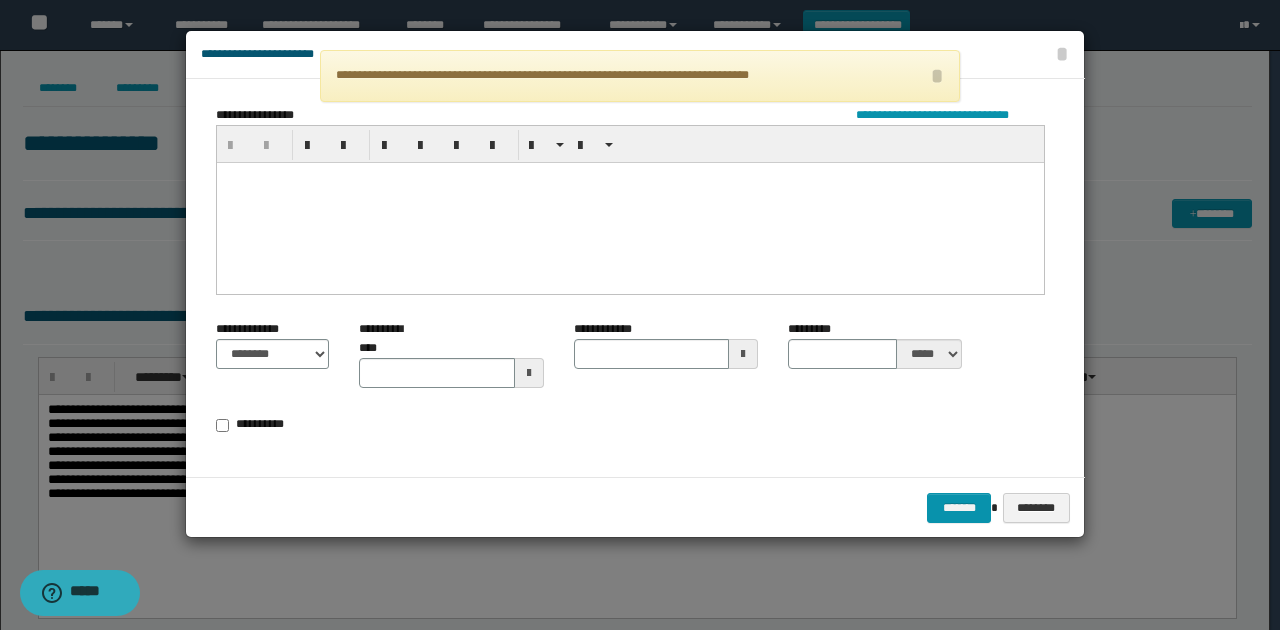 click at bounding box center [630, 202] 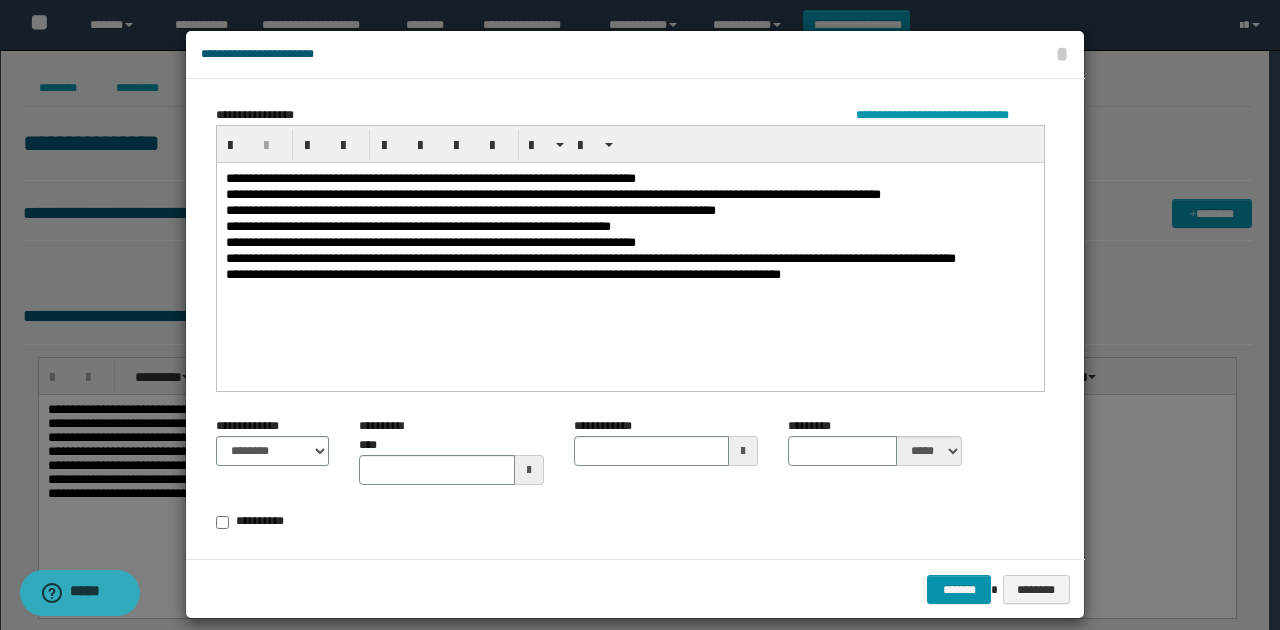 click at bounding box center (529, 470) 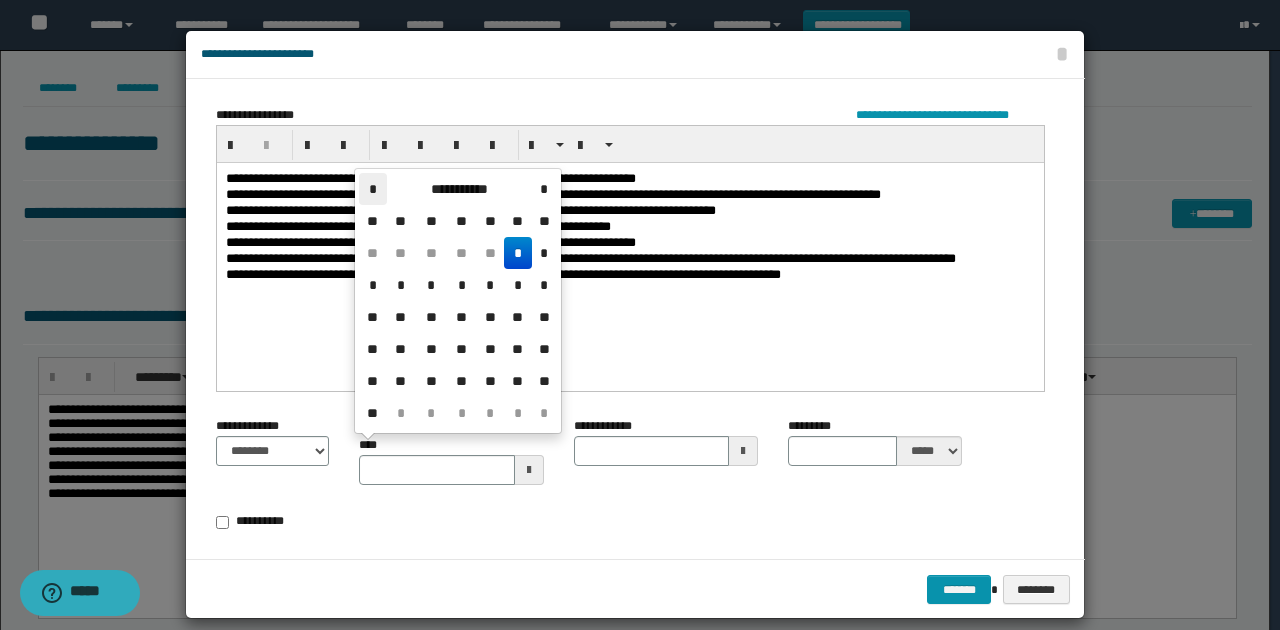click on "*" at bounding box center (373, 189) 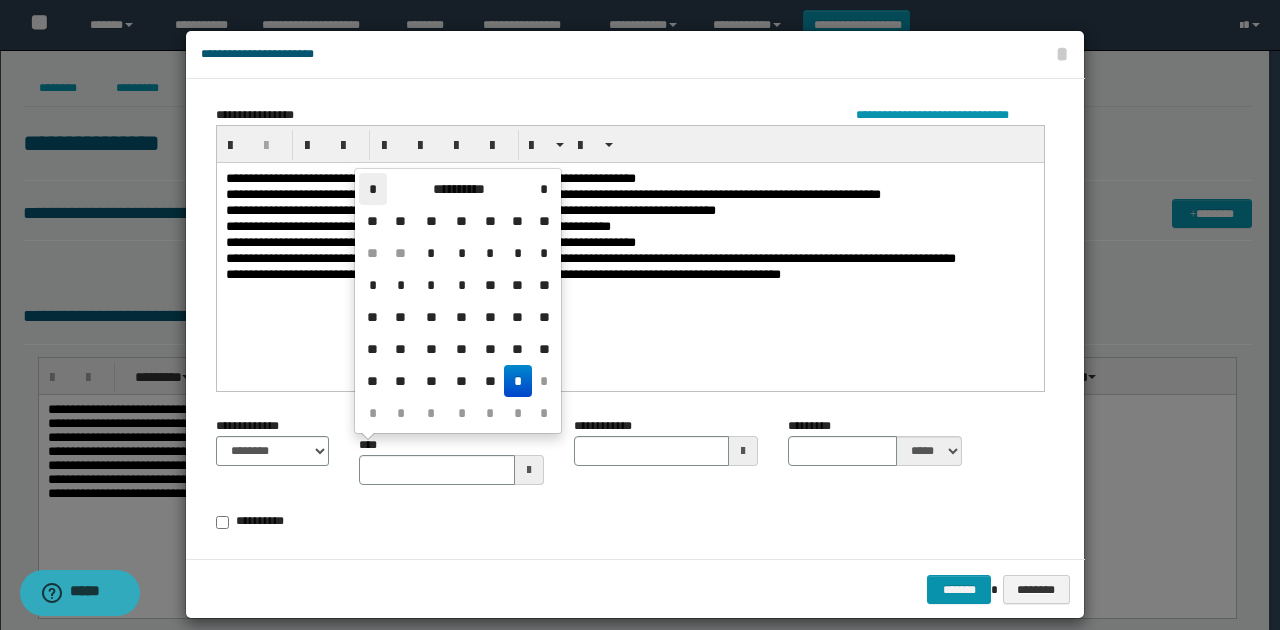 click on "*" at bounding box center [373, 189] 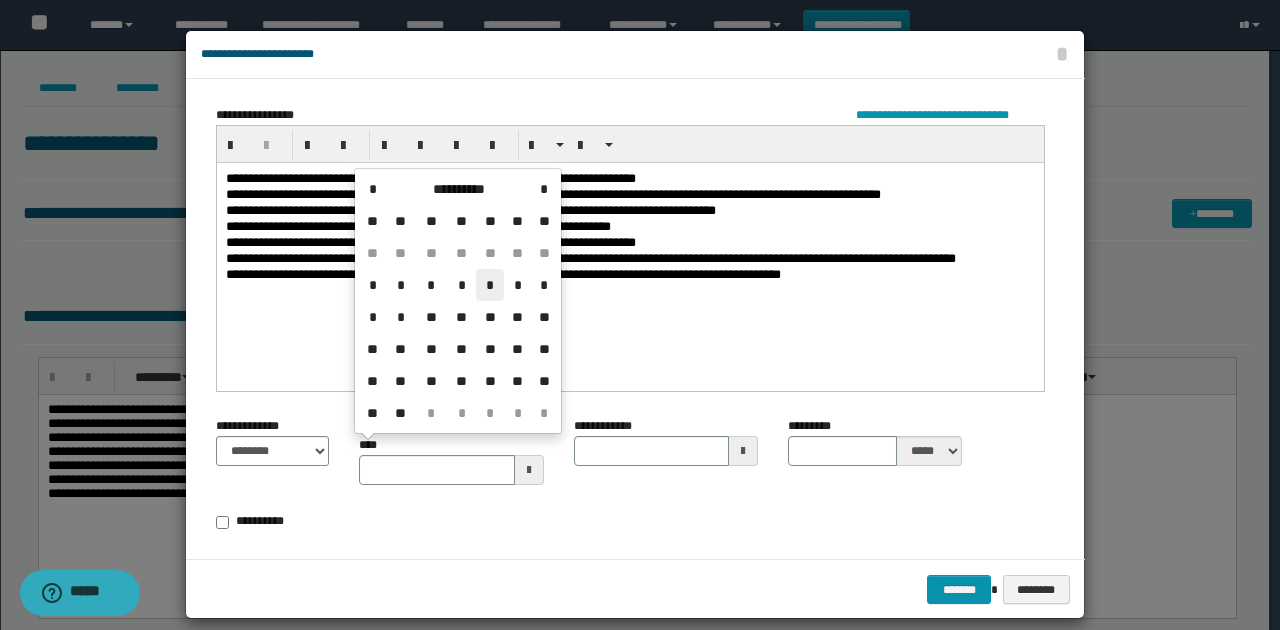 click on "*" at bounding box center [490, 285] 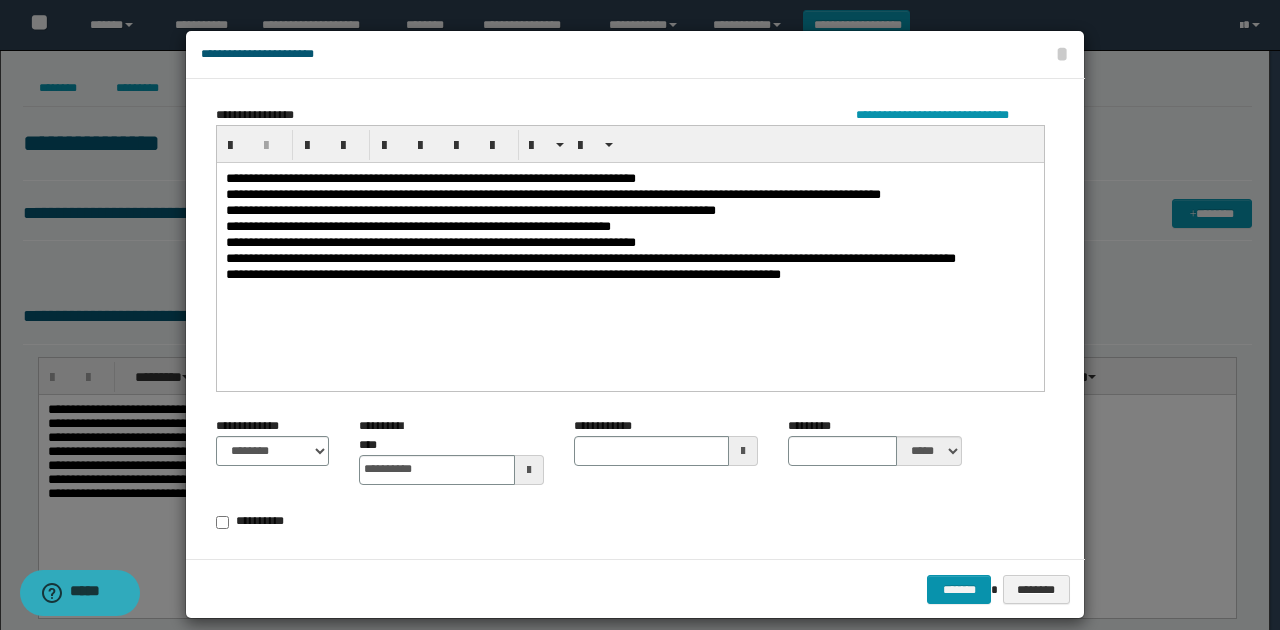 click at bounding box center (743, 451) 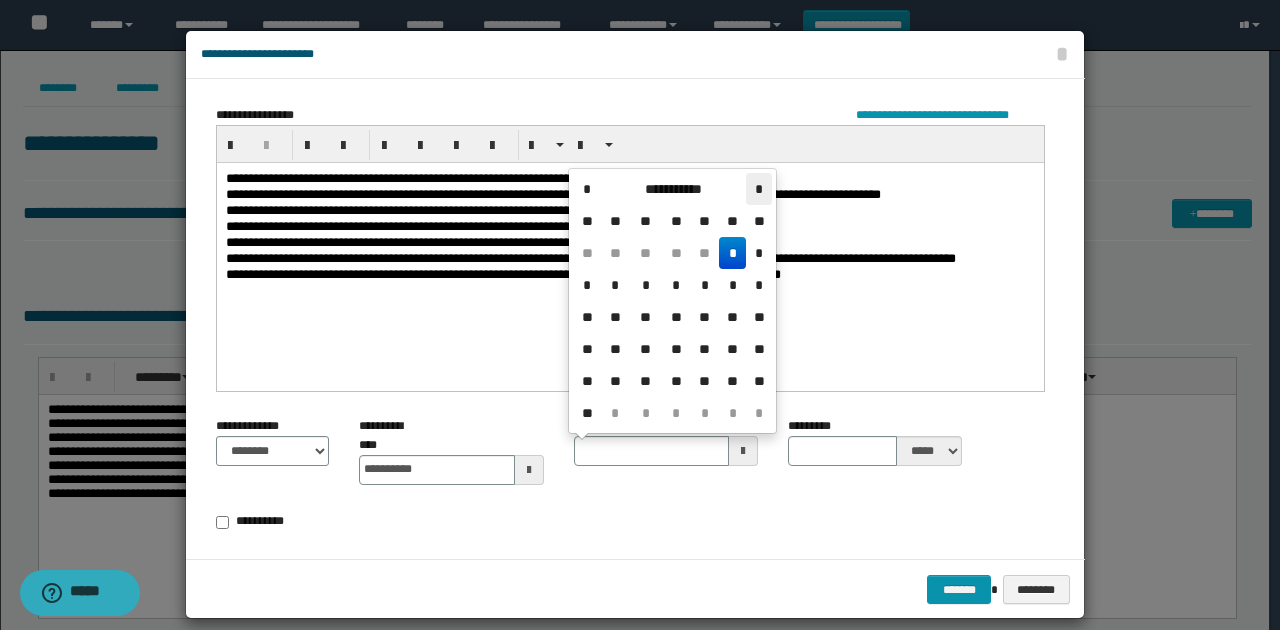 click on "*" at bounding box center (758, 189) 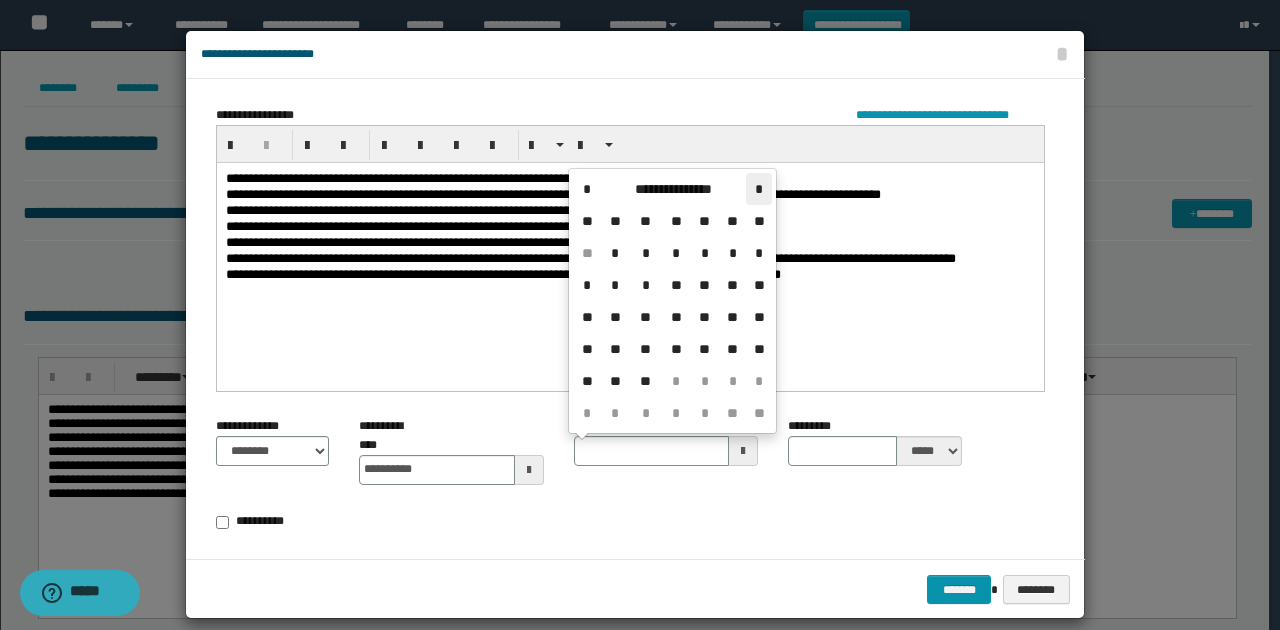 click on "*" at bounding box center (758, 189) 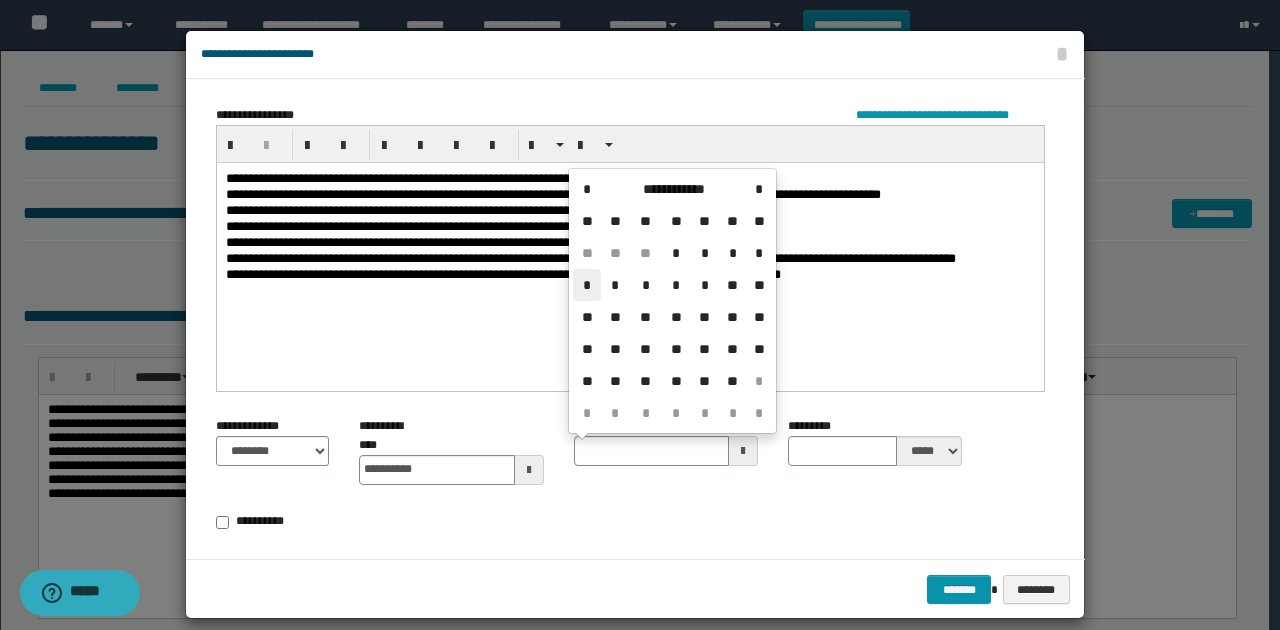 click on "*" at bounding box center [587, 285] 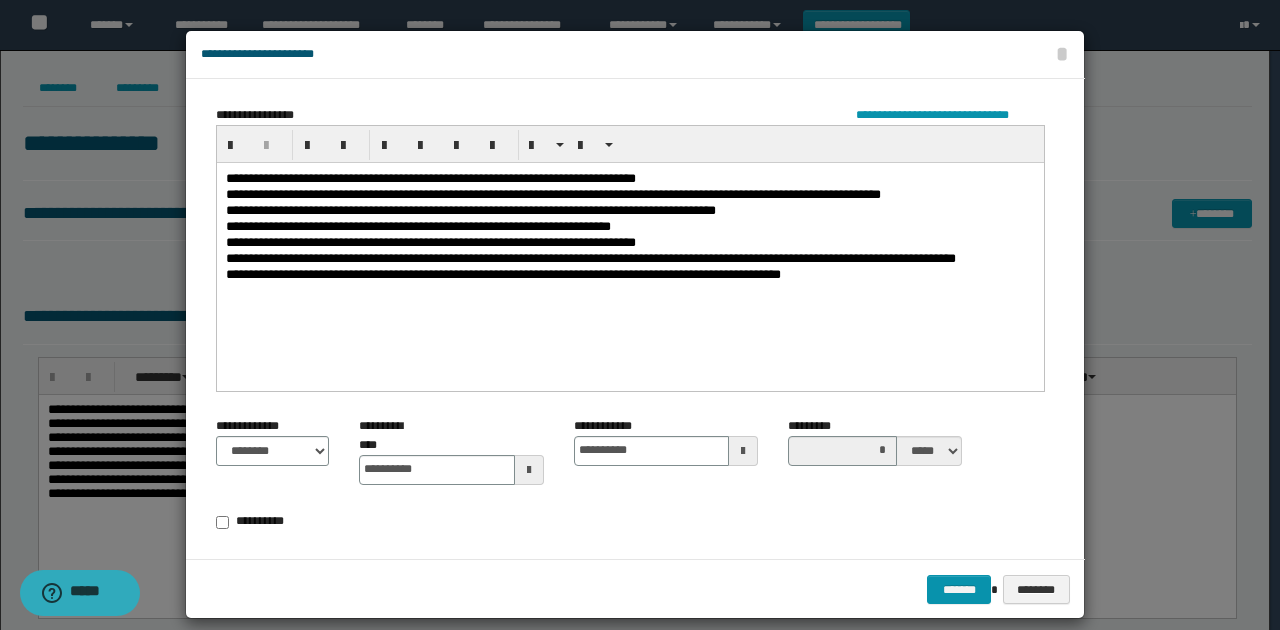 drag, startPoint x: 795, startPoint y: 489, endPoint x: 968, endPoint y: 590, distance: 200.32474 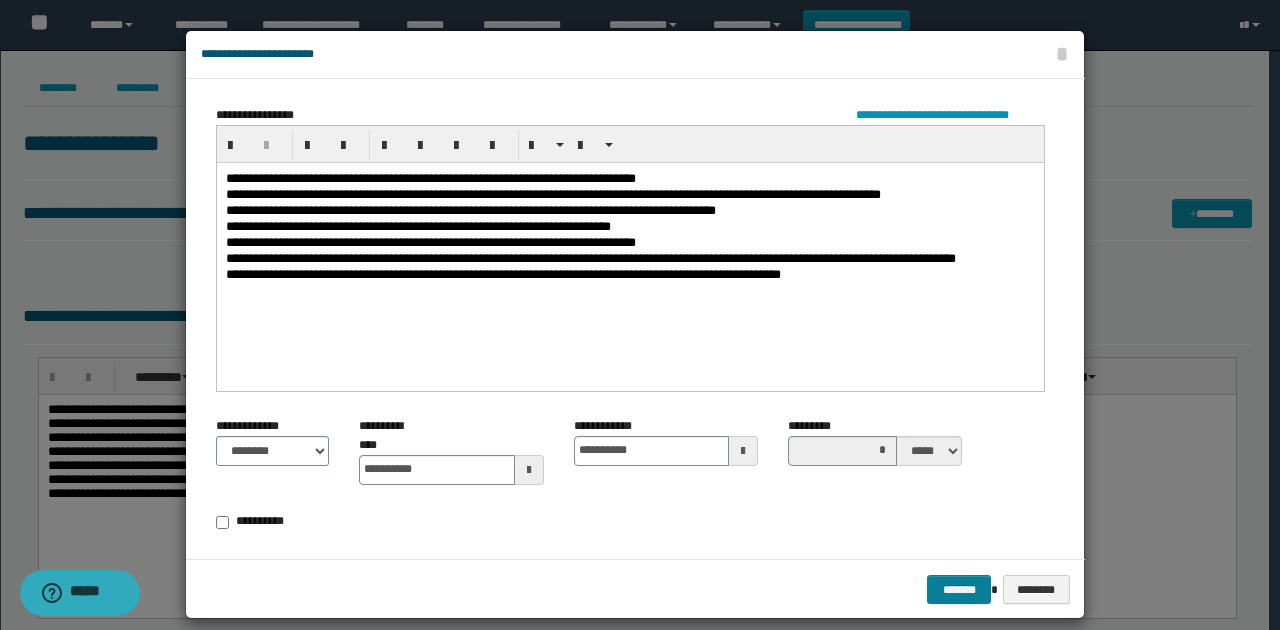 click on "**********" at bounding box center (630, 482) 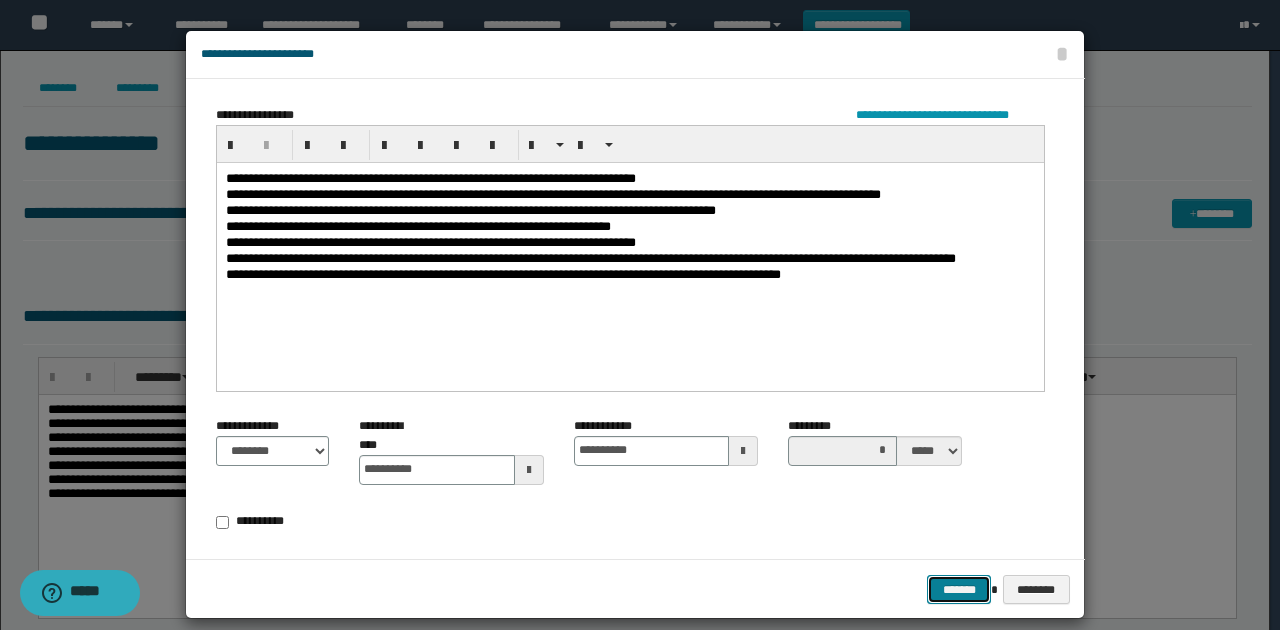 click on "*******" at bounding box center [959, 589] 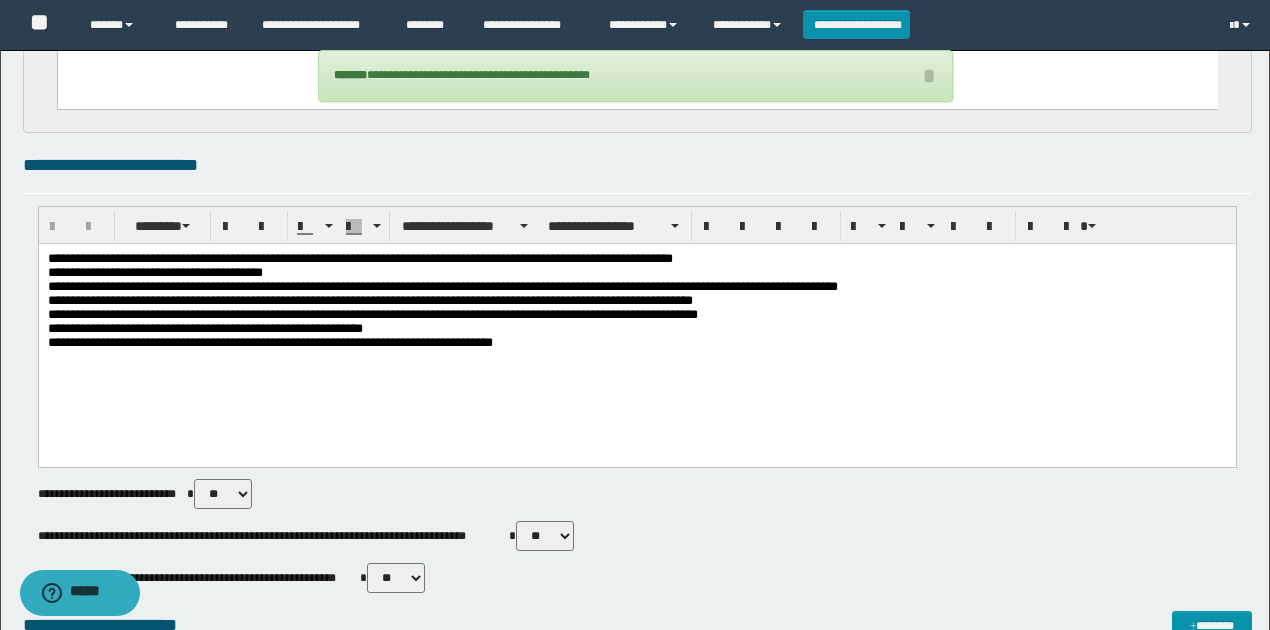 scroll, scrollTop: 533, scrollLeft: 0, axis: vertical 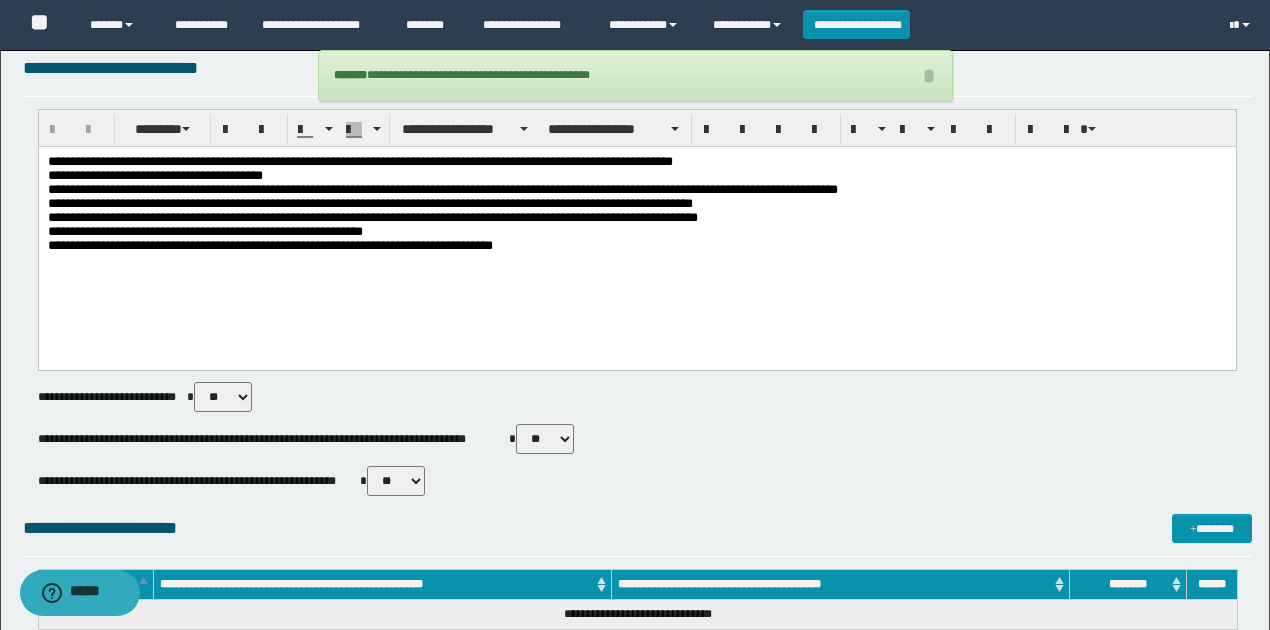 drag, startPoint x: 404, startPoint y: 481, endPoint x: 400, endPoint y: 491, distance: 10.770329 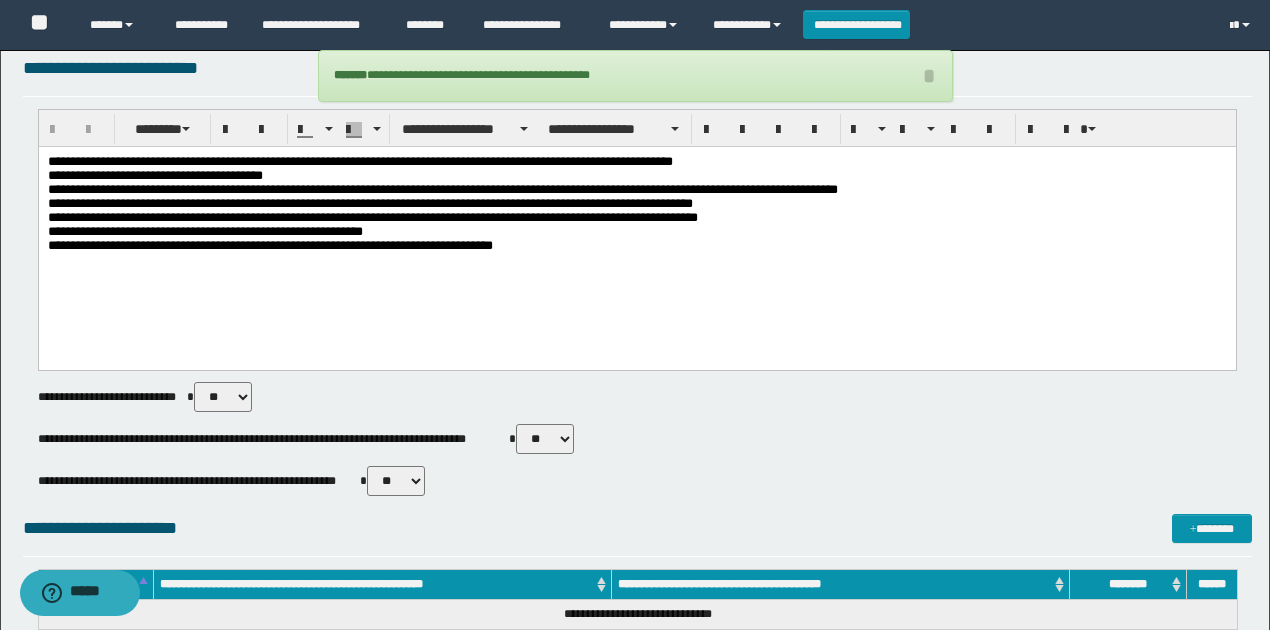 click on "**
**" at bounding box center [396, 481] 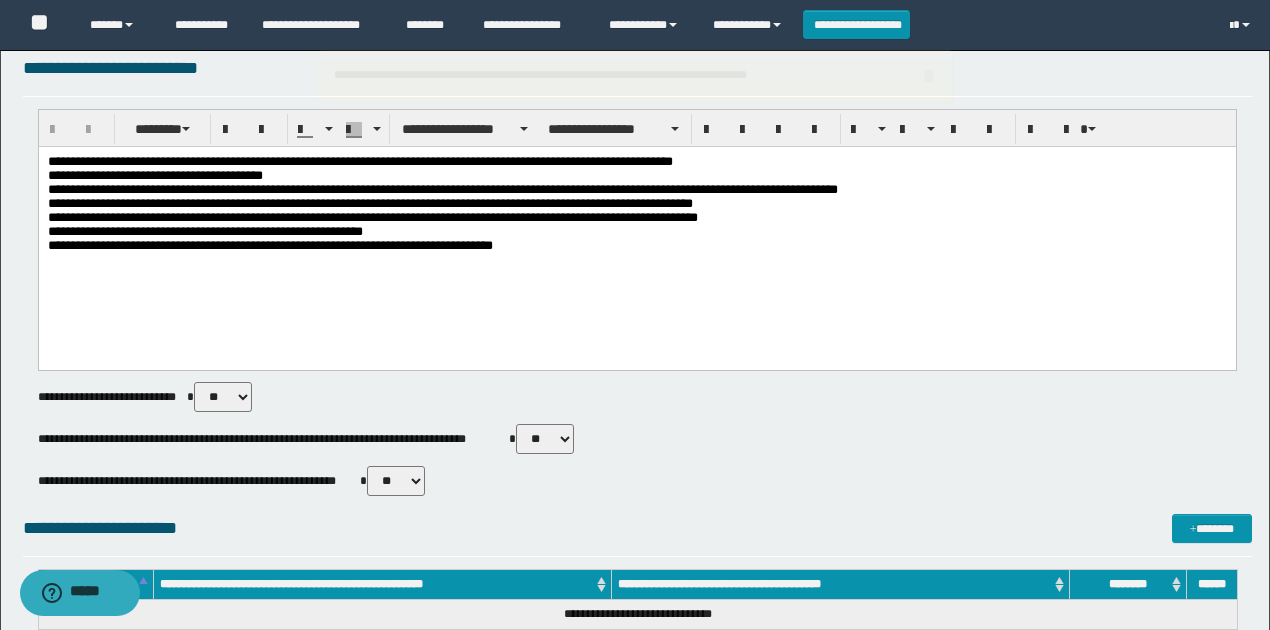click on "**
**" at bounding box center (545, 439) 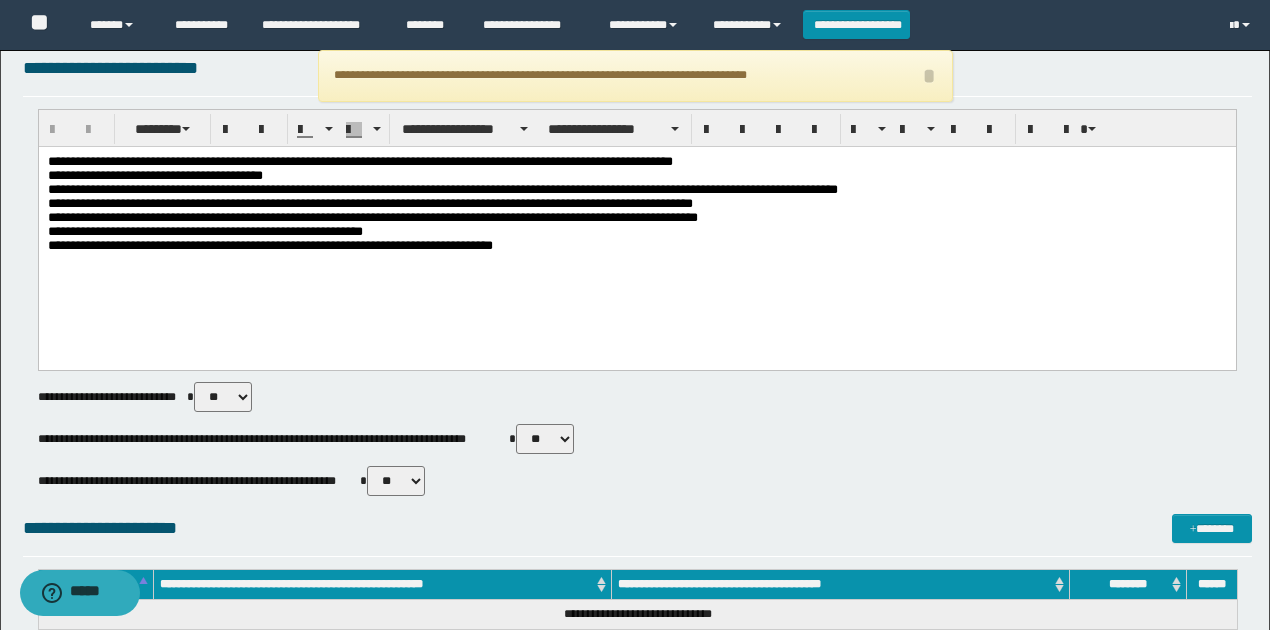 select on "****" 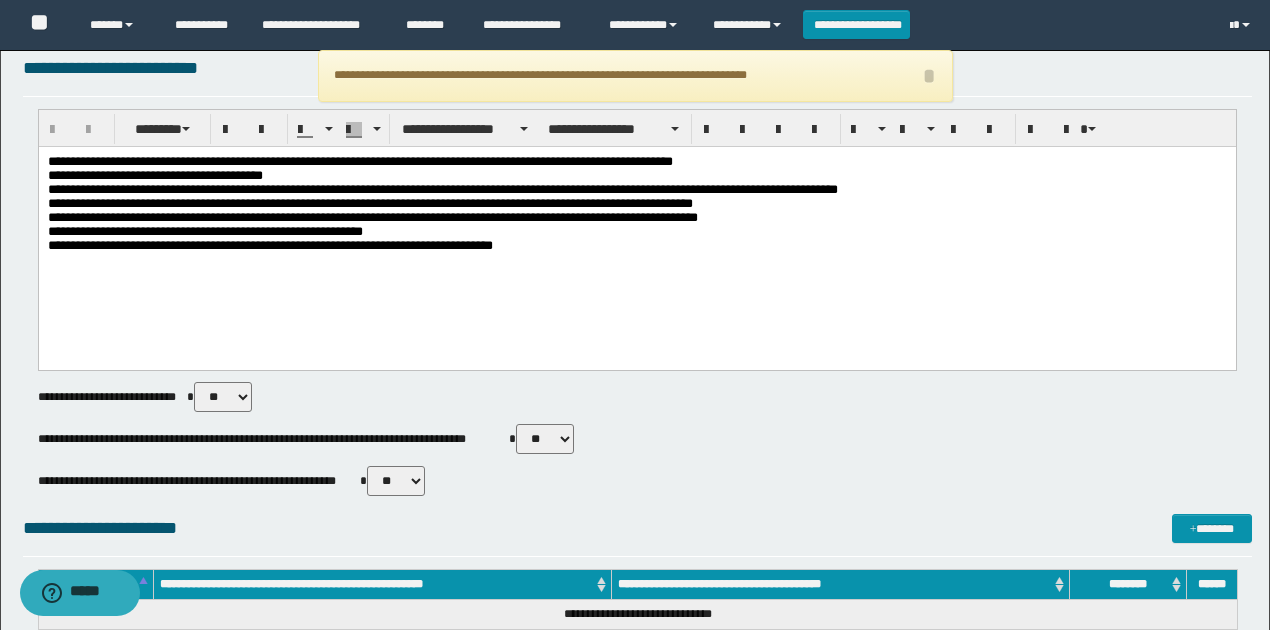click on "**
**" at bounding box center [545, 439] 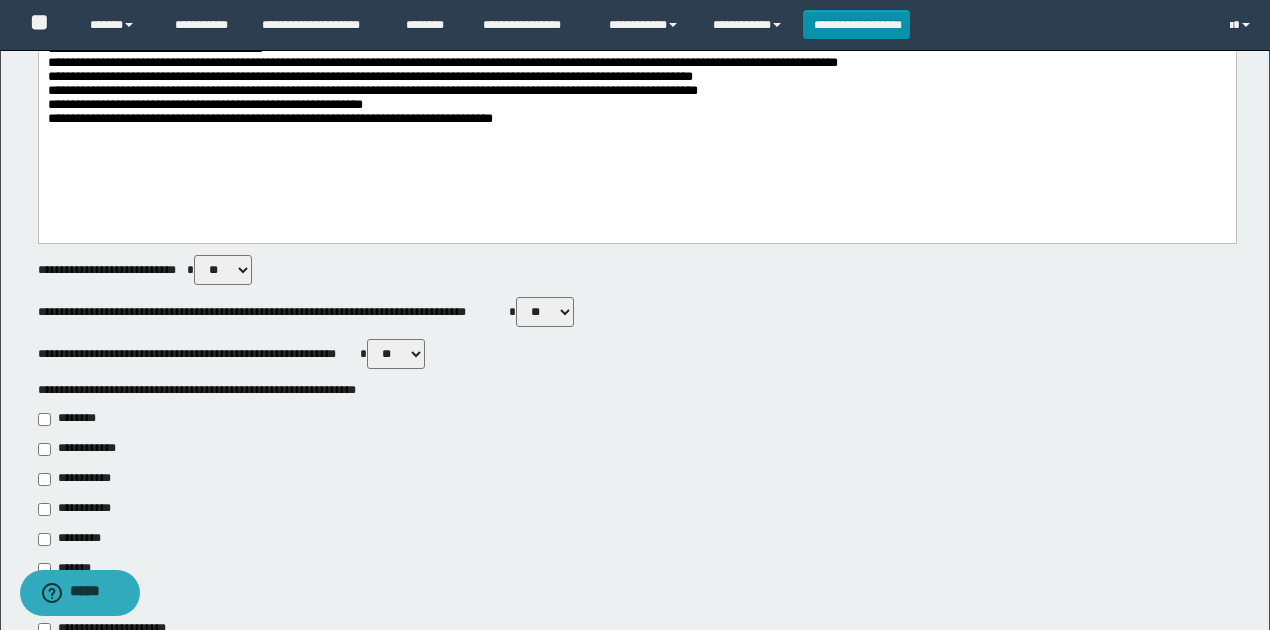 scroll, scrollTop: 800, scrollLeft: 0, axis: vertical 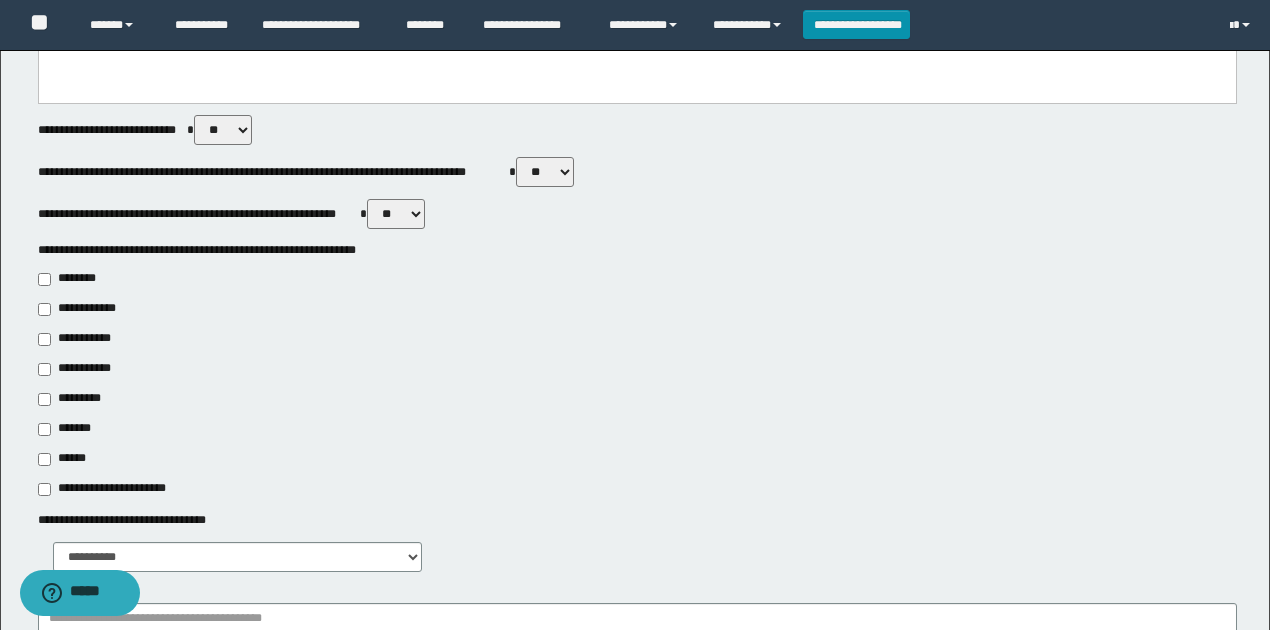 click on "**********" at bounding box center (81, 339) 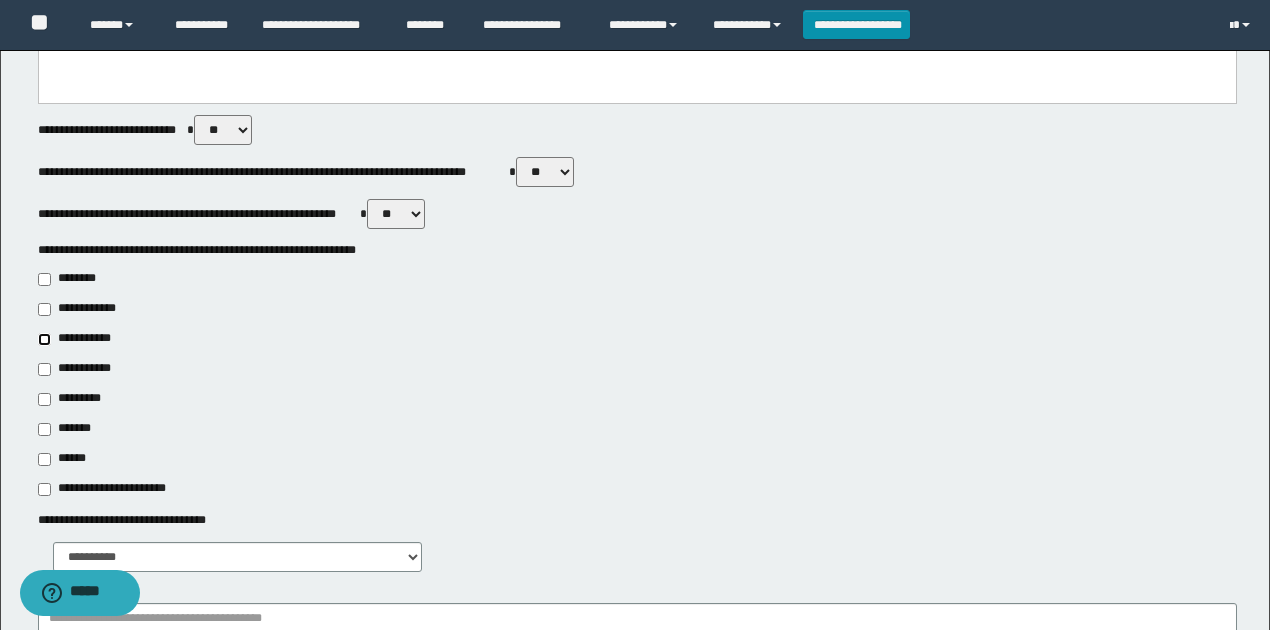 type on "**********" 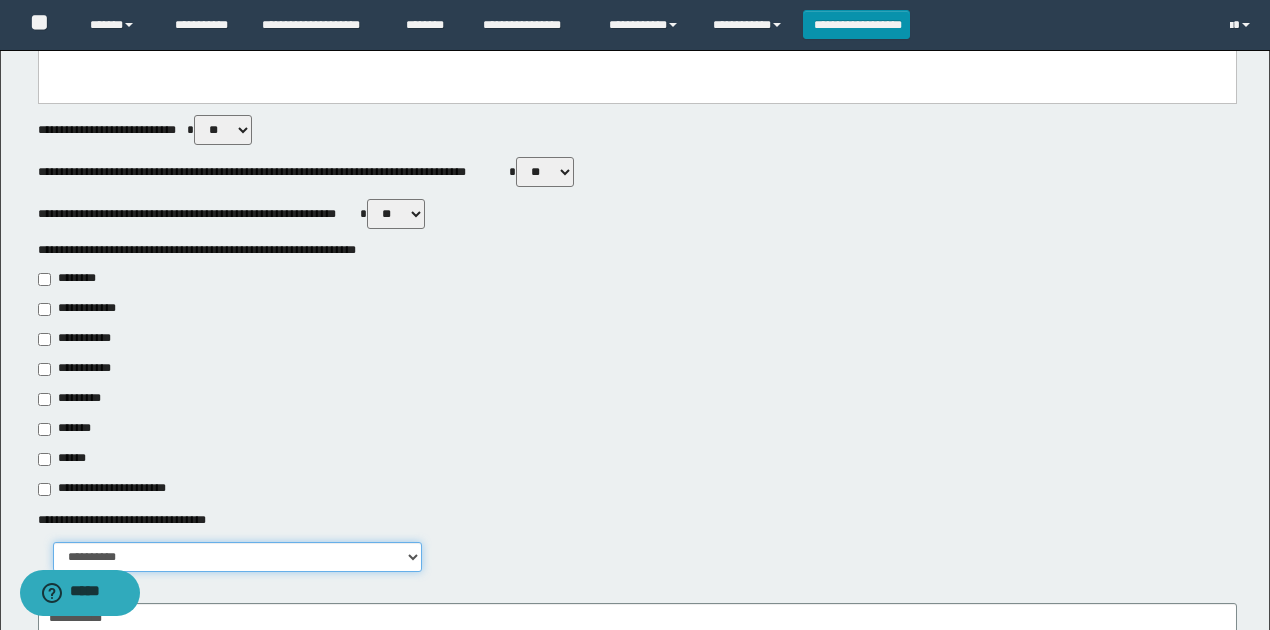 click on "**********" at bounding box center [238, 557] 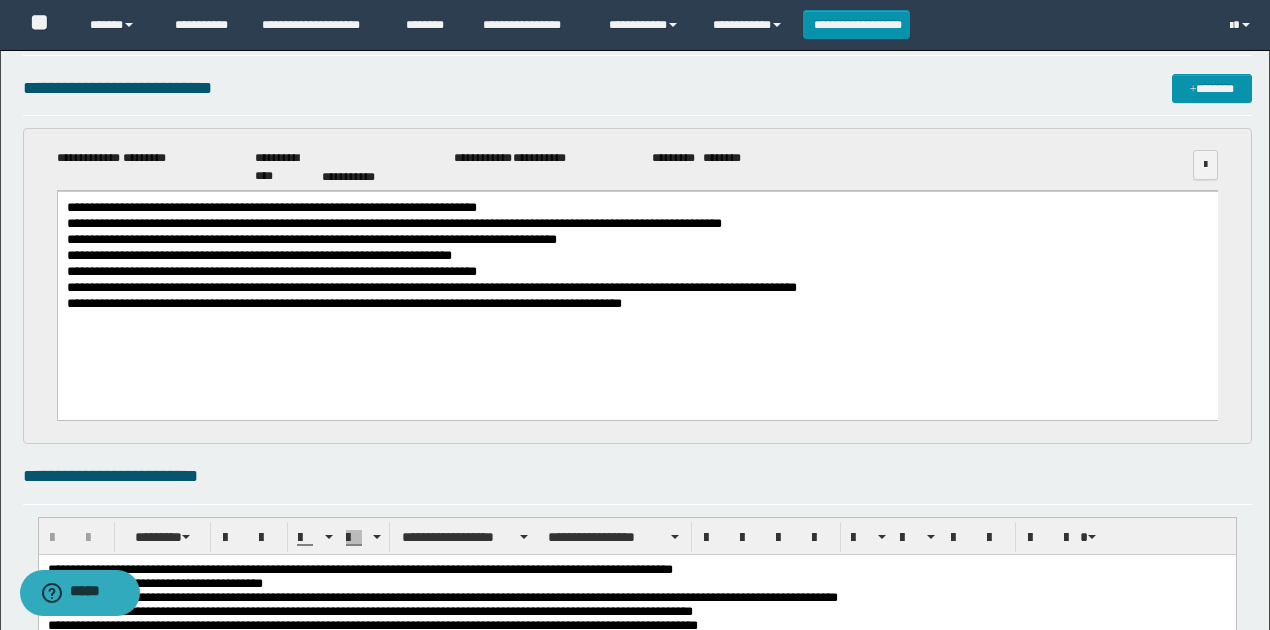 scroll, scrollTop: 0, scrollLeft: 0, axis: both 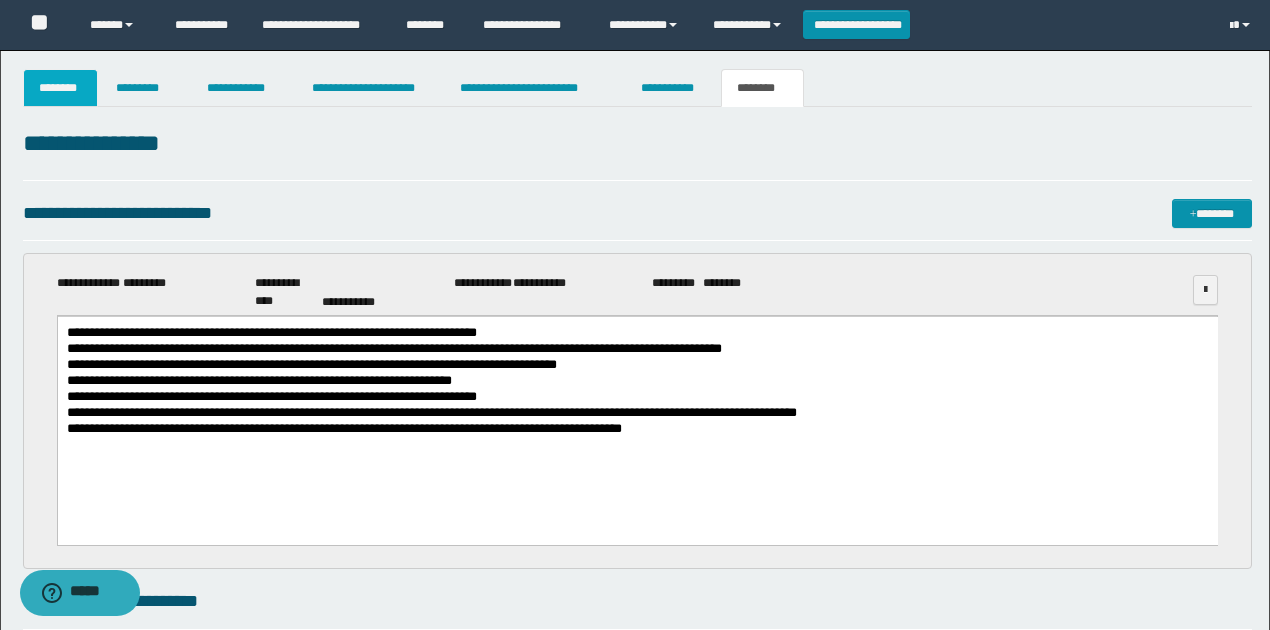 click on "********" at bounding box center (61, 88) 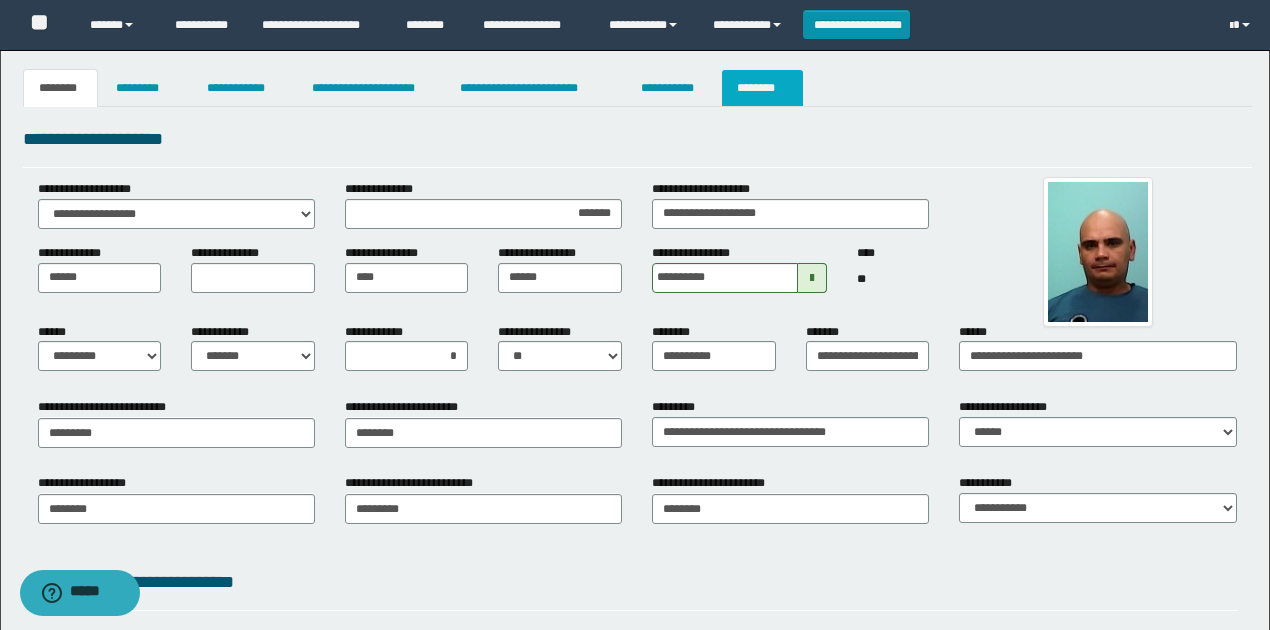 click on "********" at bounding box center (762, 88) 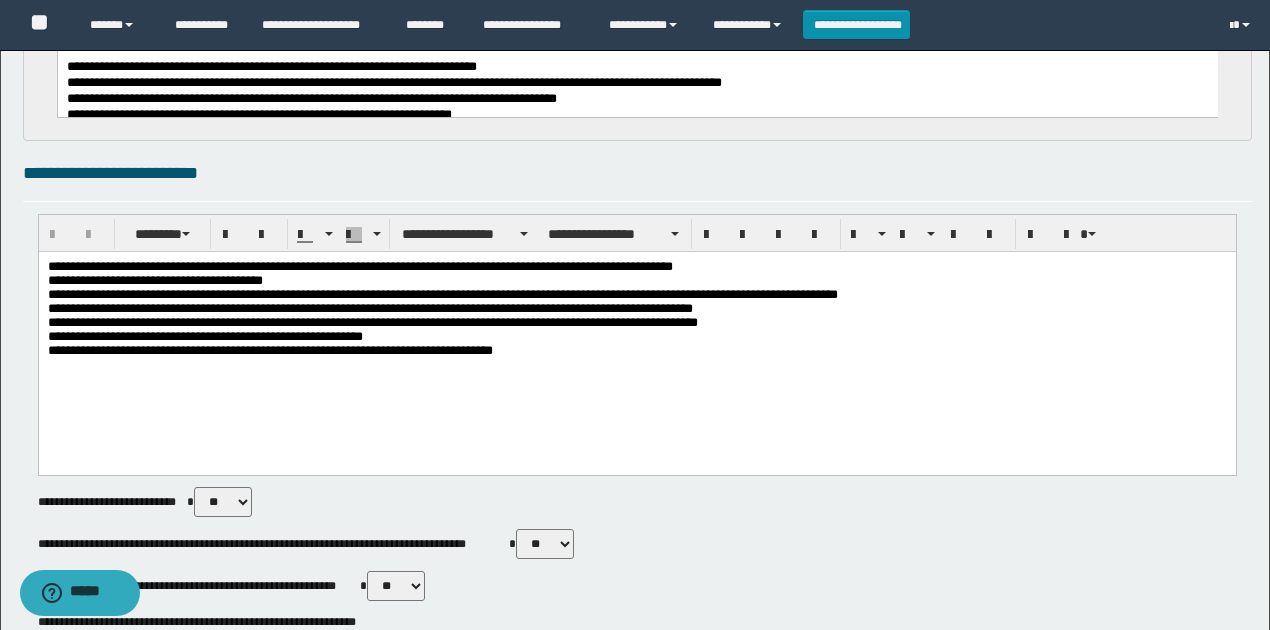 click on "**********" at bounding box center [637, 313] 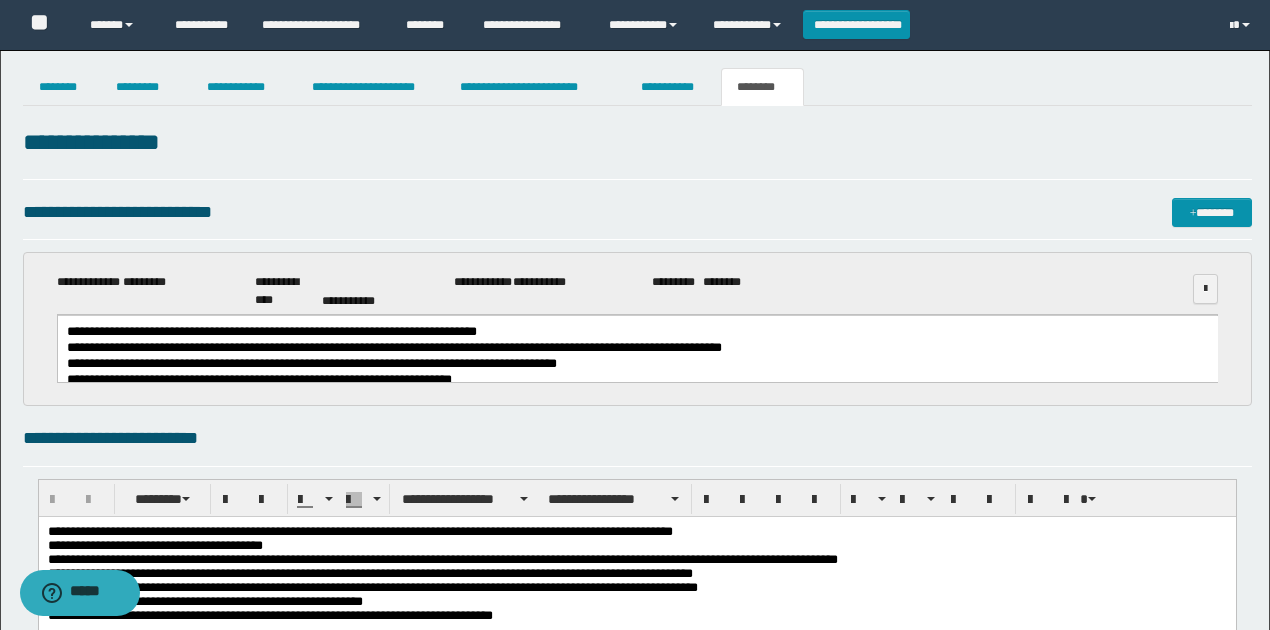 scroll, scrollTop: 0, scrollLeft: 0, axis: both 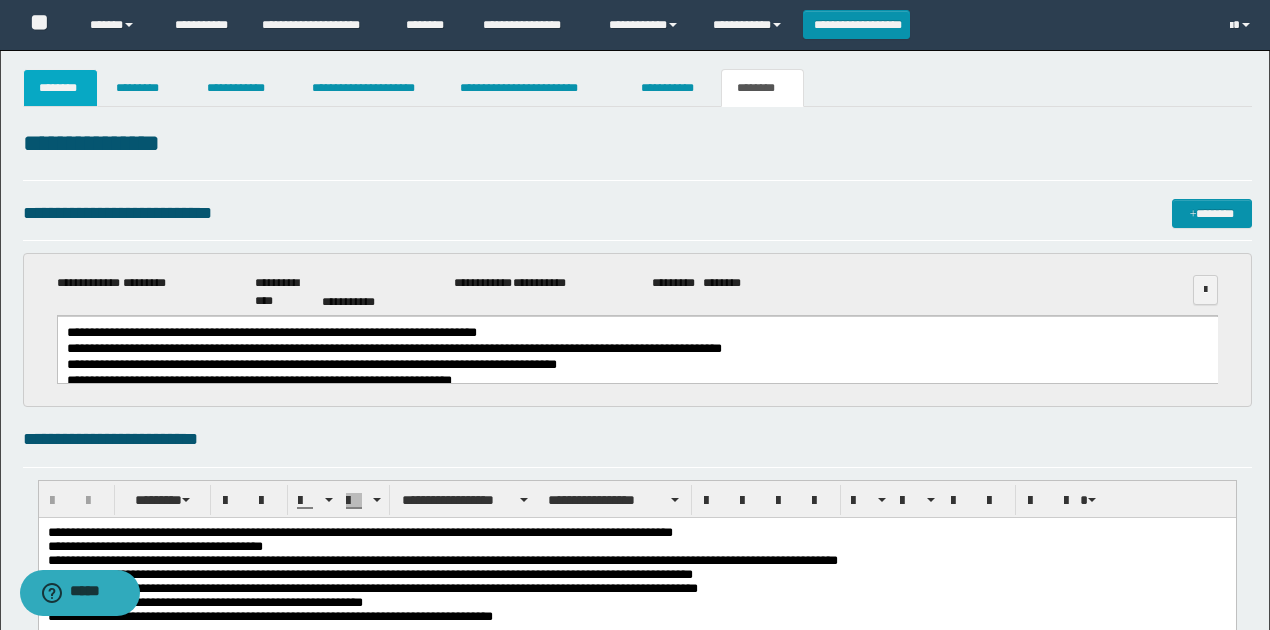 click on "********" at bounding box center (61, 88) 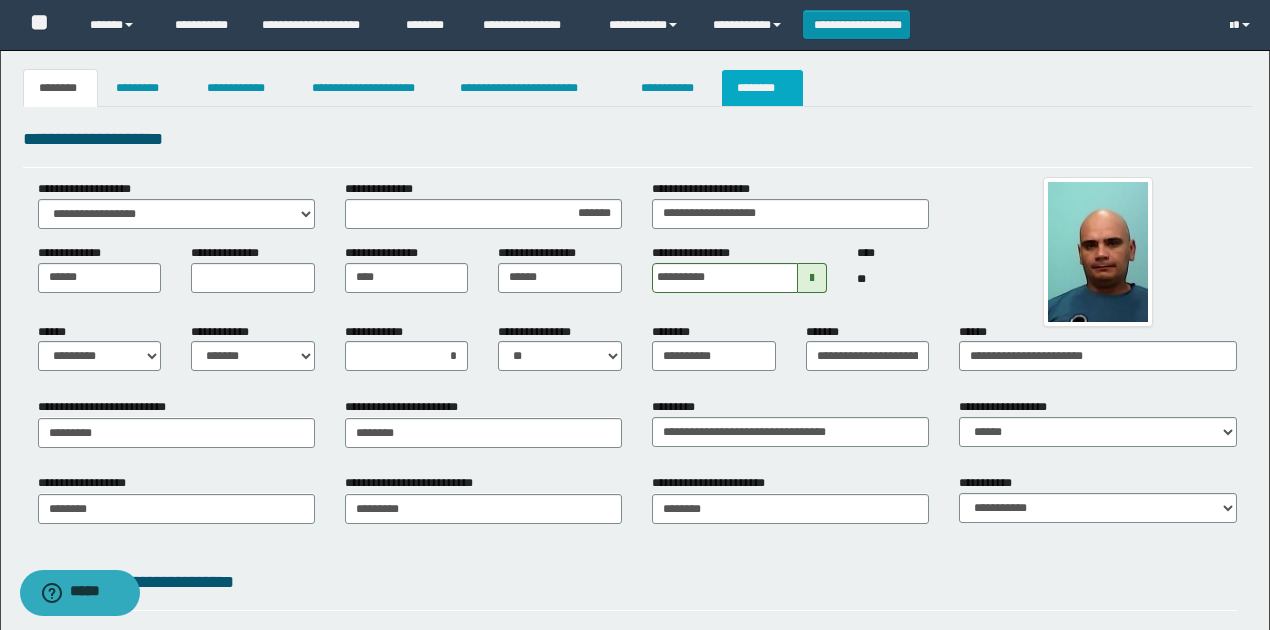 click on "********" at bounding box center (762, 88) 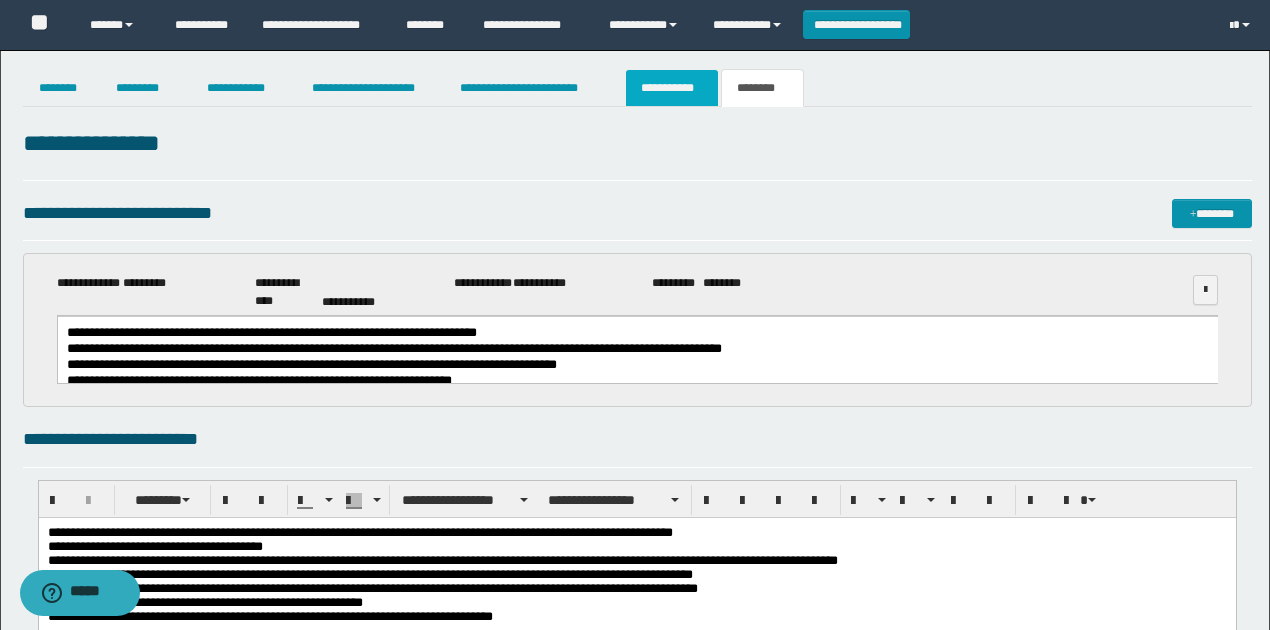 click on "**********" at bounding box center [672, 88] 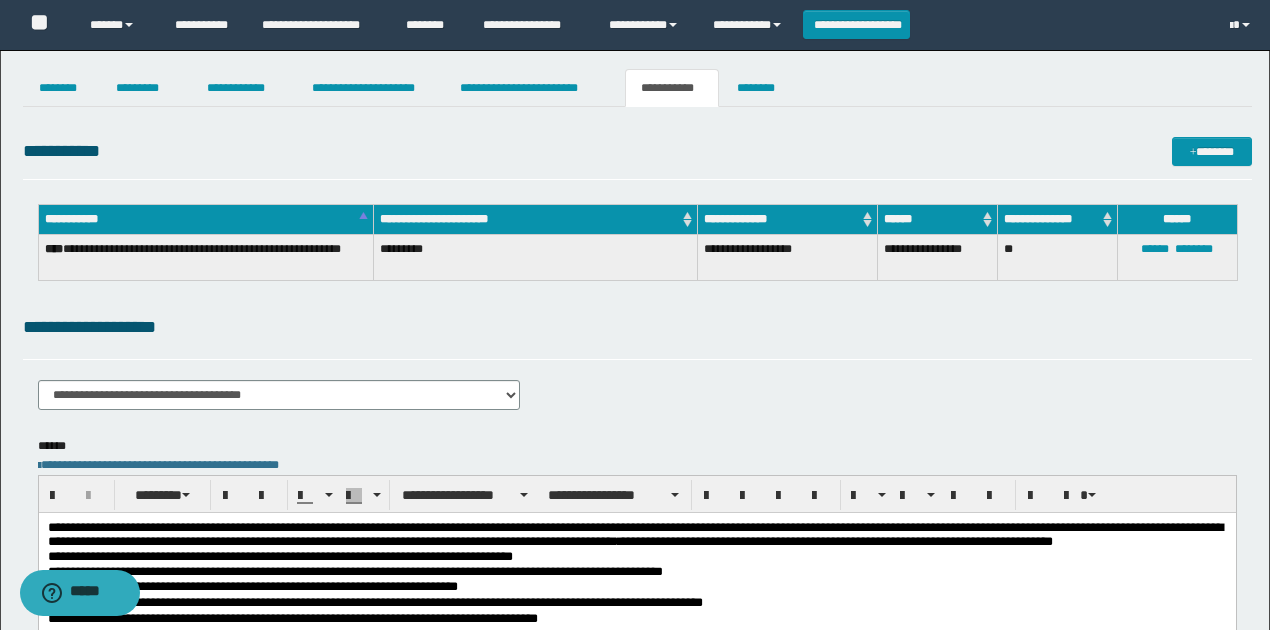 click on "**********" at bounding box center [637, 336] 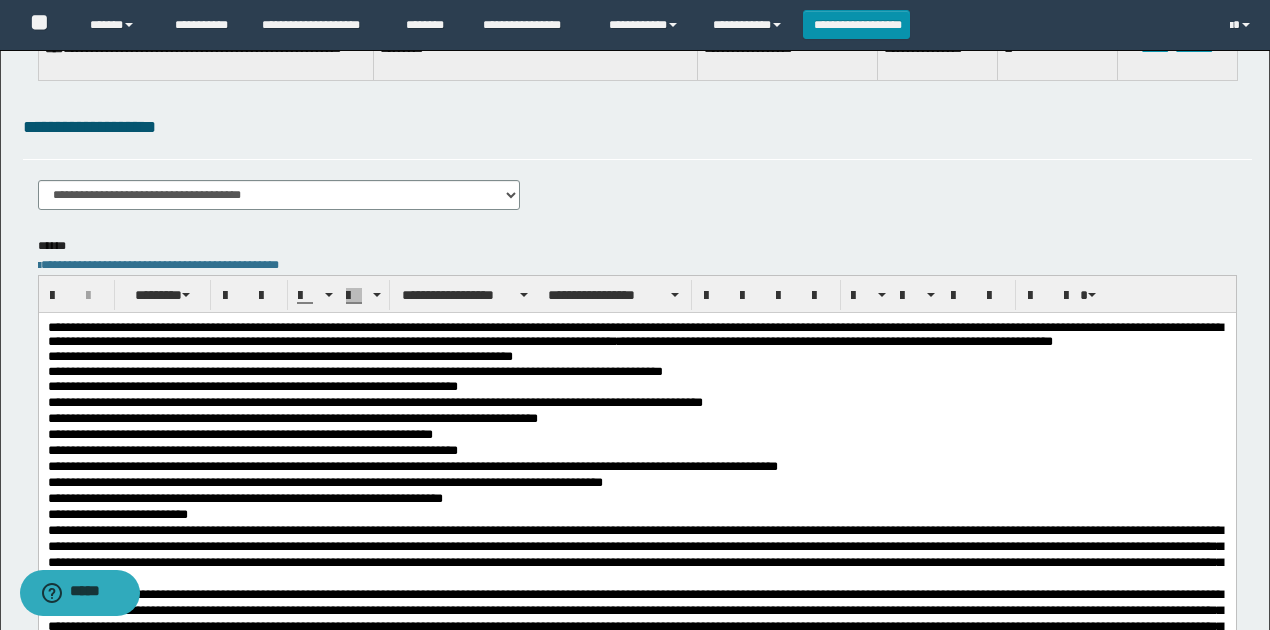 click on "**********" at bounding box center [279, 356] 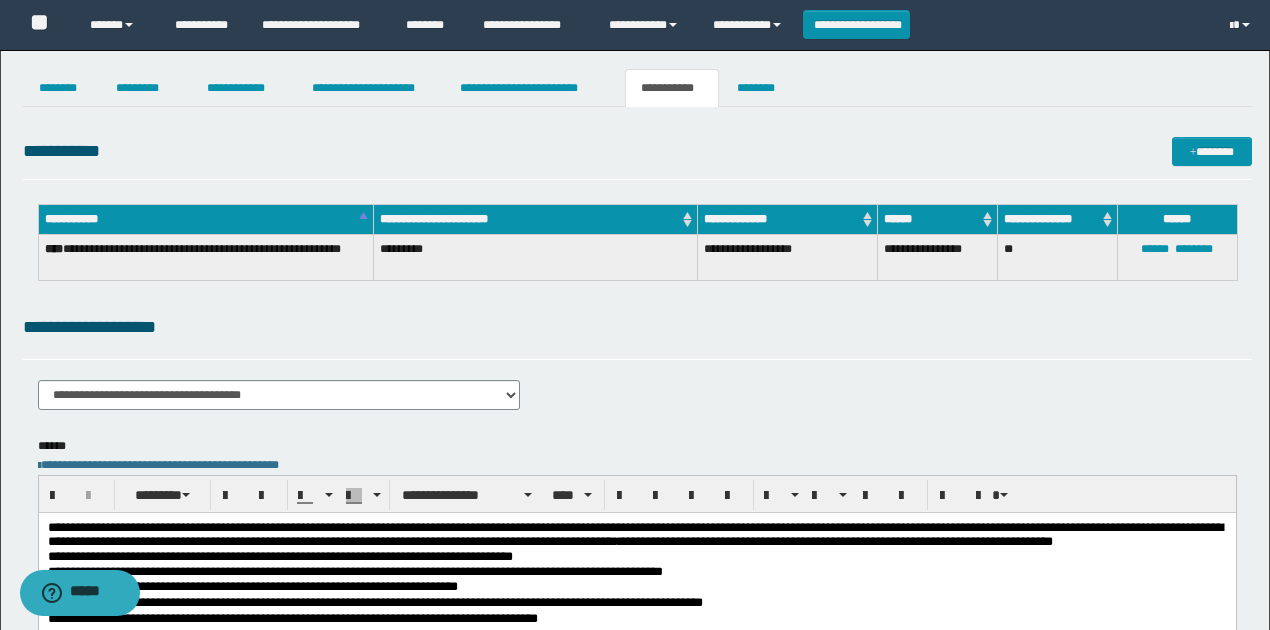 scroll, scrollTop: 0, scrollLeft: 0, axis: both 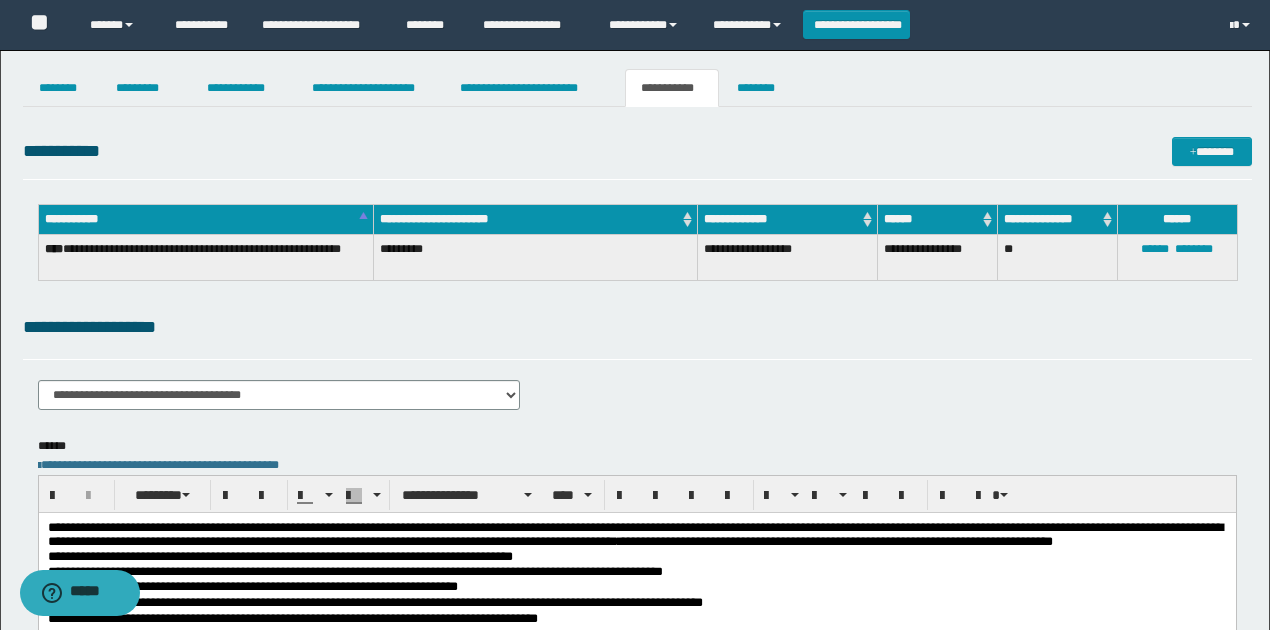 click on "**********" at bounding box center [637, 155] 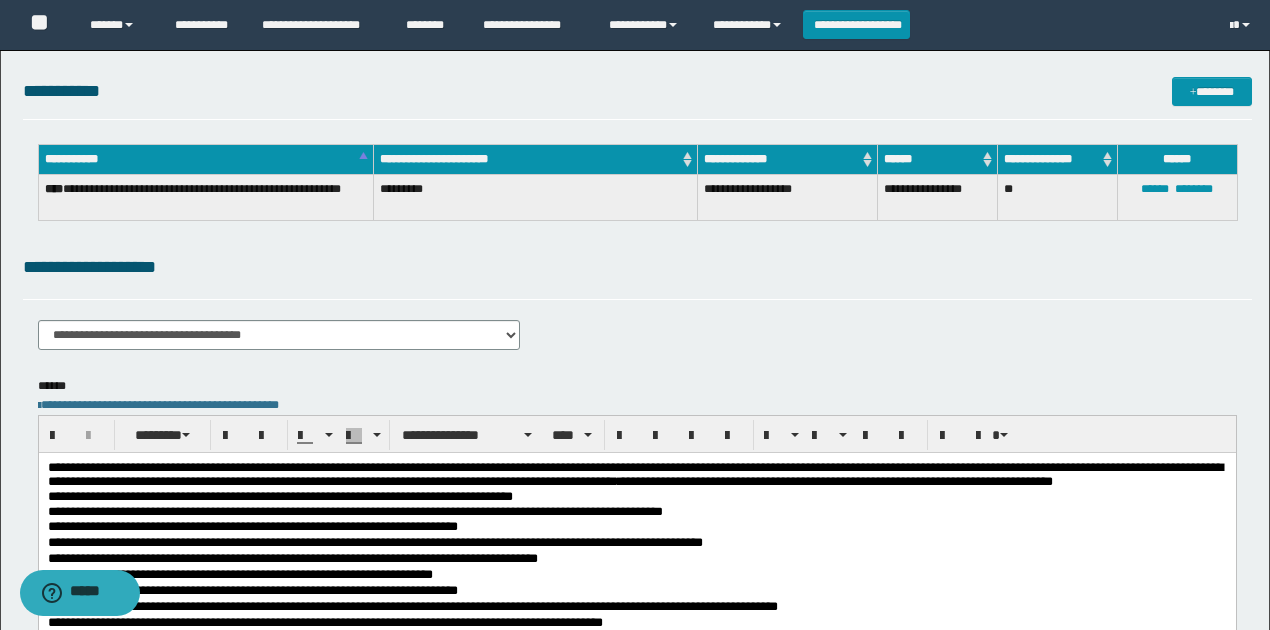 scroll, scrollTop: 200, scrollLeft: 0, axis: vertical 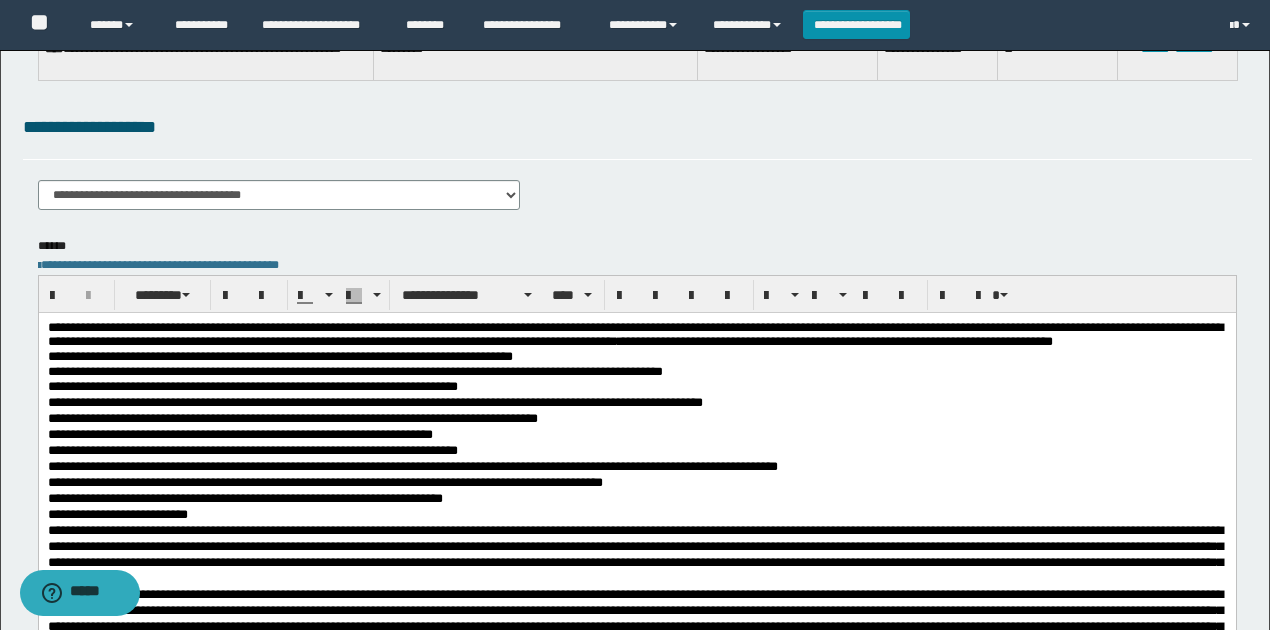 click on "**********" at bounding box center [292, 418] 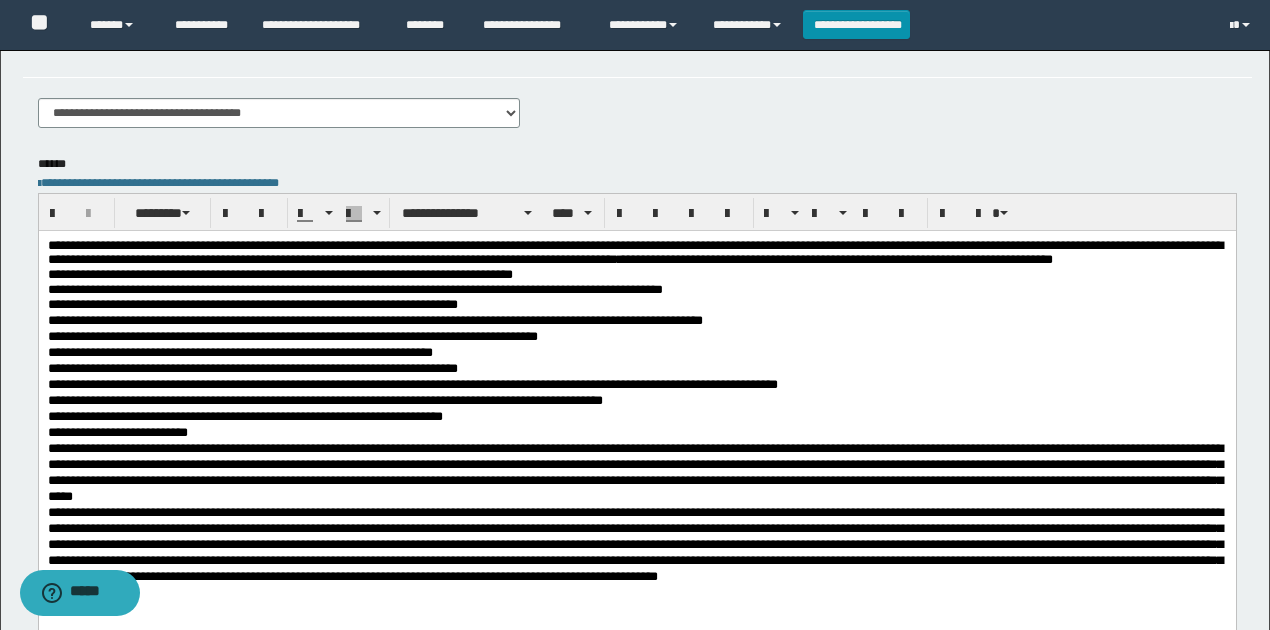 scroll, scrollTop: 400, scrollLeft: 0, axis: vertical 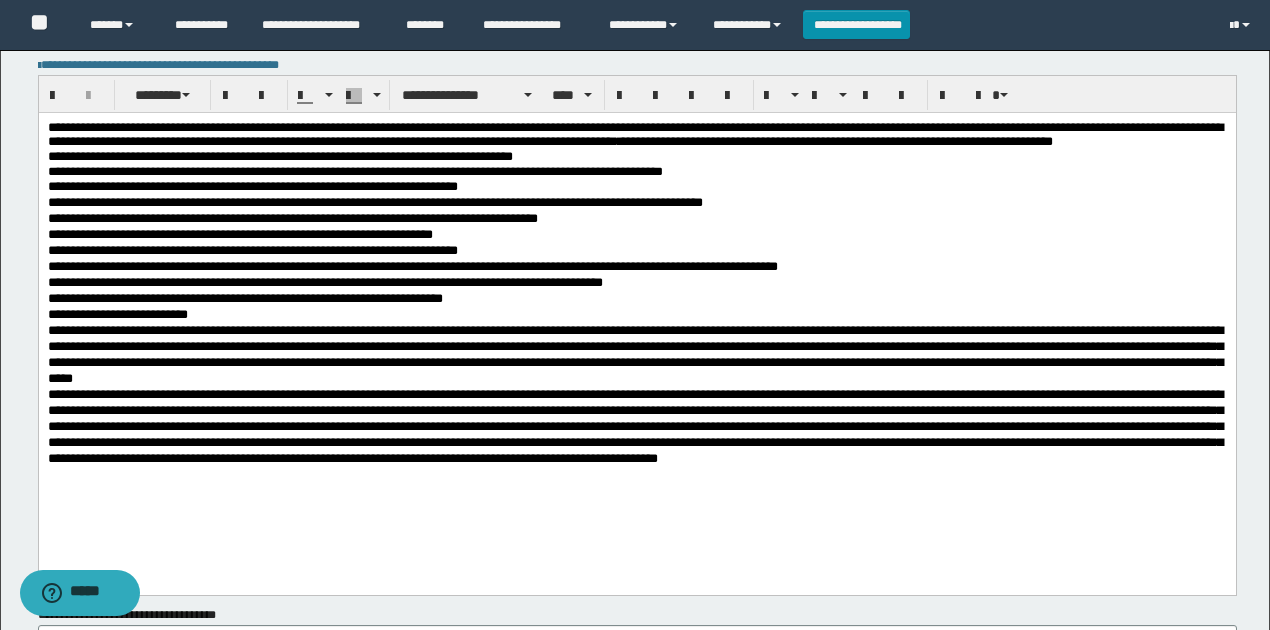 click on "**********" at bounding box center (636, 299) 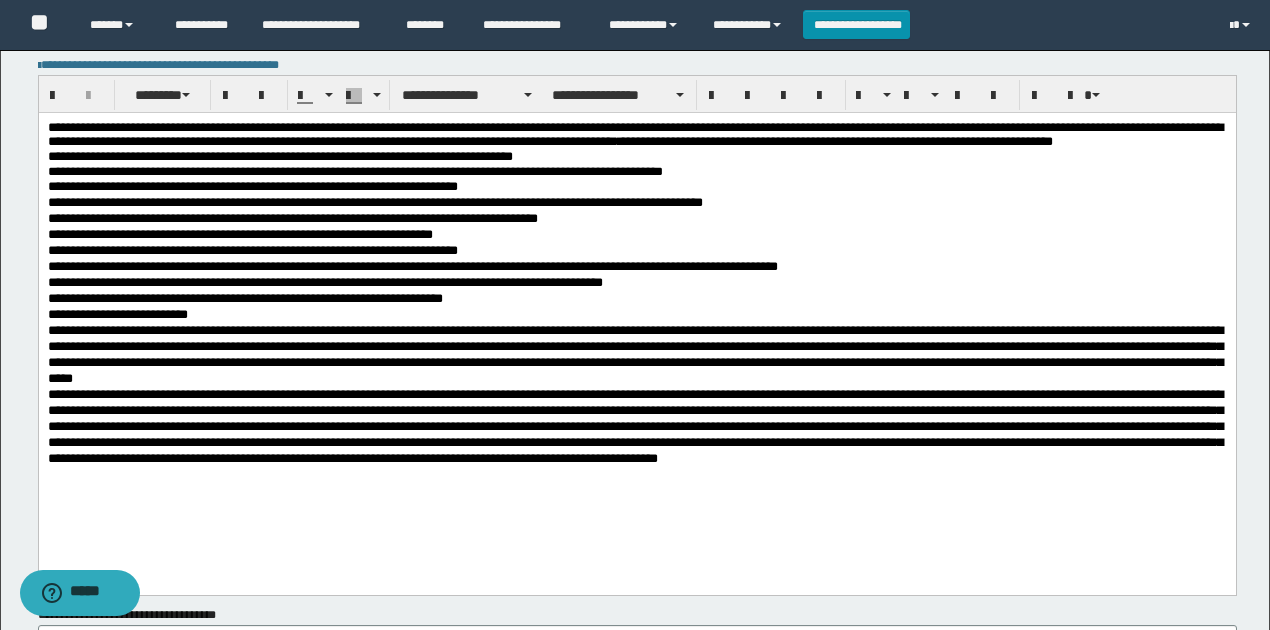 click on "**********" at bounding box center (636, 315) 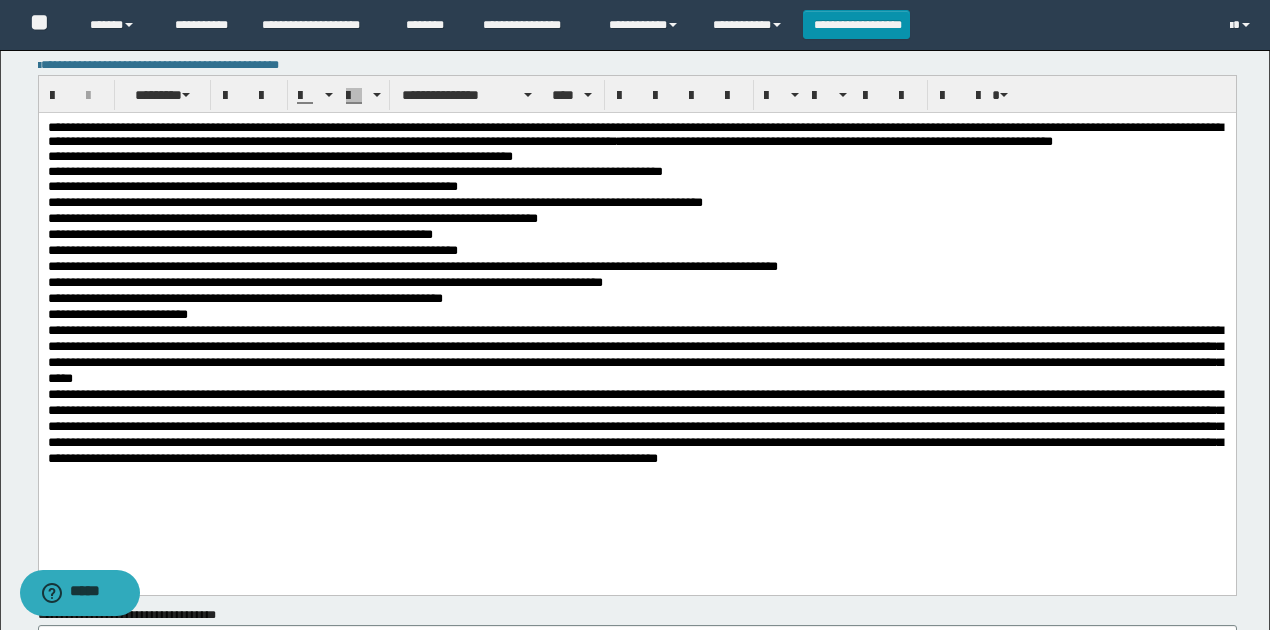 click on "**********" at bounding box center (636, 299) 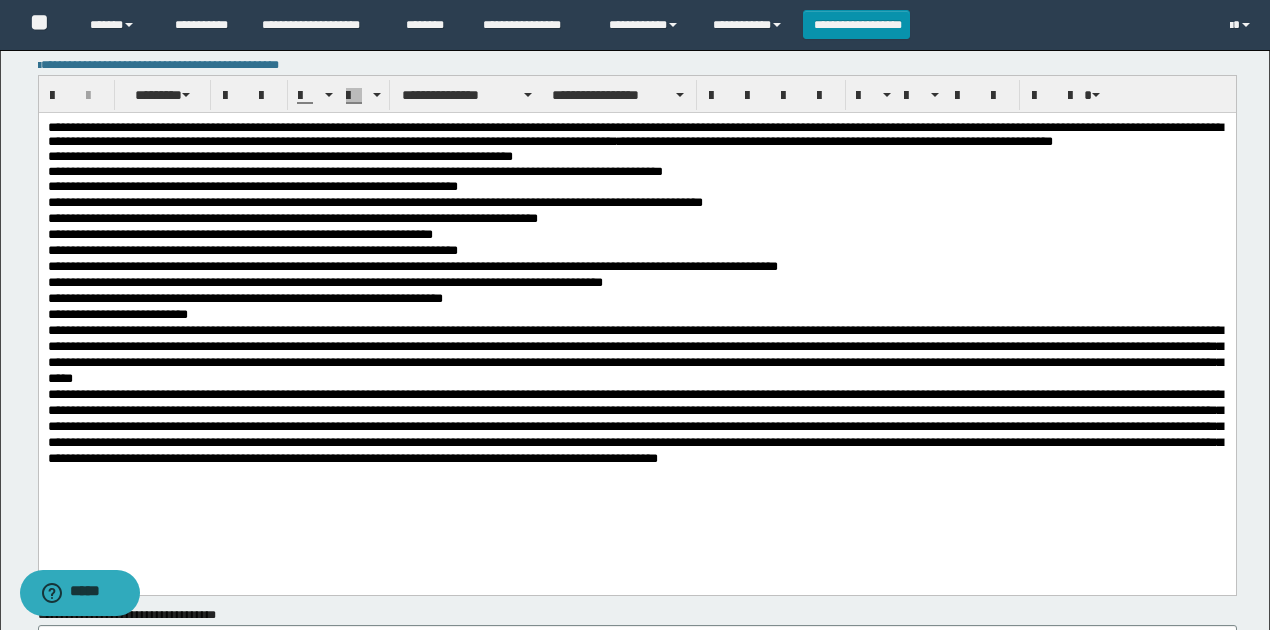 click on "**********" at bounding box center [636, 315] 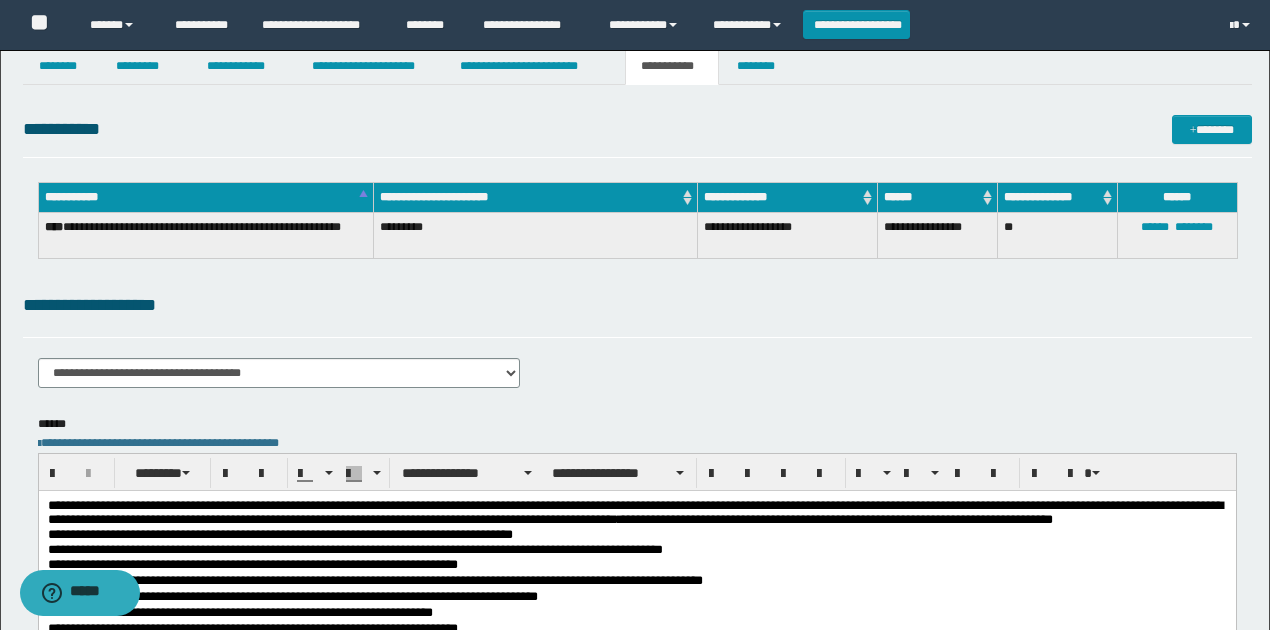 scroll, scrollTop: 0, scrollLeft: 0, axis: both 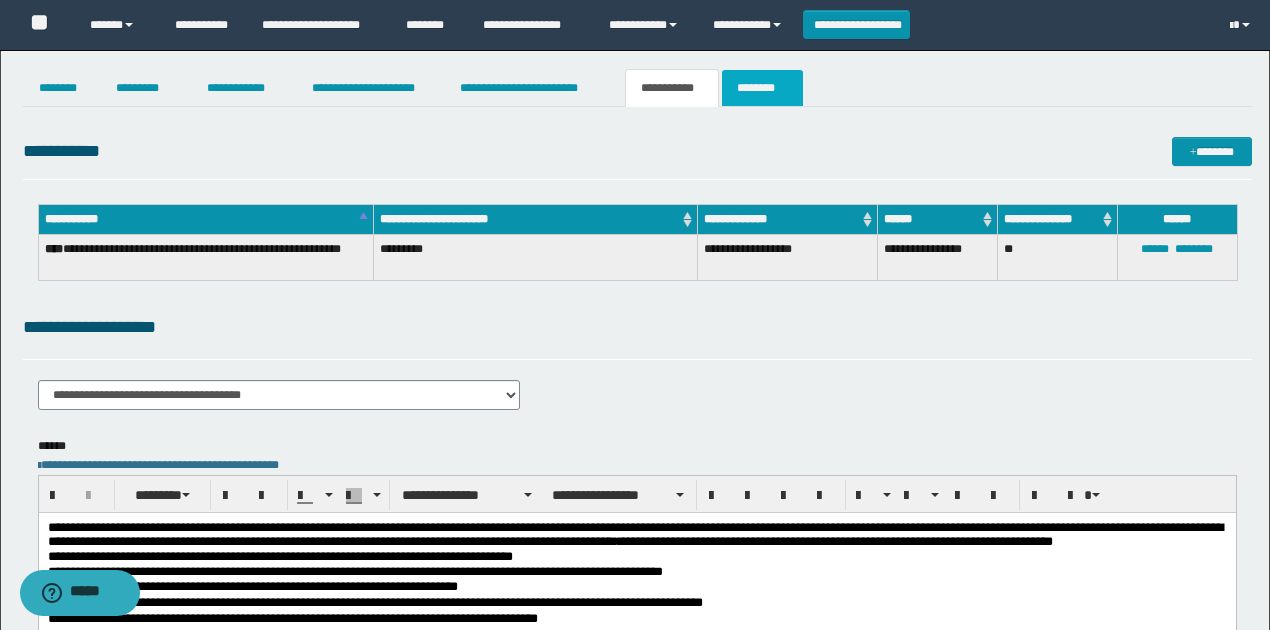 click on "********" at bounding box center [762, 88] 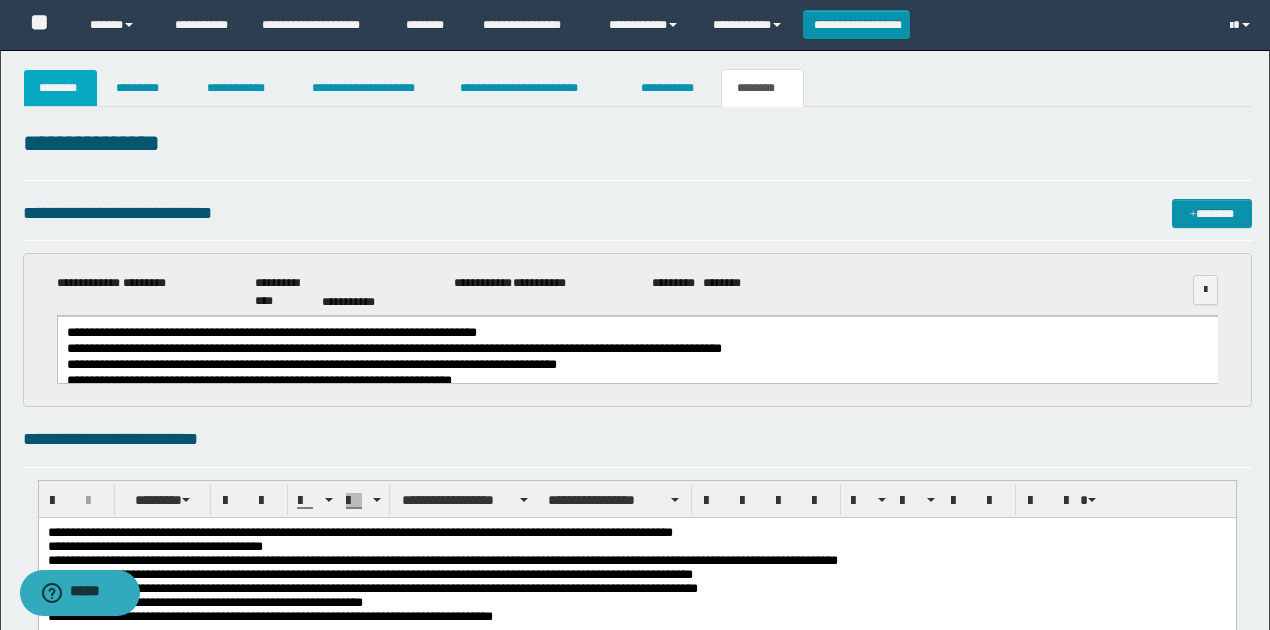 click on "********" at bounding box center (61, 88) 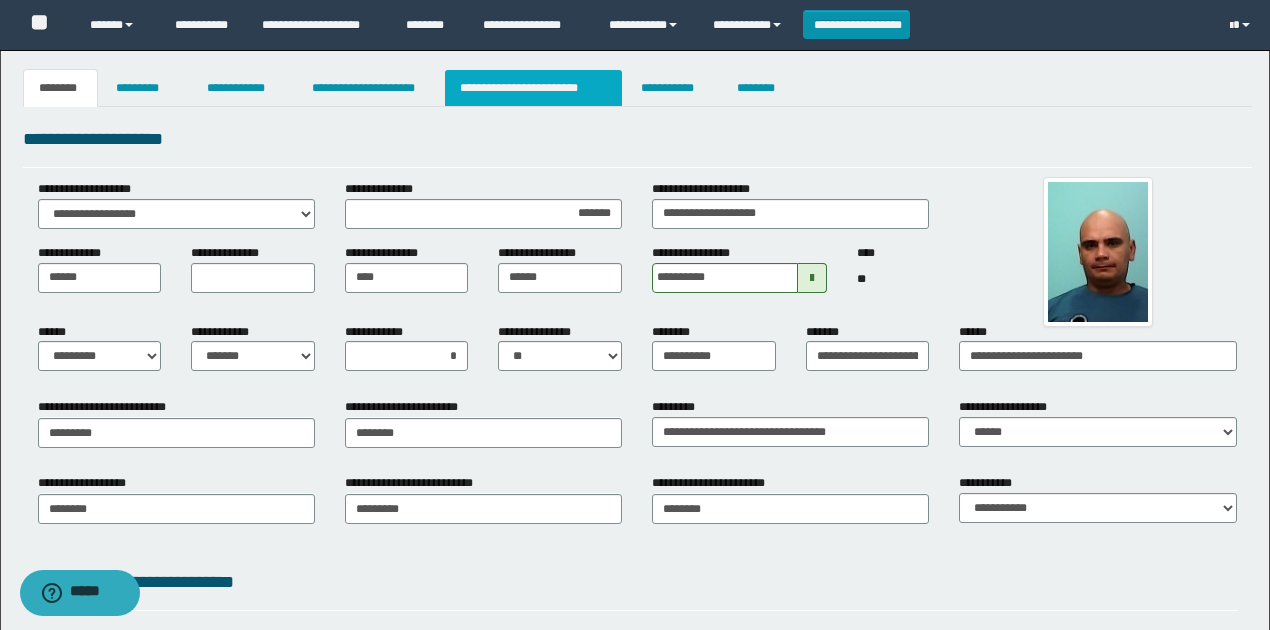 click on "**********" at bounding box center (533, 88) 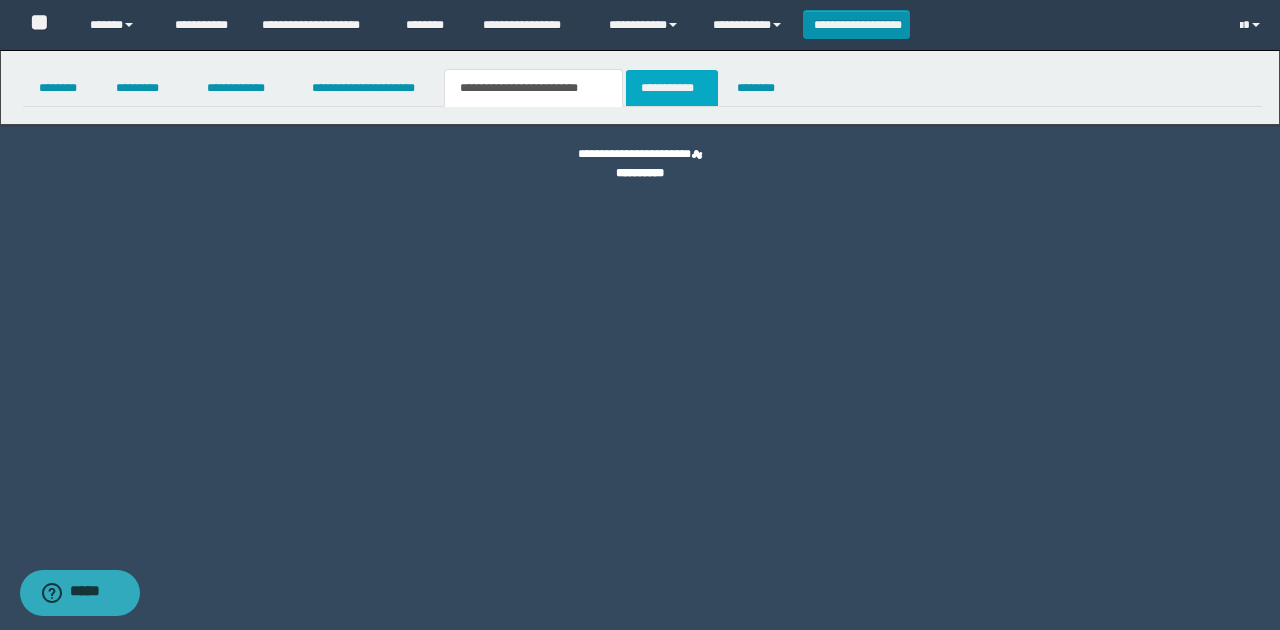 click on "**********" at bounding box center [640, 315] 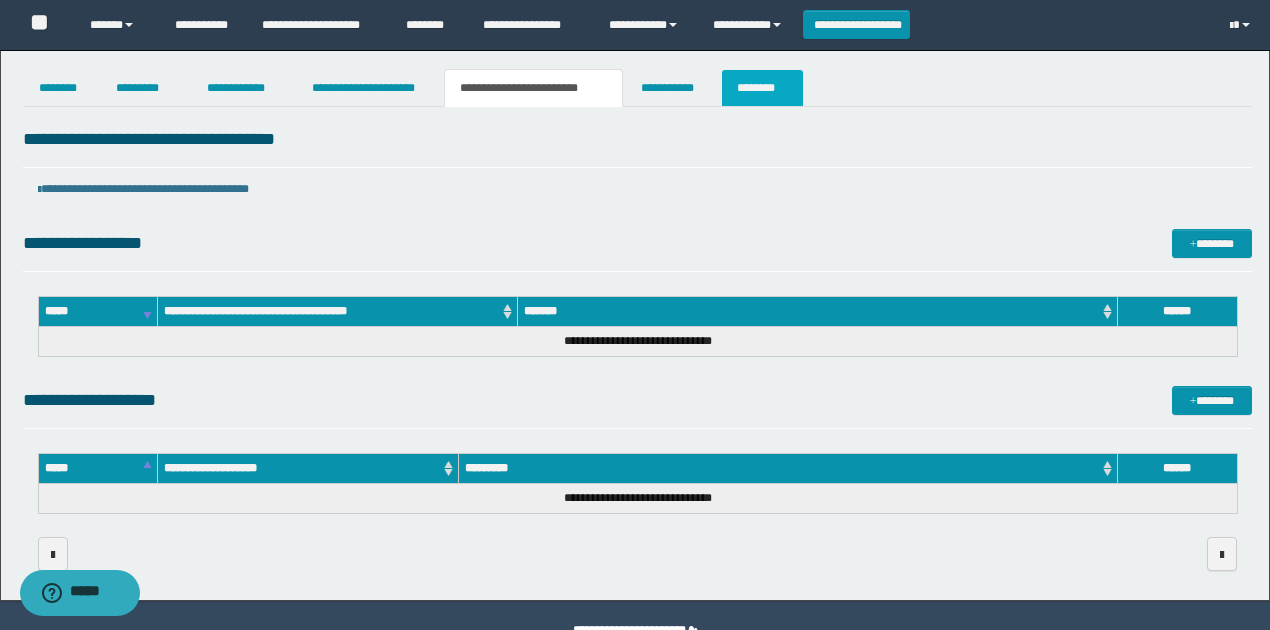 click on "********" at bounding box center [762, 88] 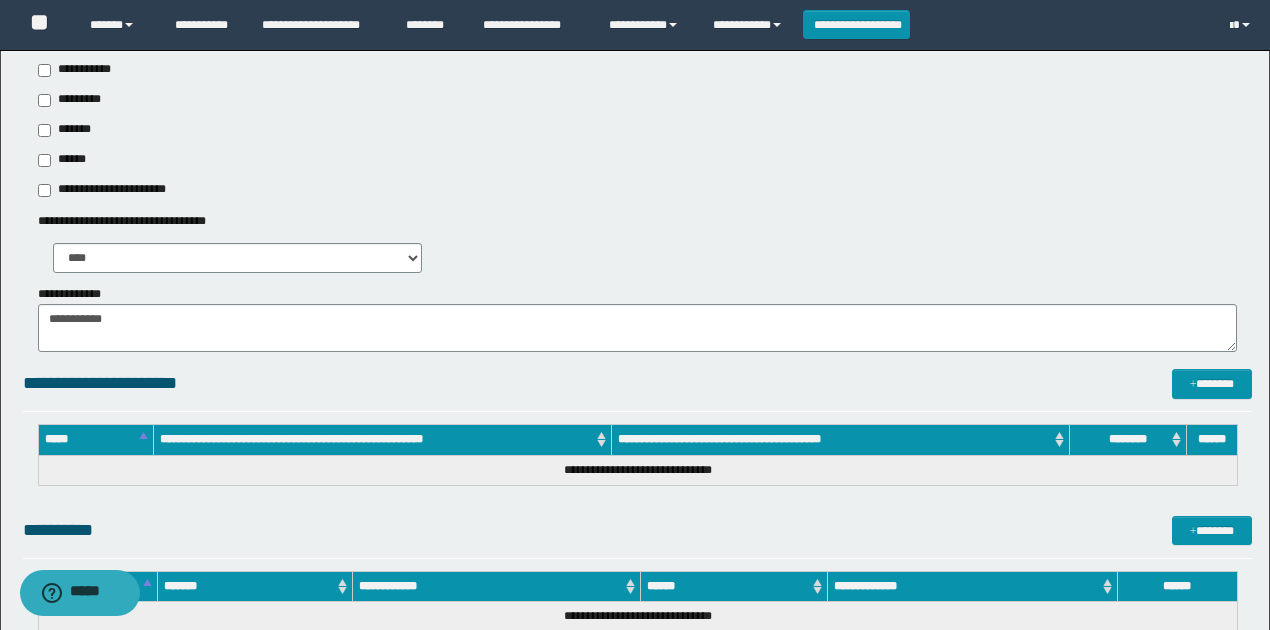 scroll, scrollTop: 933, scrollLeft: 0, axis: vertical 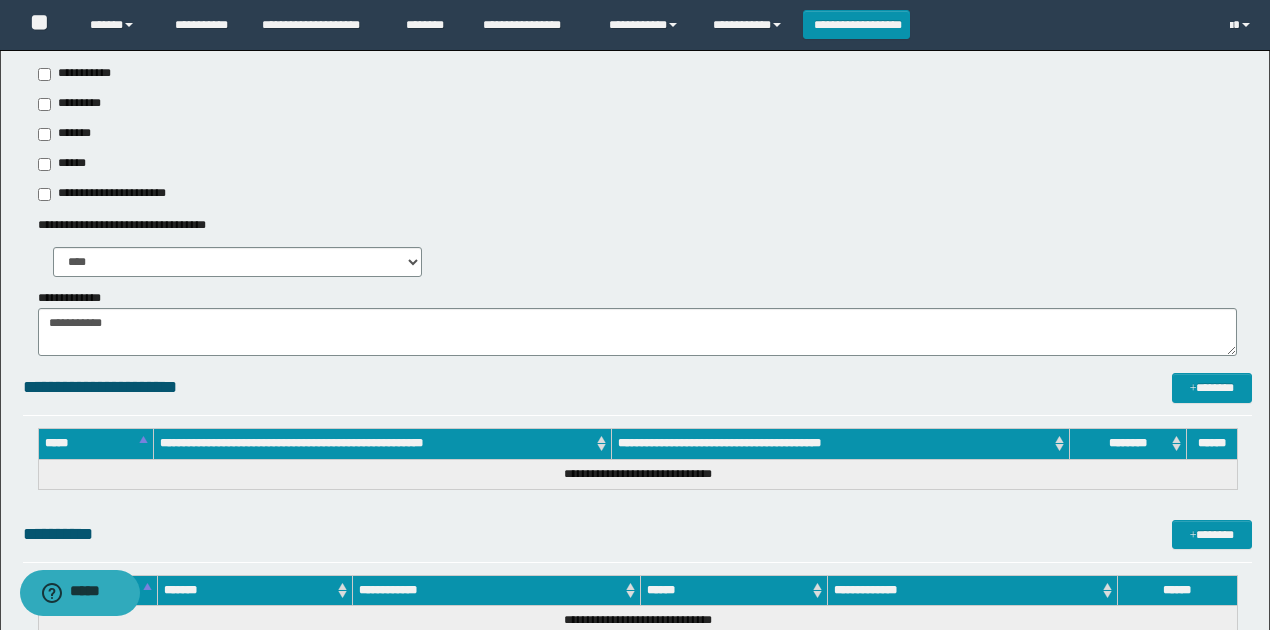 click on "*******" at bounding box center (70, 134) 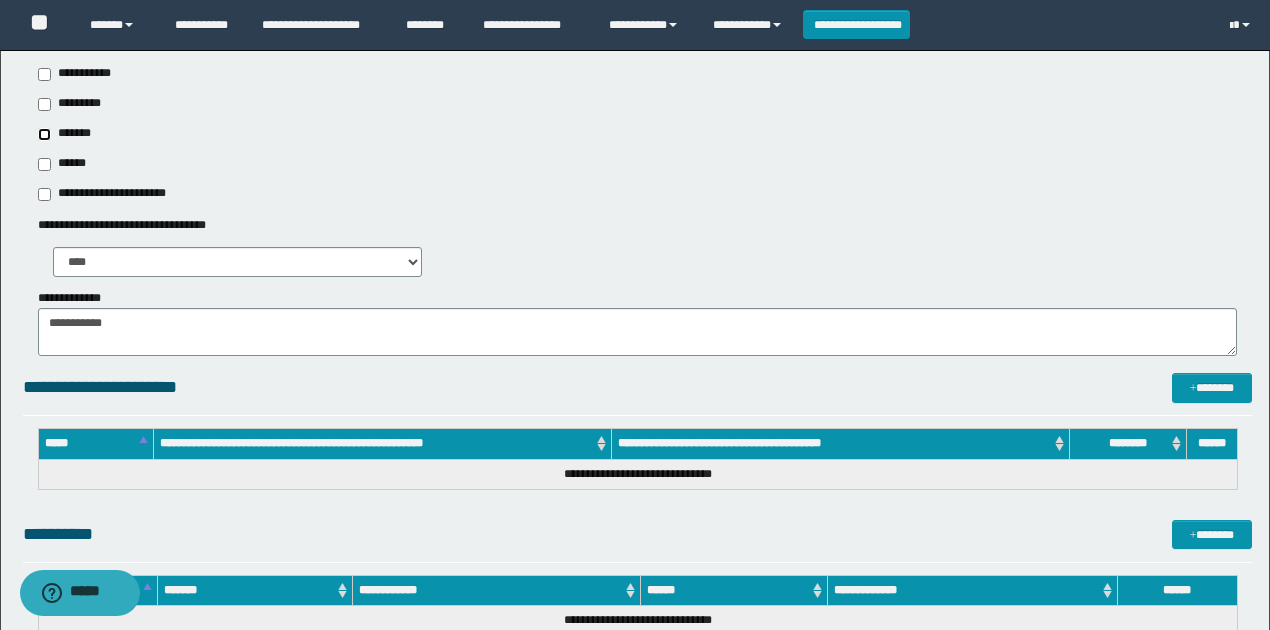 type on "**********" 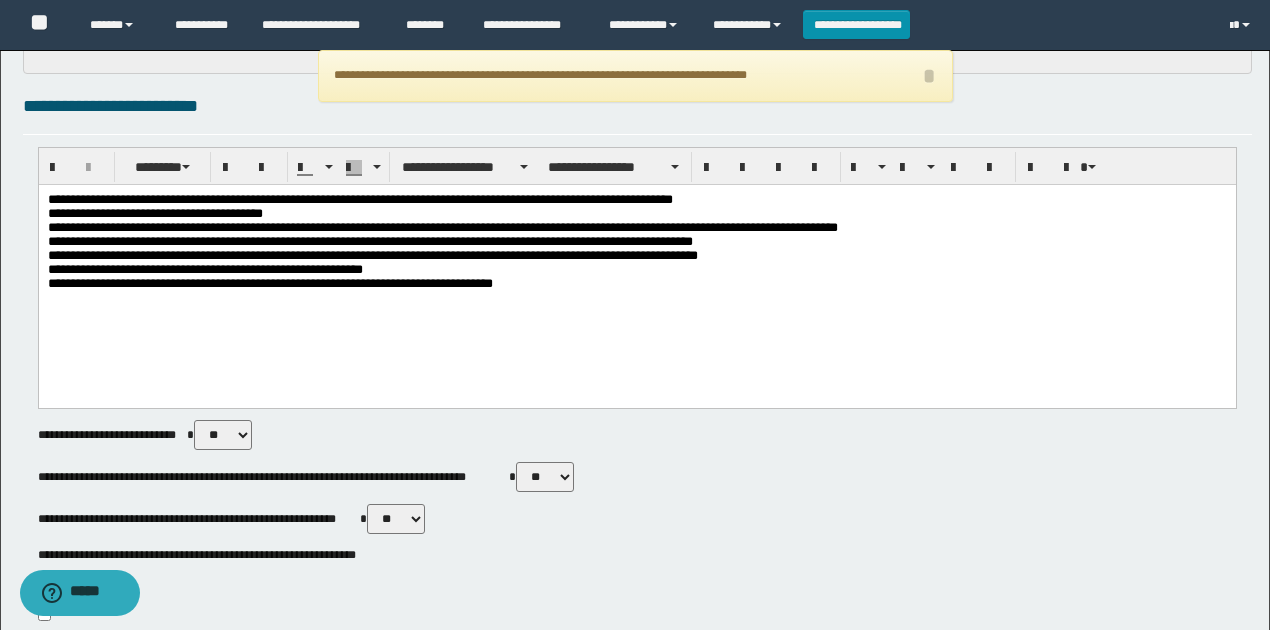 scroll, scrollTop: 0, scrollLeft: 0, axis: both 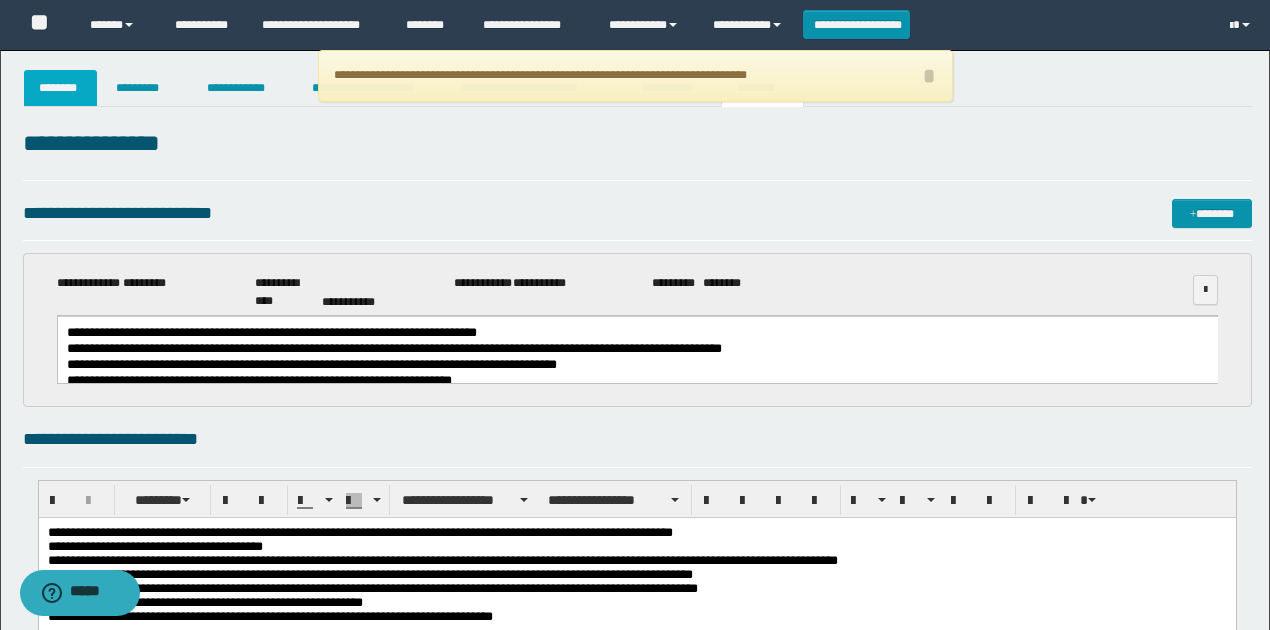 click on "********" at bounding box center (61, 88) 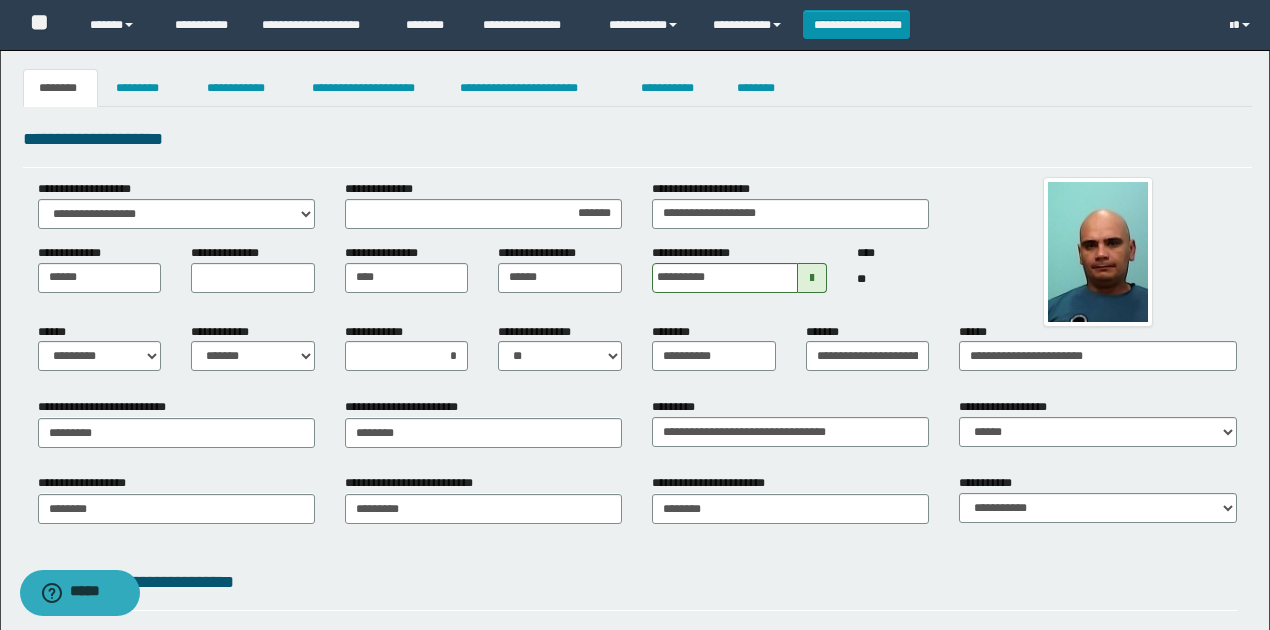 click on "**********" at bounding box center (637, 245) 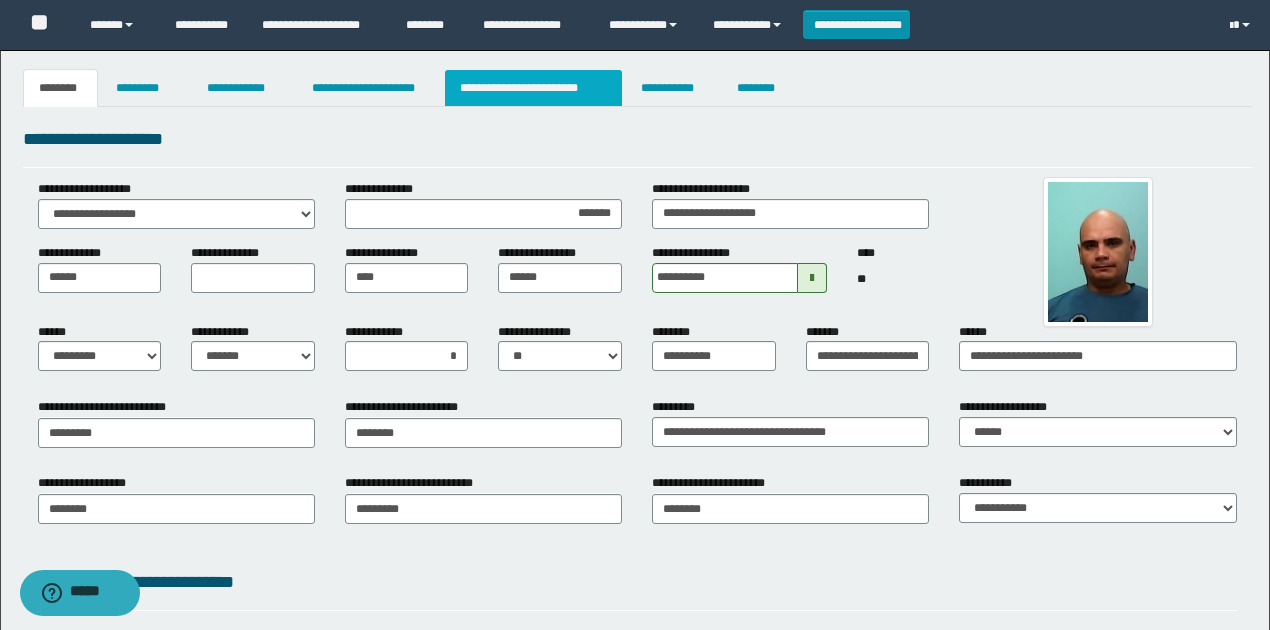 click on "**********" at bounding box center (533, 88) 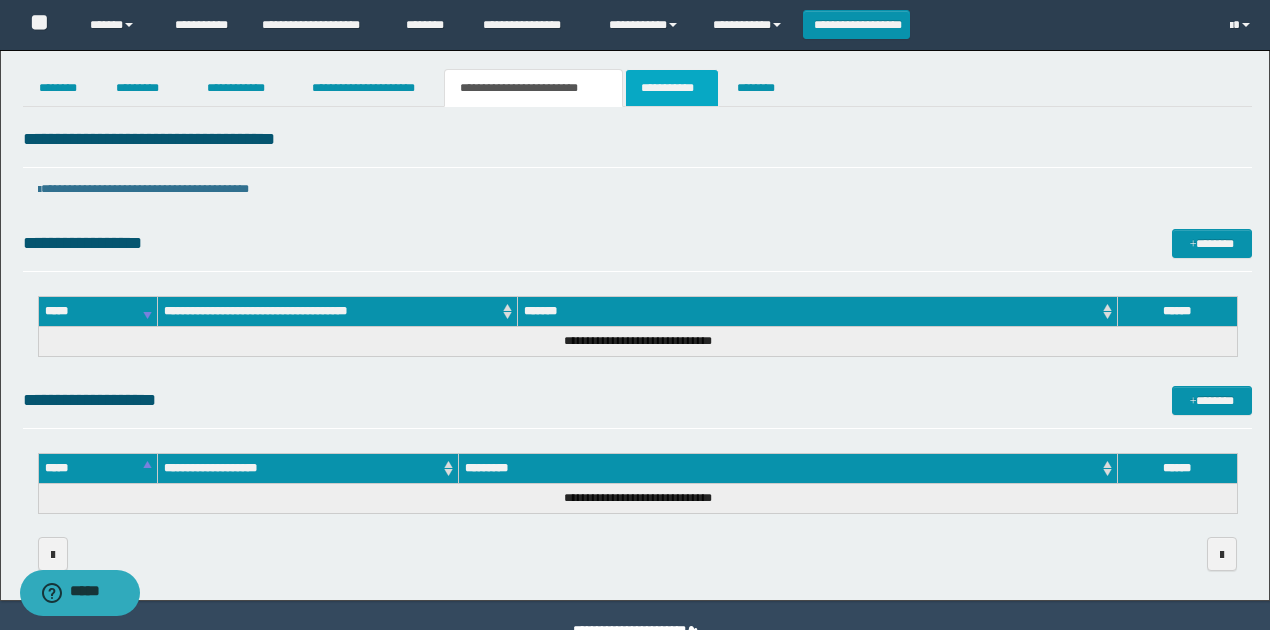 click on "**********" at bounding box center [672, 88] 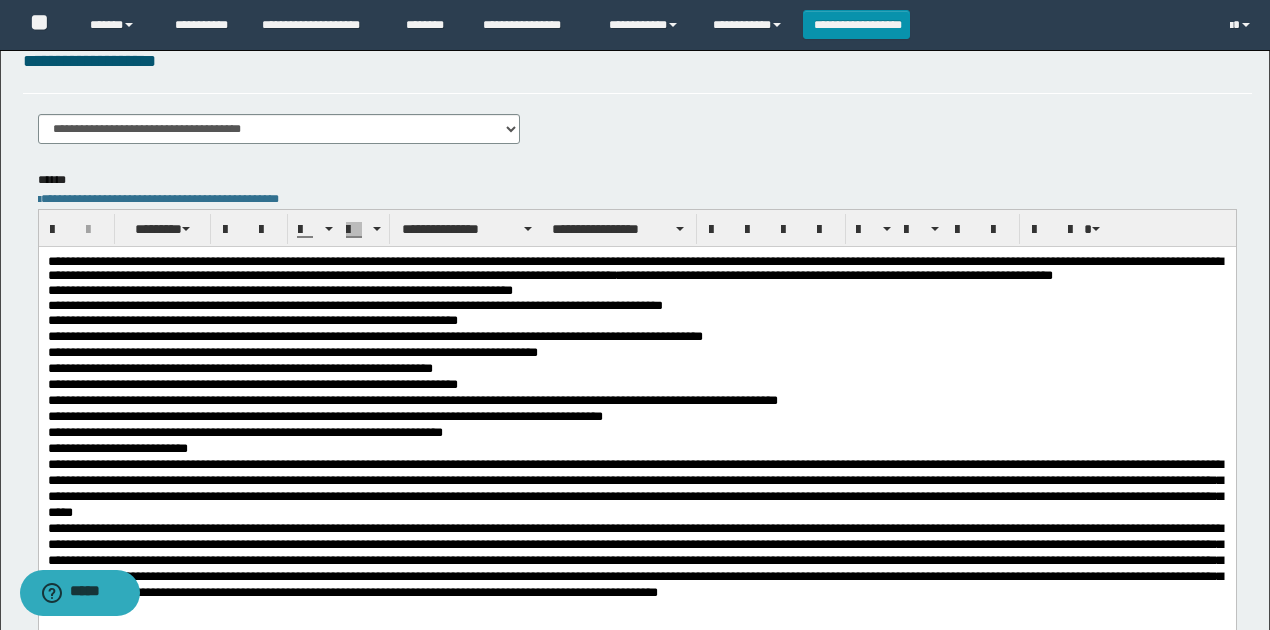 scroll, scrollTop: 0, scrollLeft: 0, axis: both 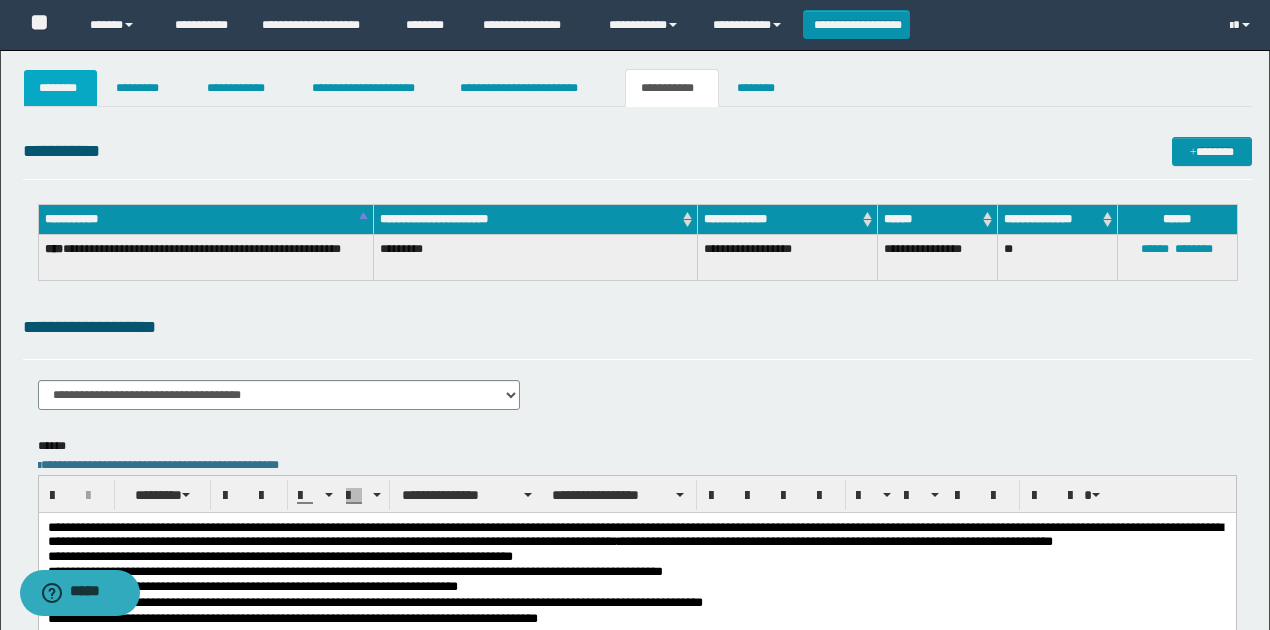 click on "********" at bounding box center (61, 88) 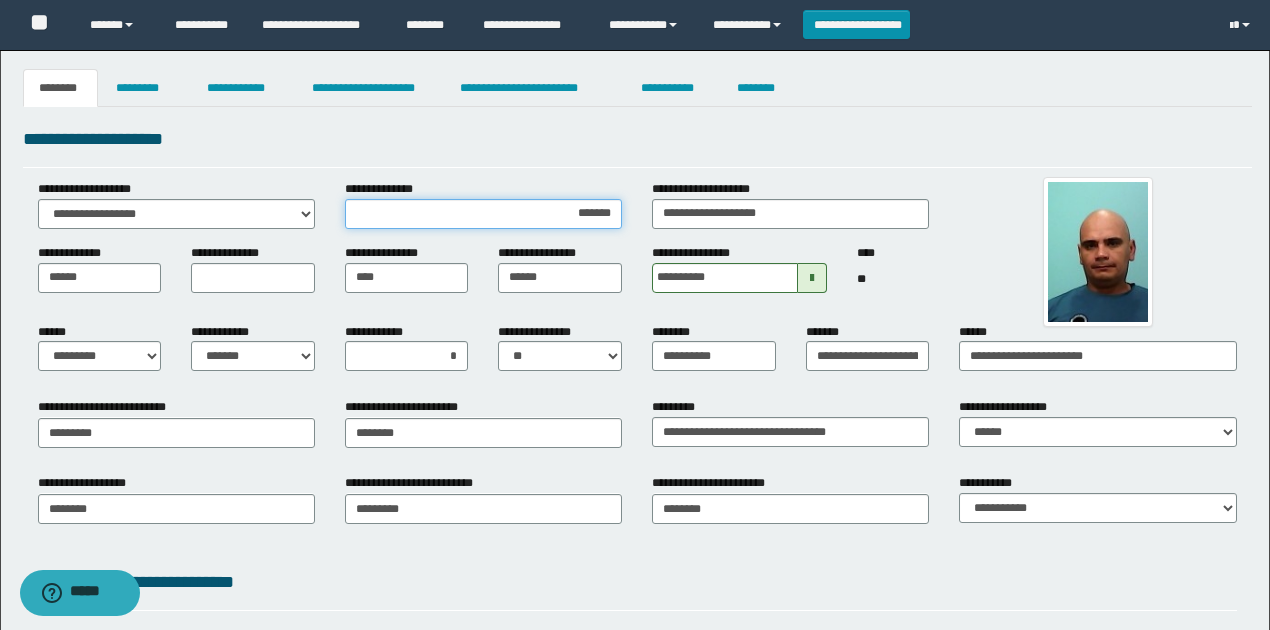 click on "*******" at bounding box center (483, 214) 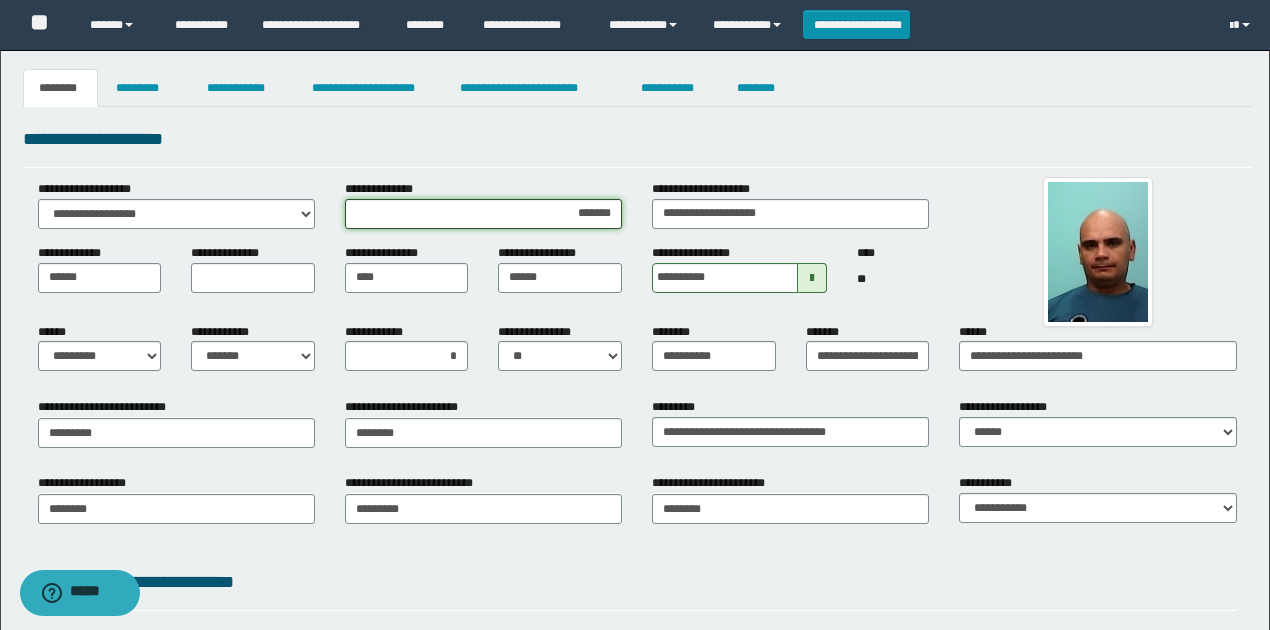 click on "*******" at bounding box center [483, 214] 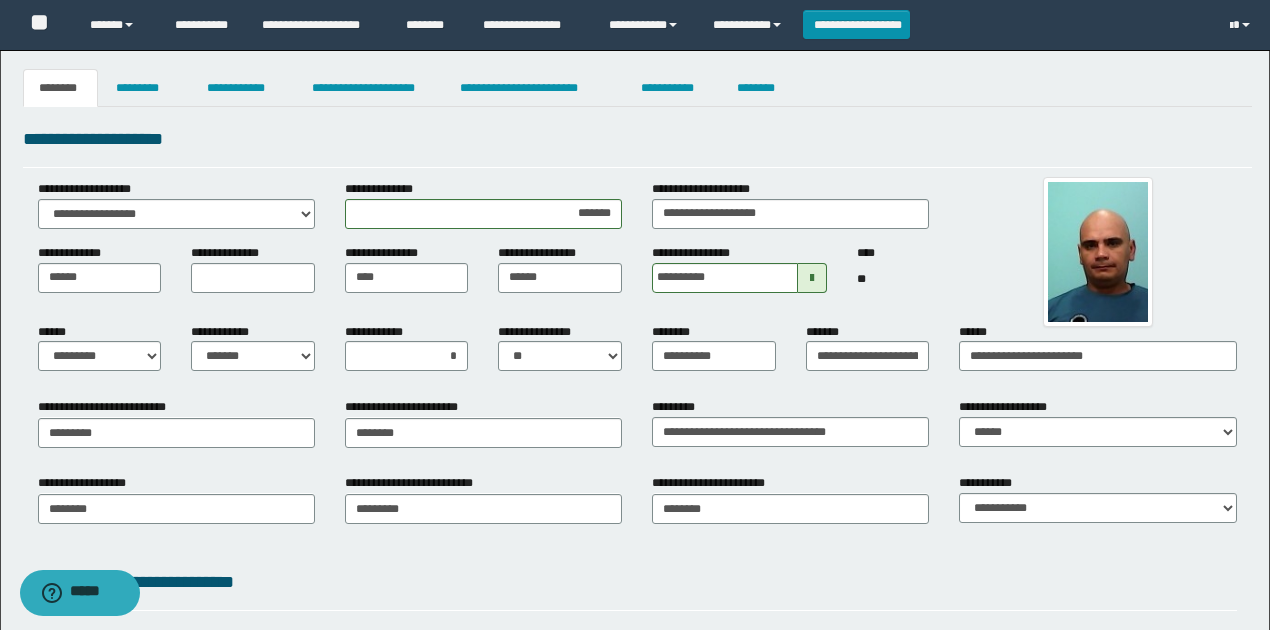 click on "**********" at bounding box center [637, 139] 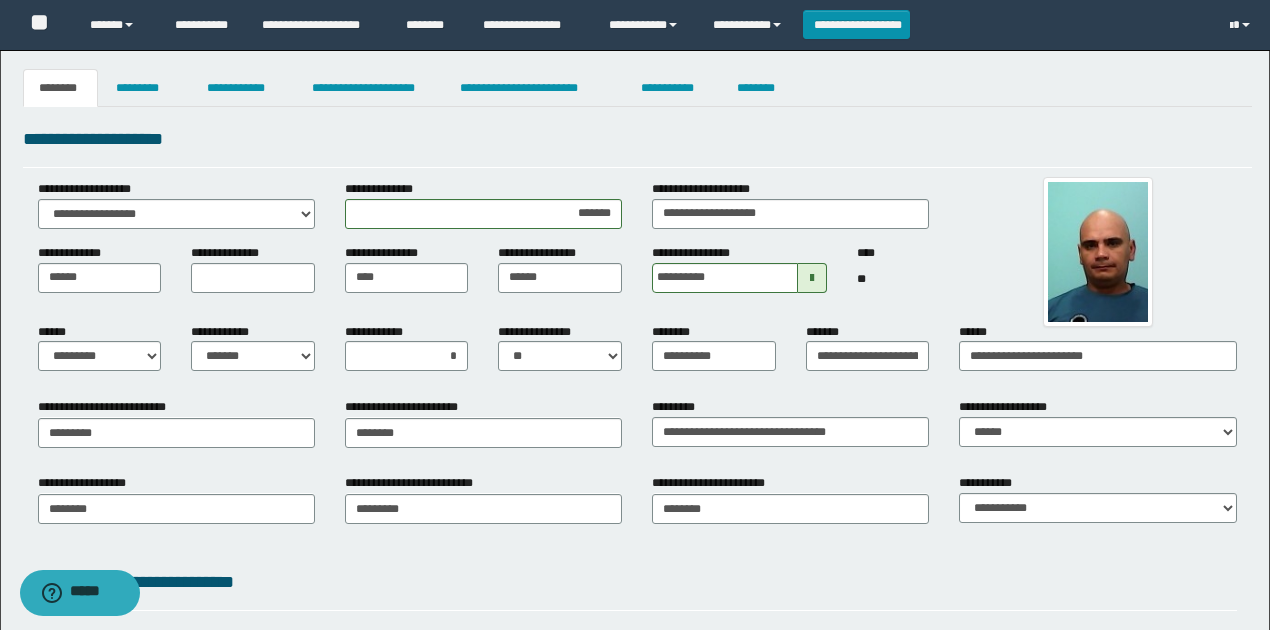 click on "**********" at bounding box center [635, 492] 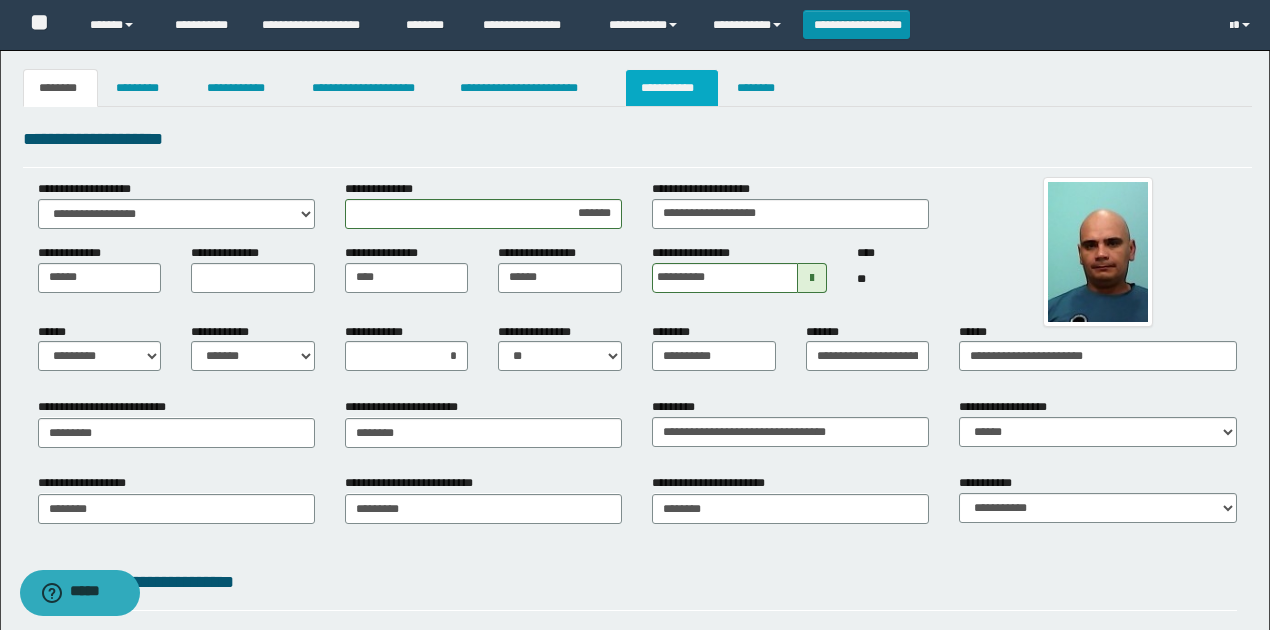 click on "**********" at bounding box center [672, 88] 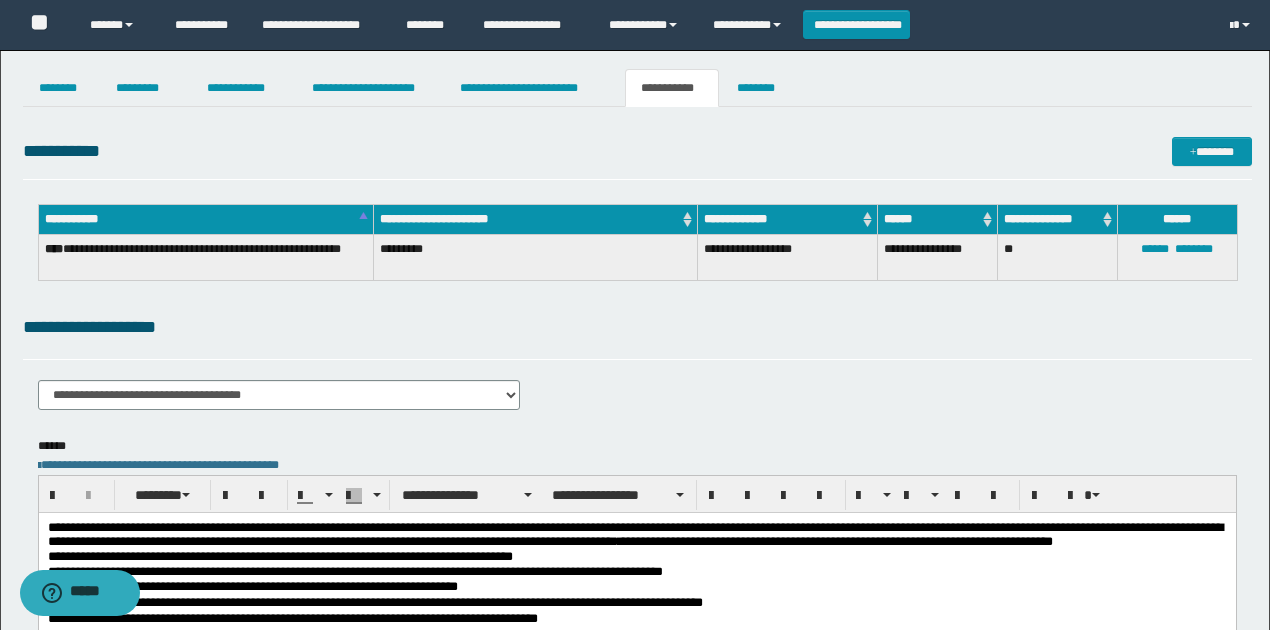 click on "**********" at bounding box center (637, 627) 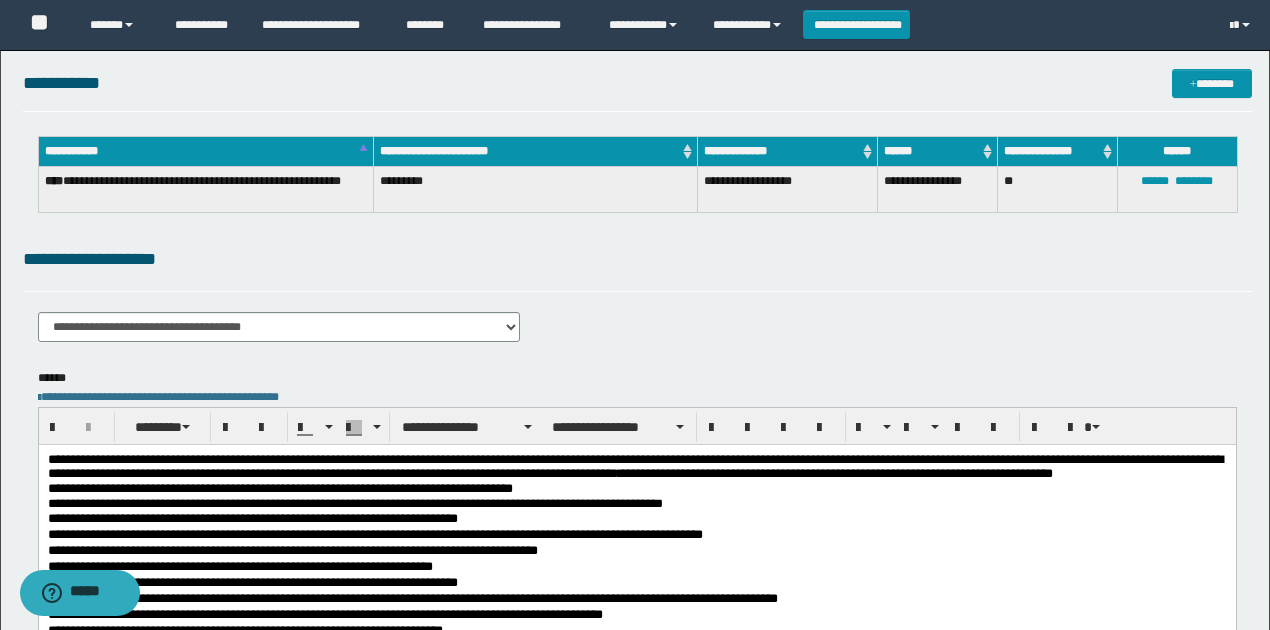 scroll, scrollTop: 266, scrollLeft: 0, axis: vertical 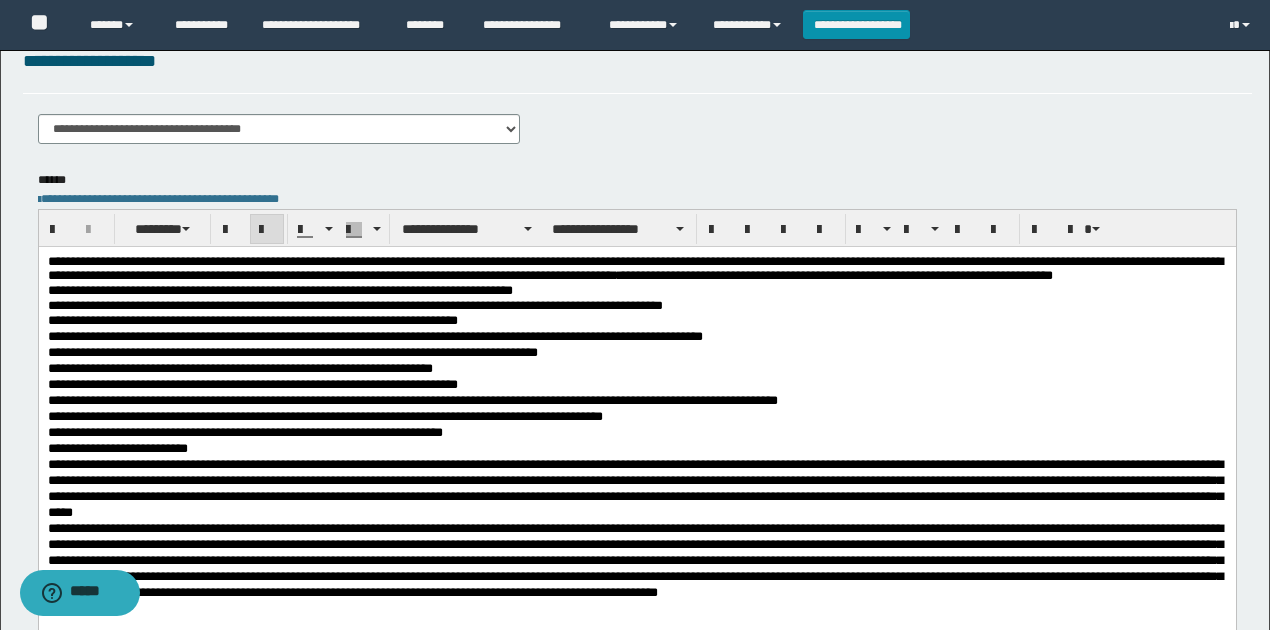 click on "**********" at bounding box center (354, 305) 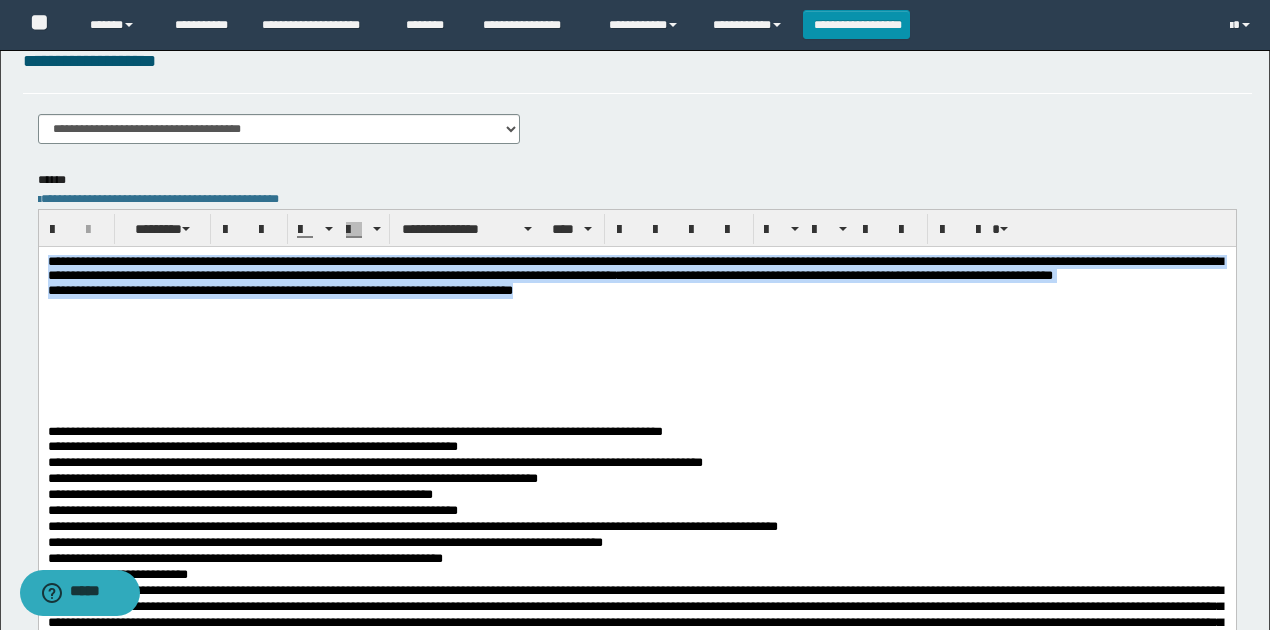 drag, startPoint x: 556, startPoint y: 315, endPoint x: 27, endPoint y: 259, distance: 531.9558 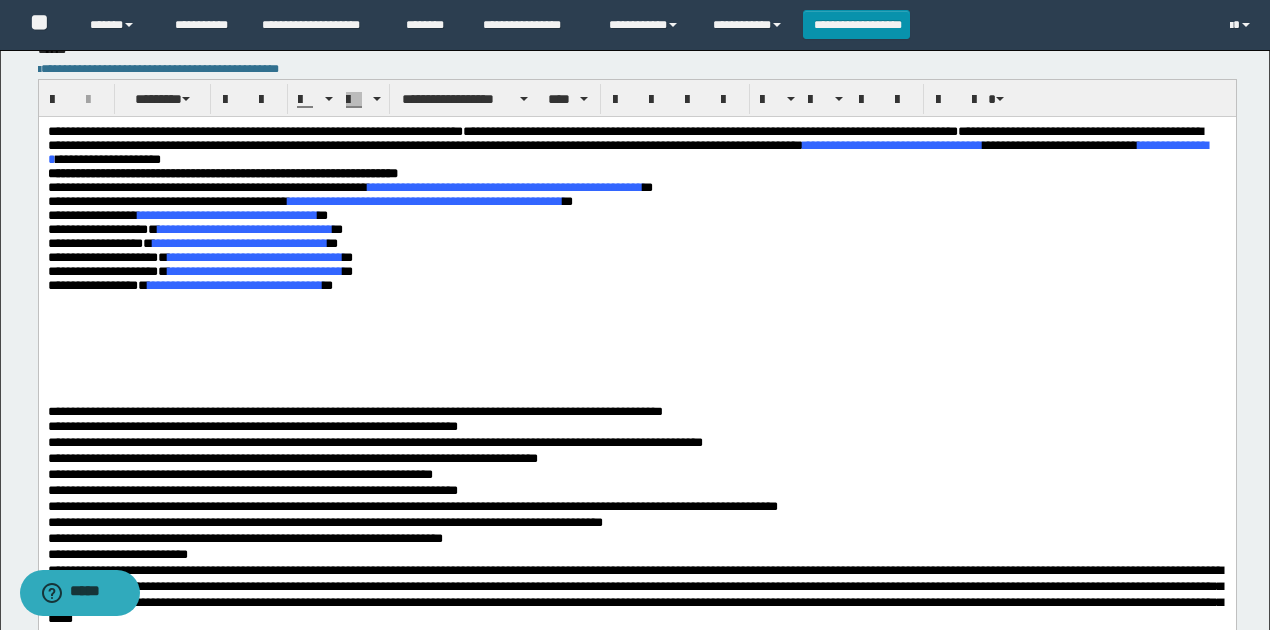scroll, scrollTop: 400, scrollLeft: 0, axis: vertical 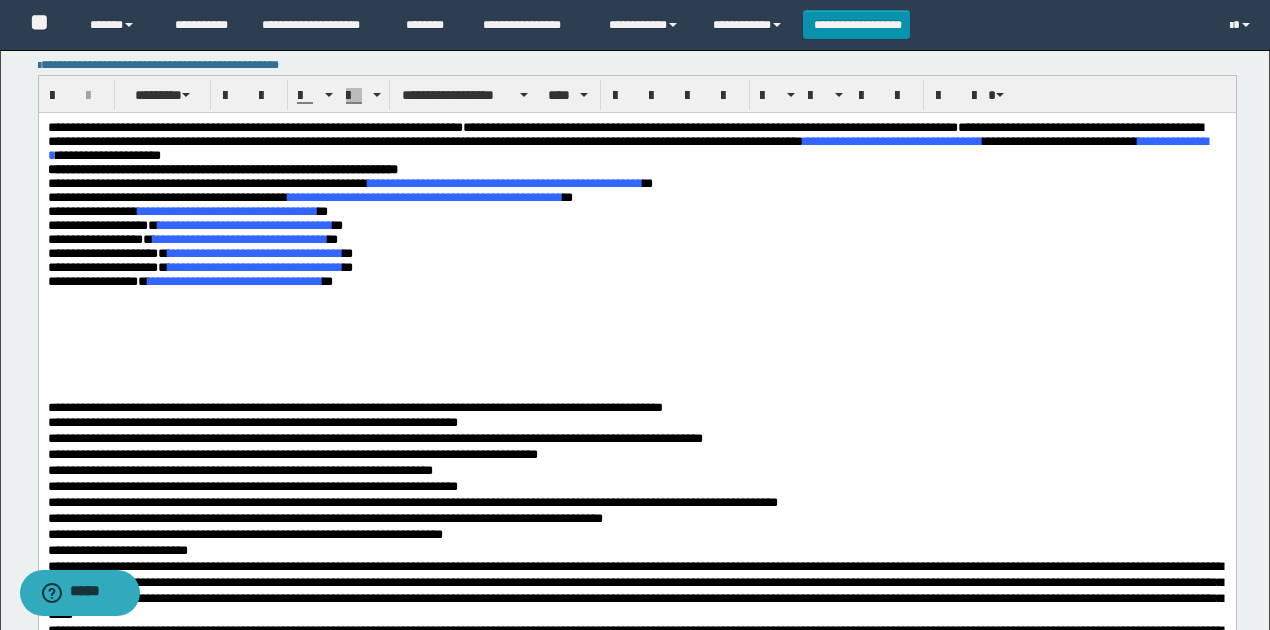 click at bounding box center [636, 380] 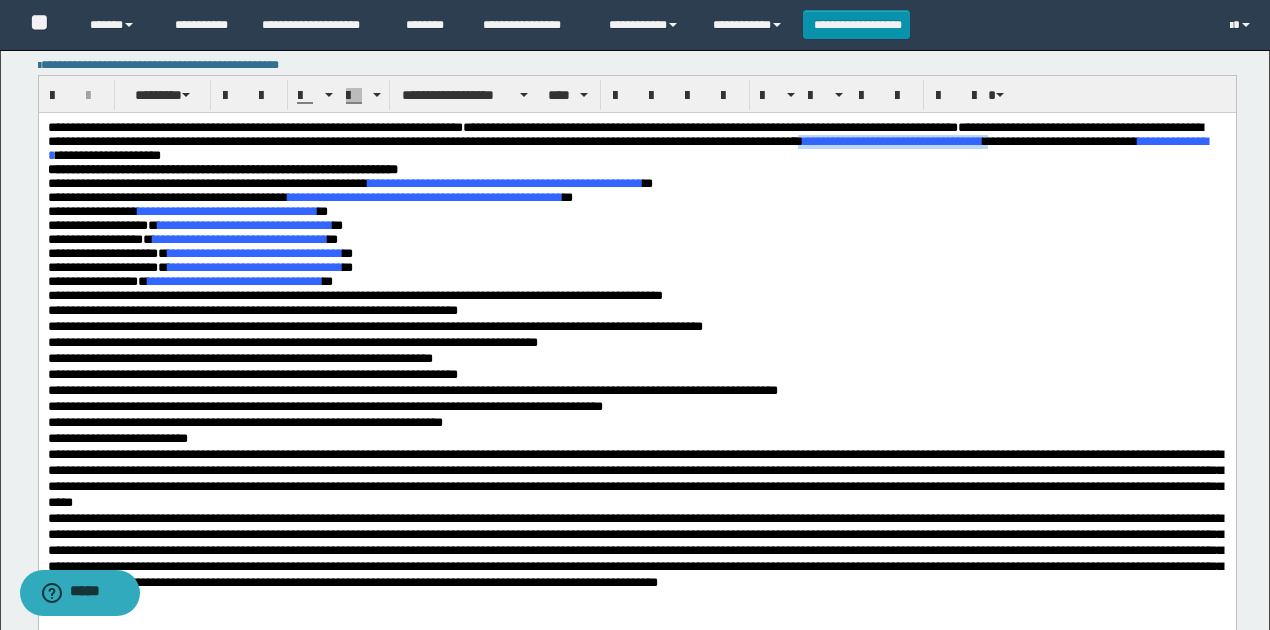 drag, startPoint x: 998, startPoint y: 143, endPoint x: 1218, endPoint y: 144, distance: 220.00227 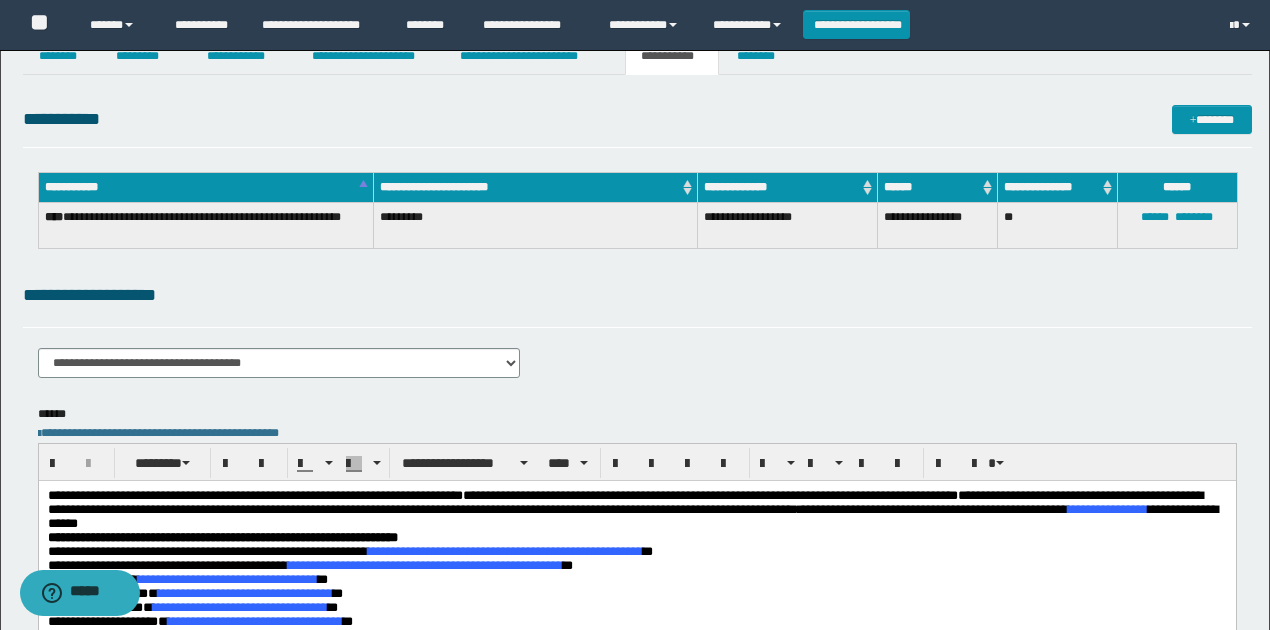 scroll, scrollTop: 0, scrollLeft: 0, axis: both 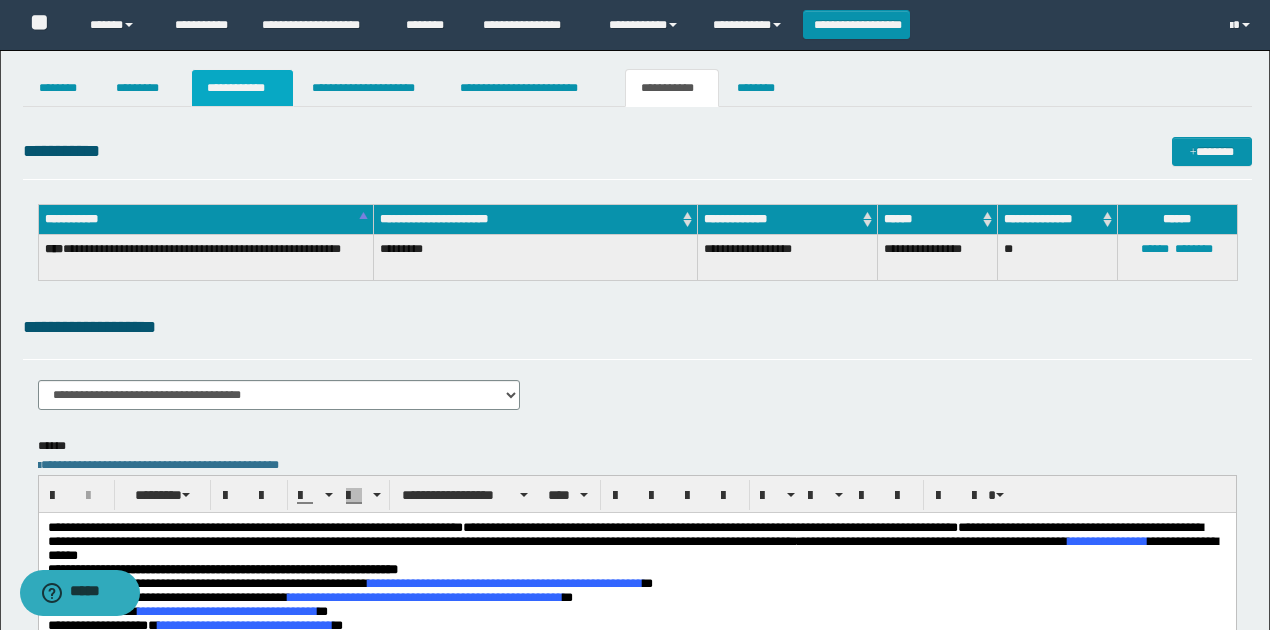 click on "**********" at bounding box center (243, 88) 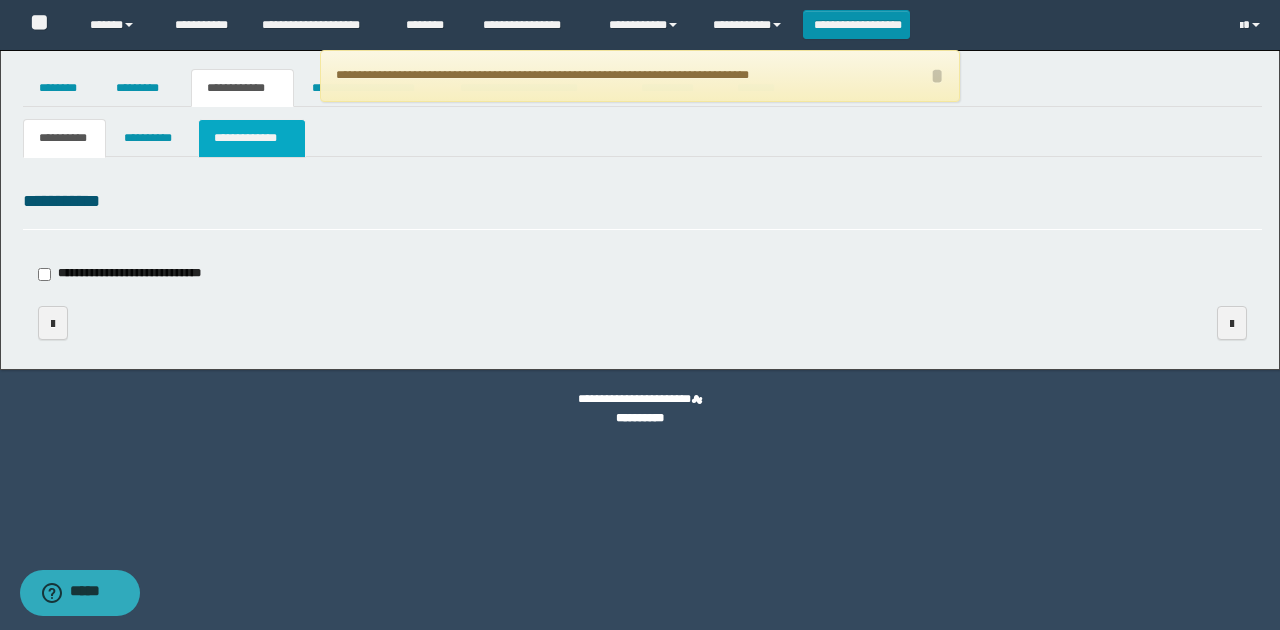click on "**********" at bounding box center (252, 138) 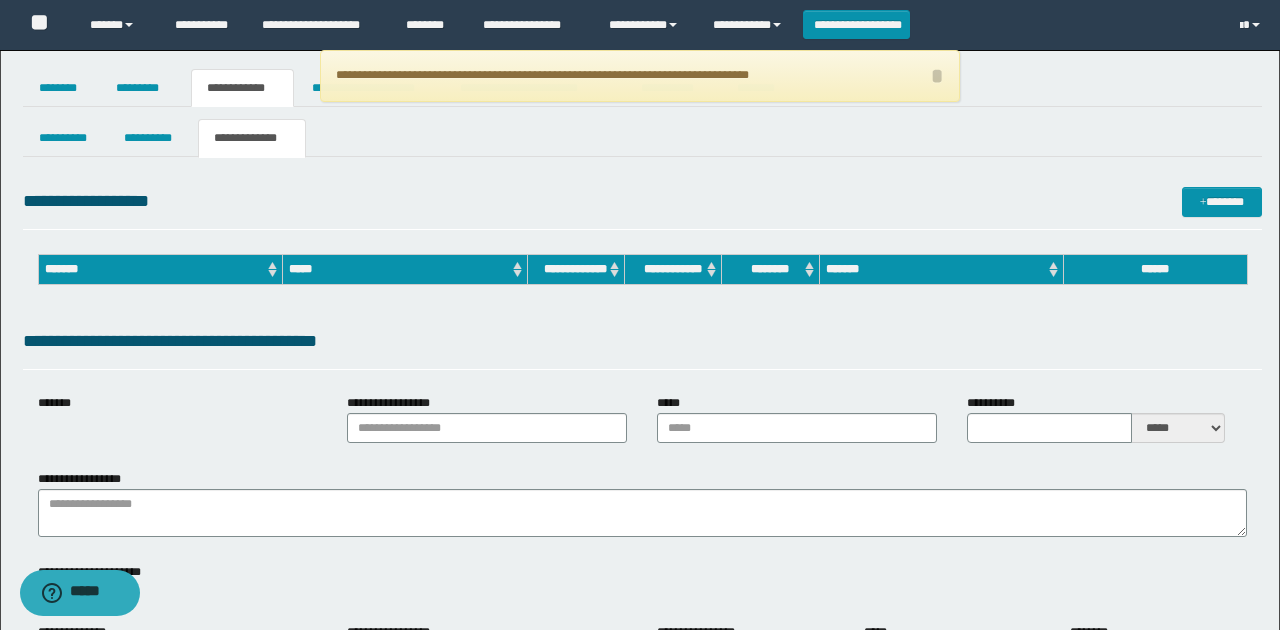 type on "**********" 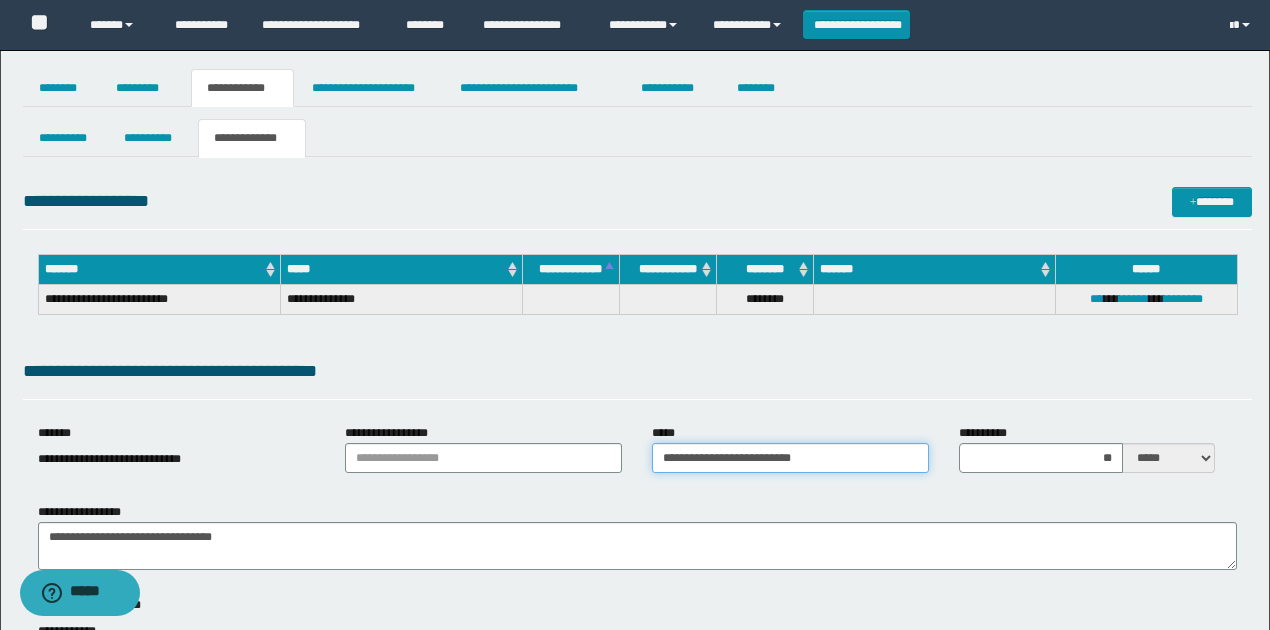 drag, startPoint x: 818, startPoint y: 457, endPoint x: 646, endPoint y: 451, distance: 172.10461 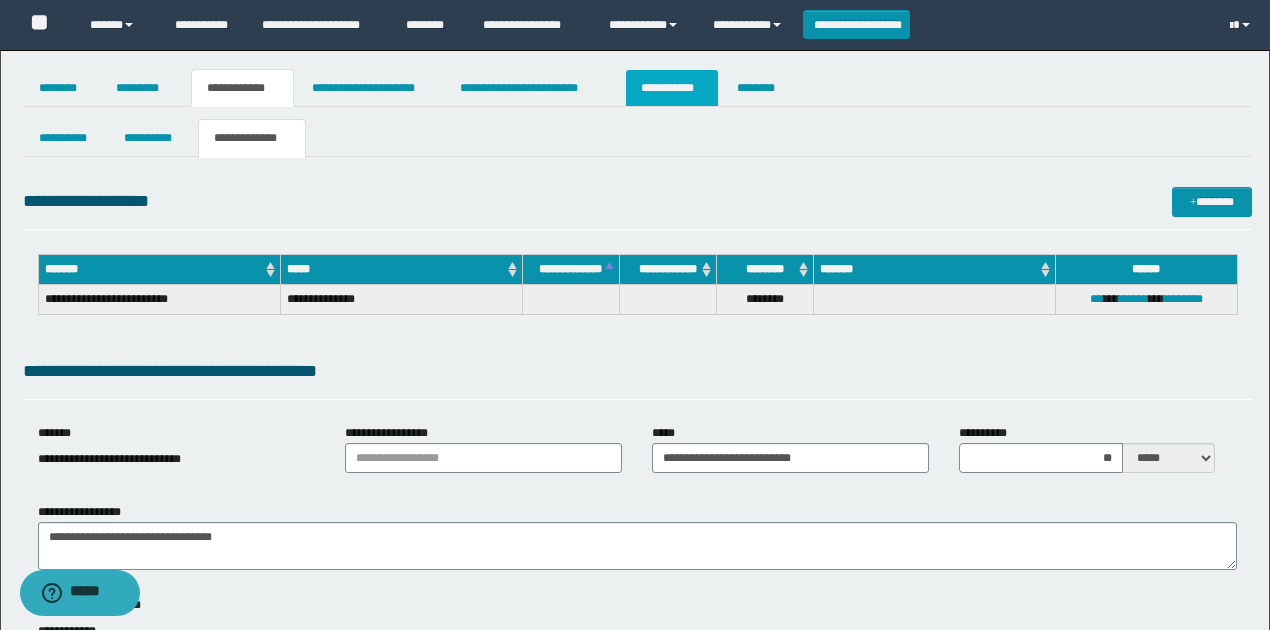 click on "**********" at bounding box center (672, 88) 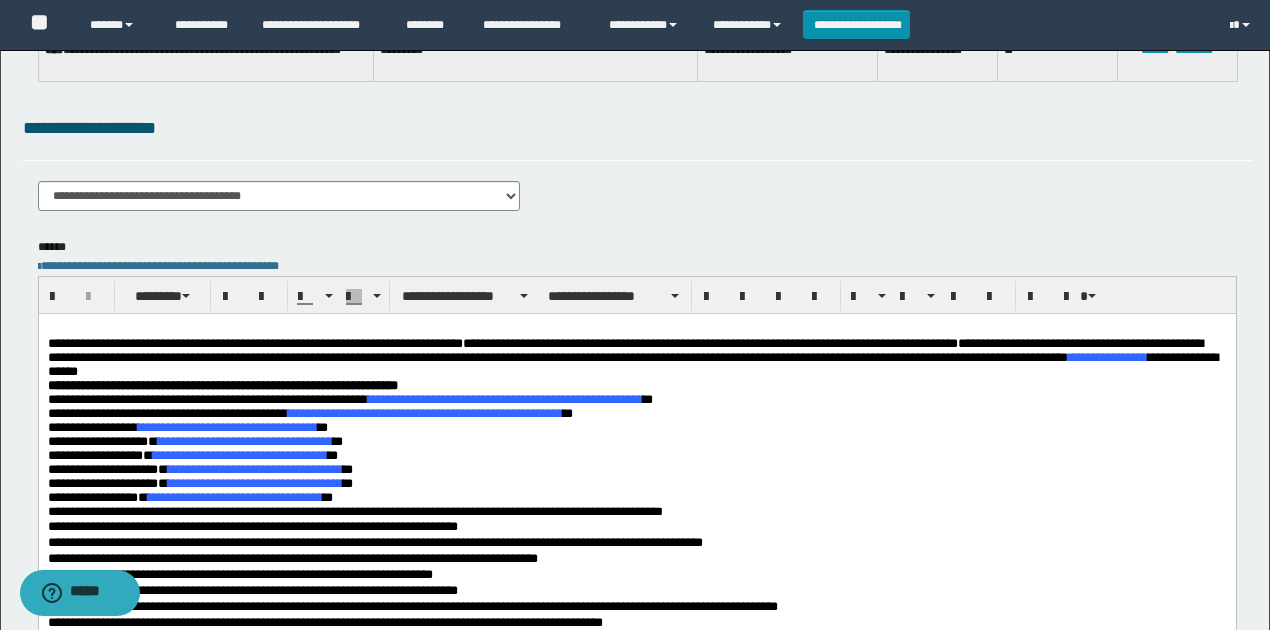 scroll, scrollTop: 200, scrollLeft: 0, axis: vertical 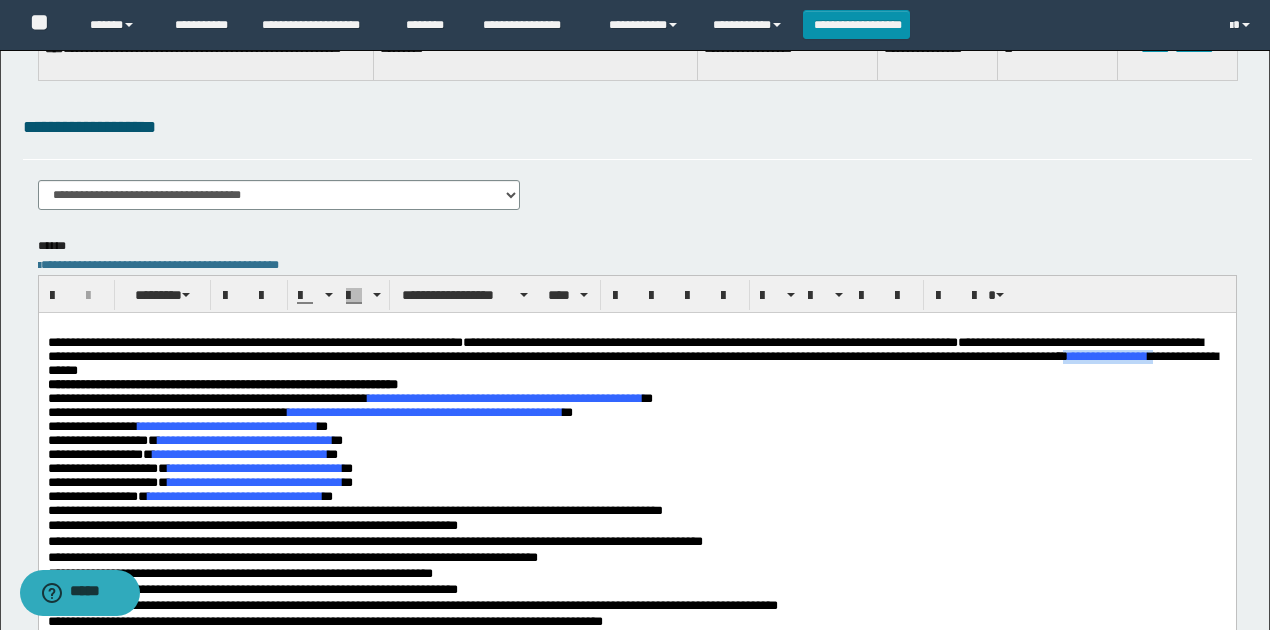drag, startPoint x: 176, startPoint y: 372, endPoint x: 280, endPoint y: 373, distance: 104.00481 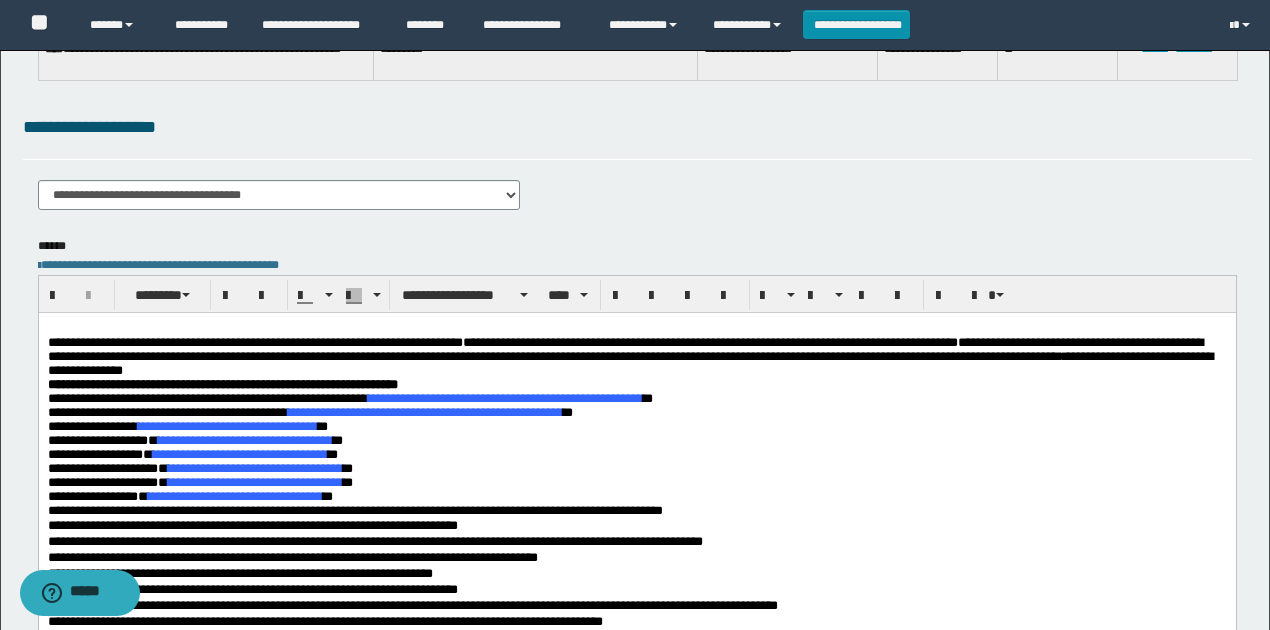 click on "**********" at bounding box center (629, 370) 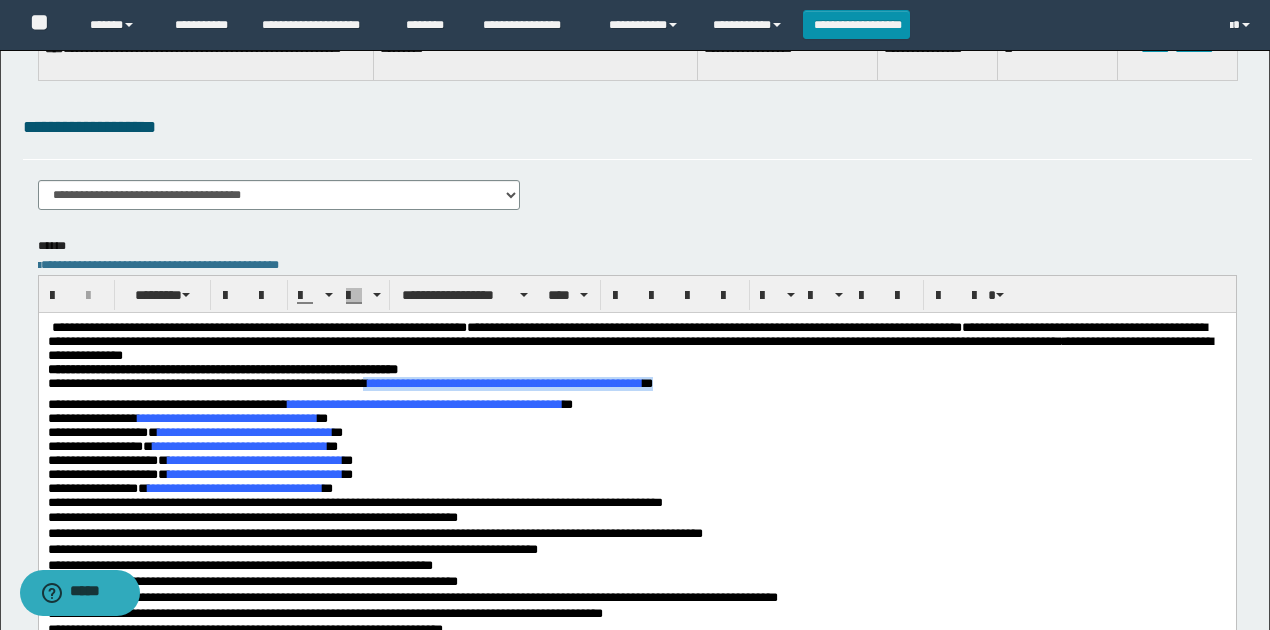 drag, startPoint x: 704, startPoint y: 390, endPoint x: 396, endPoint y: 386, distance: 308.02597 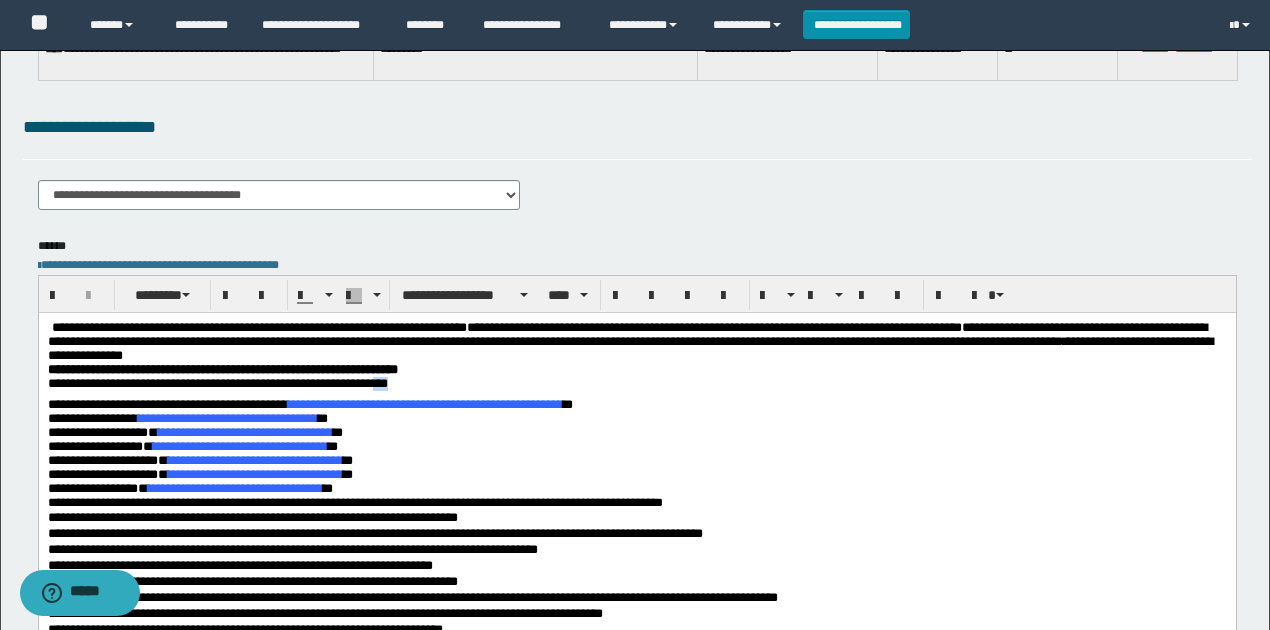 drag, startPoint x: 436, startPoint y: 392, endPoint x: 410, endPoint y: 390, distance: 26.076809 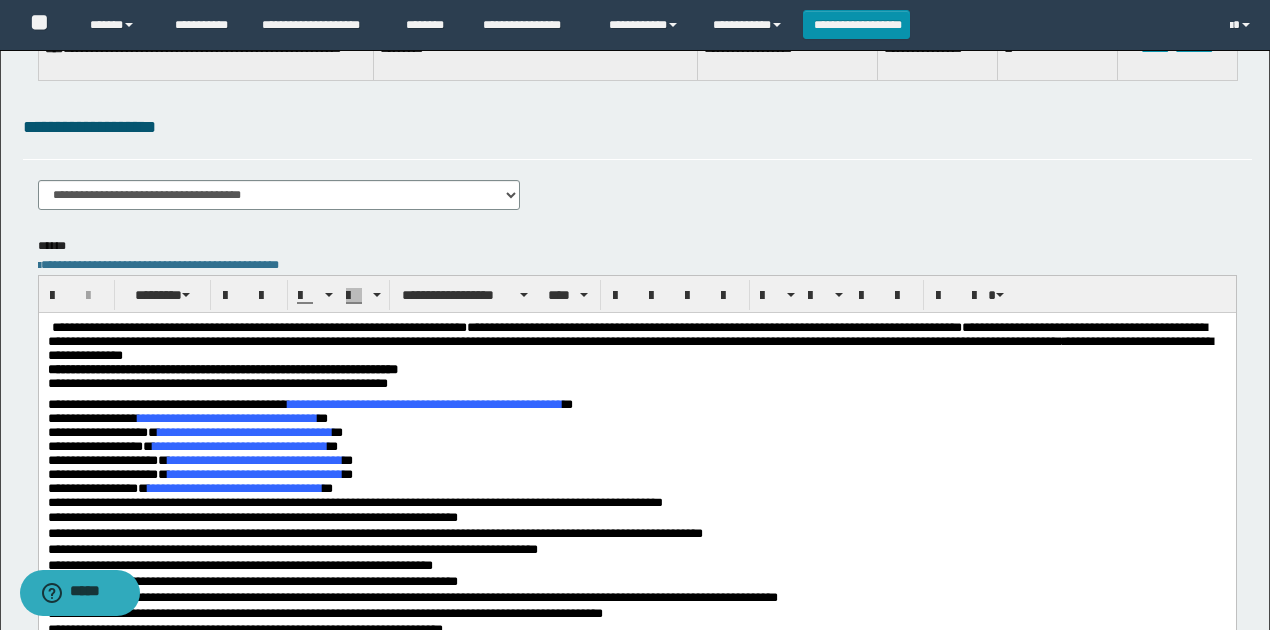 click on "**********" at bounding box center (424, 404) 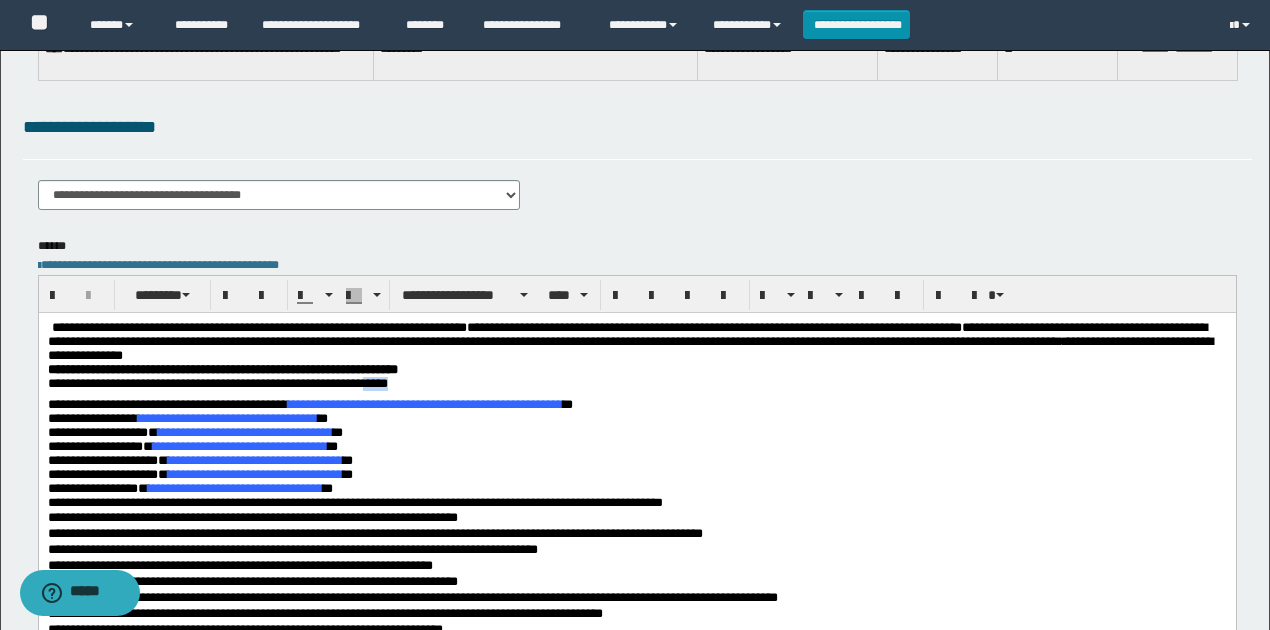 drag, startPoint x: 395, startPoint y: 386, endPoint x: 464, endPoint y: 386, distance: 69 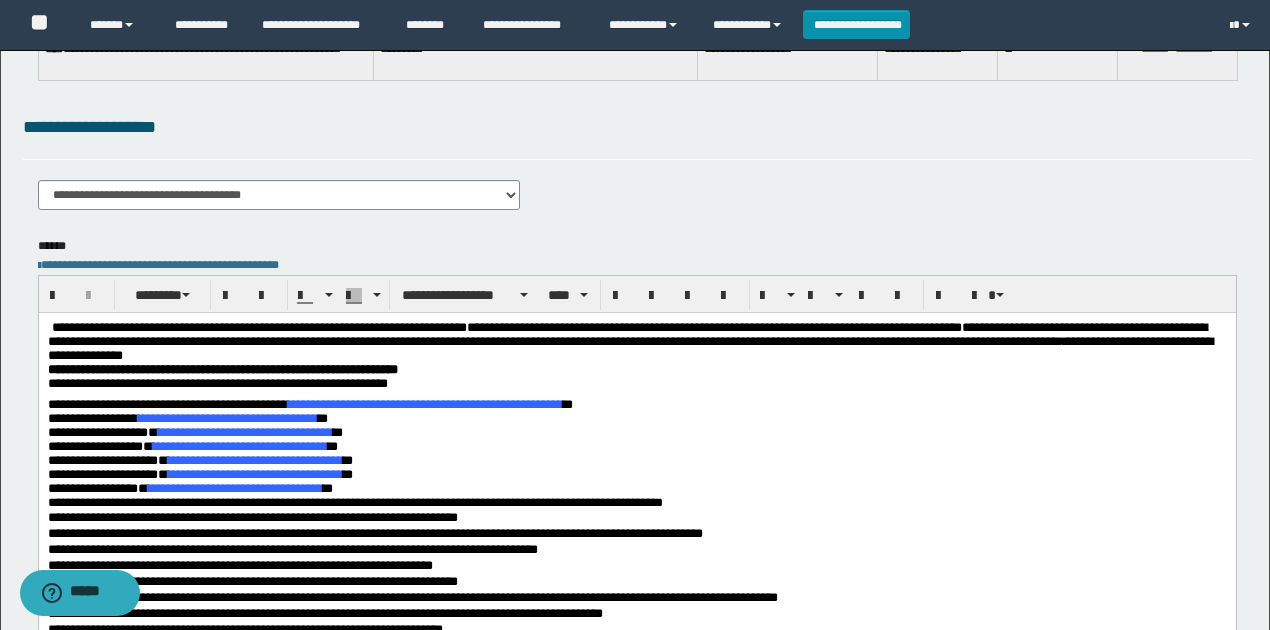 click on "**********" at bounding box center [424, 404] 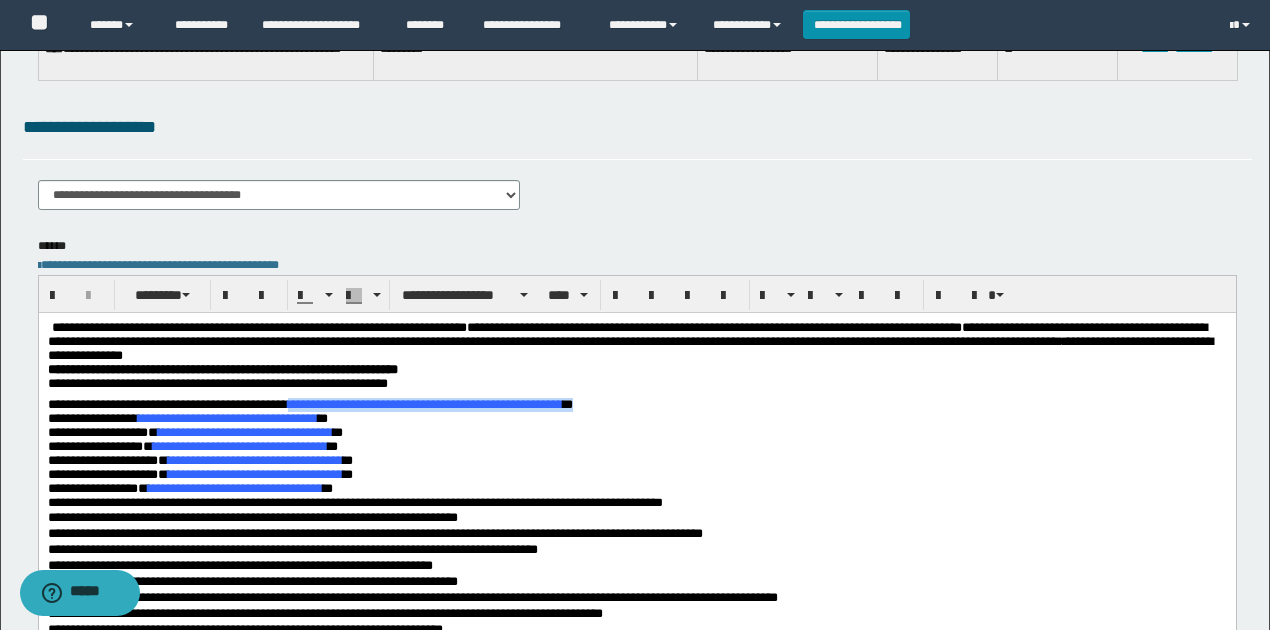 drag, startPoint x: 606, startPoint y: 404, endPoint x: 320, endPoint y: 408, distance: 286.02798 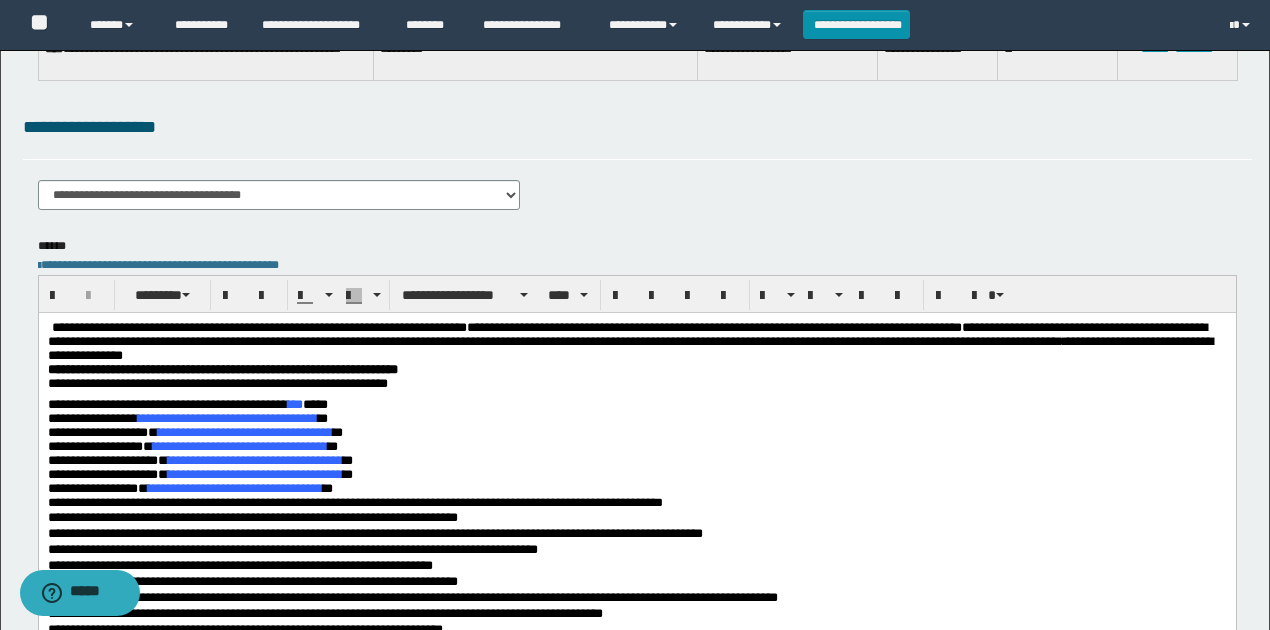 click on "** *****" at bounding box center [307, 404] 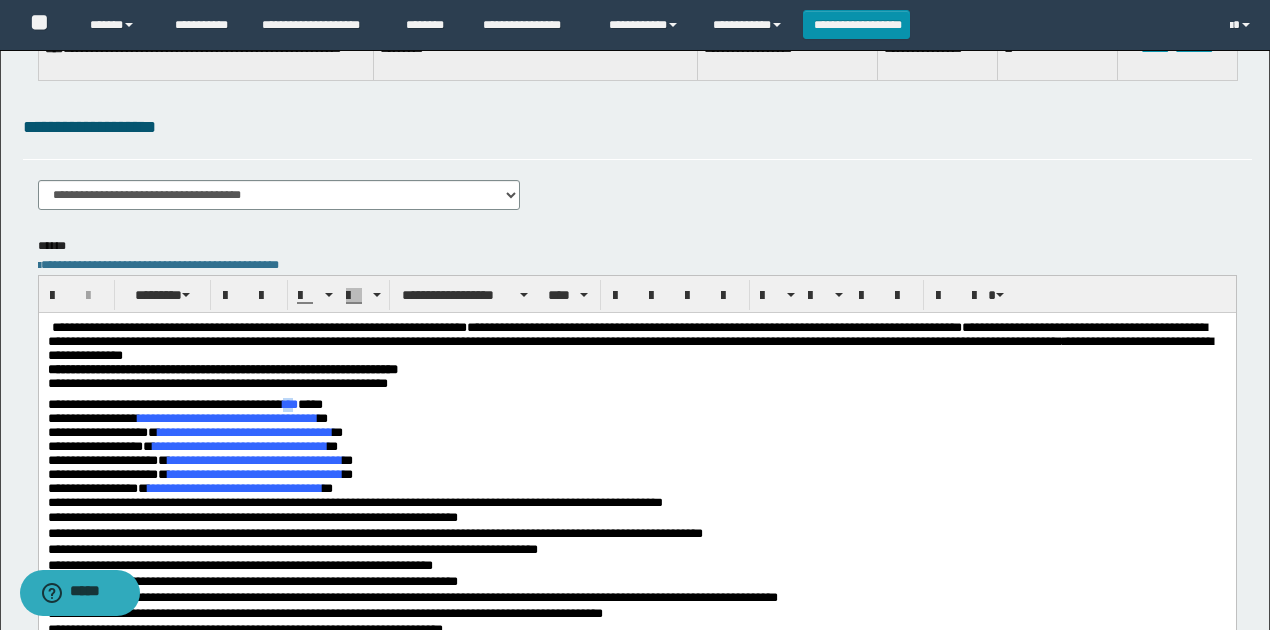 drag, startPoint x: 303, startPoint y: 402, endPoint x: 320, endPoint y: 404, distance: 17.117243 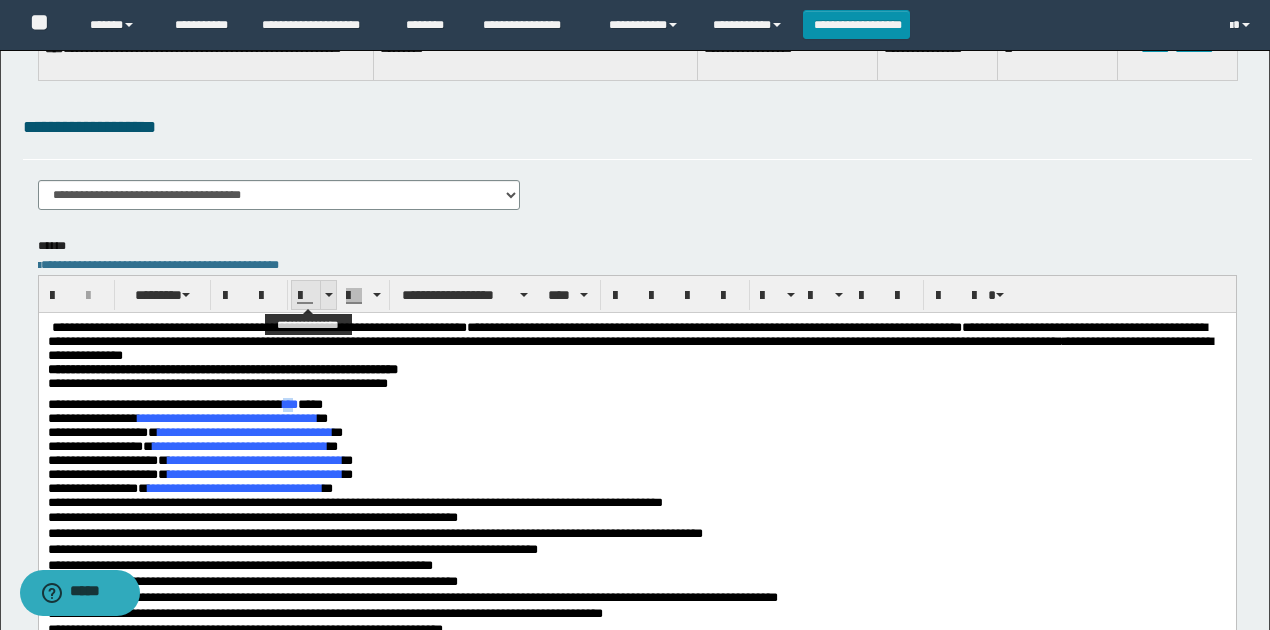 click at bounding box center [328, 295] 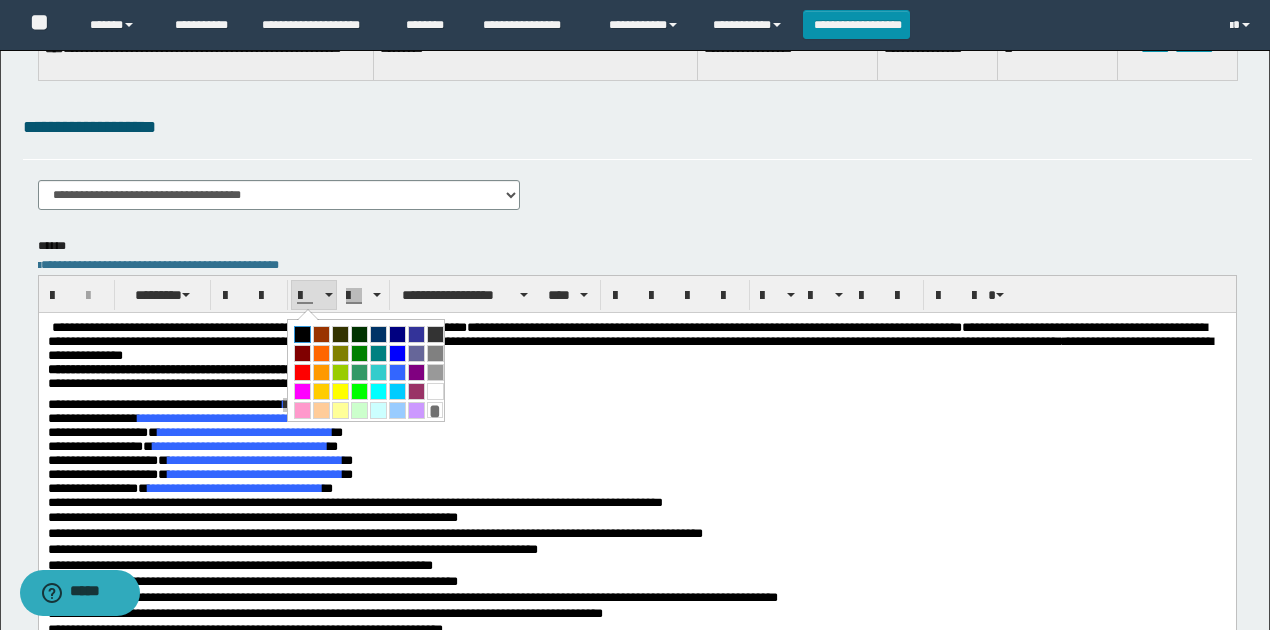 click at bounding box center (302, 334) 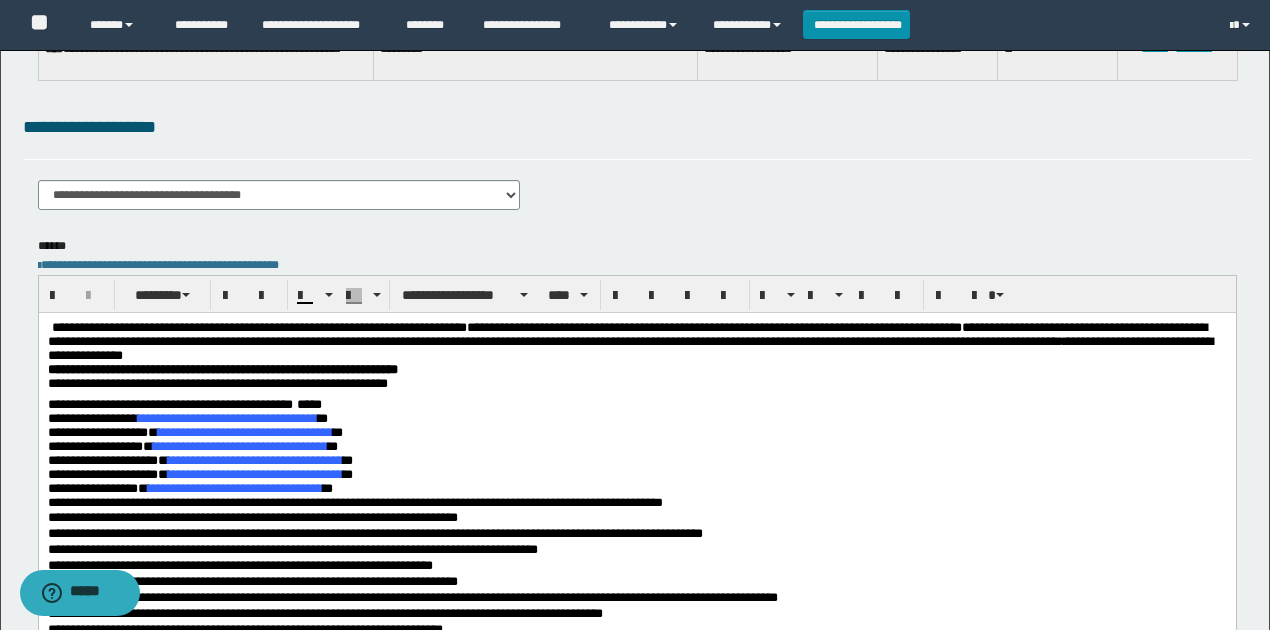 click on "**********" at bounding box center [629, 355] 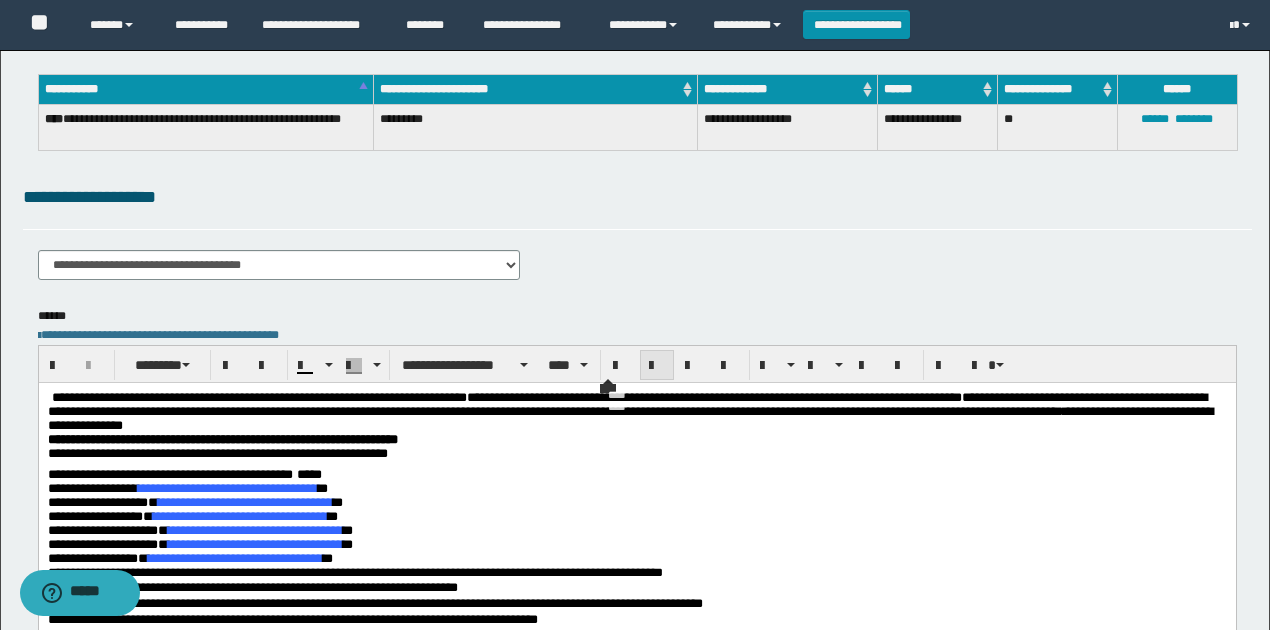 scroll, scrollTop: 0, scrollLeft: 0, axis: both 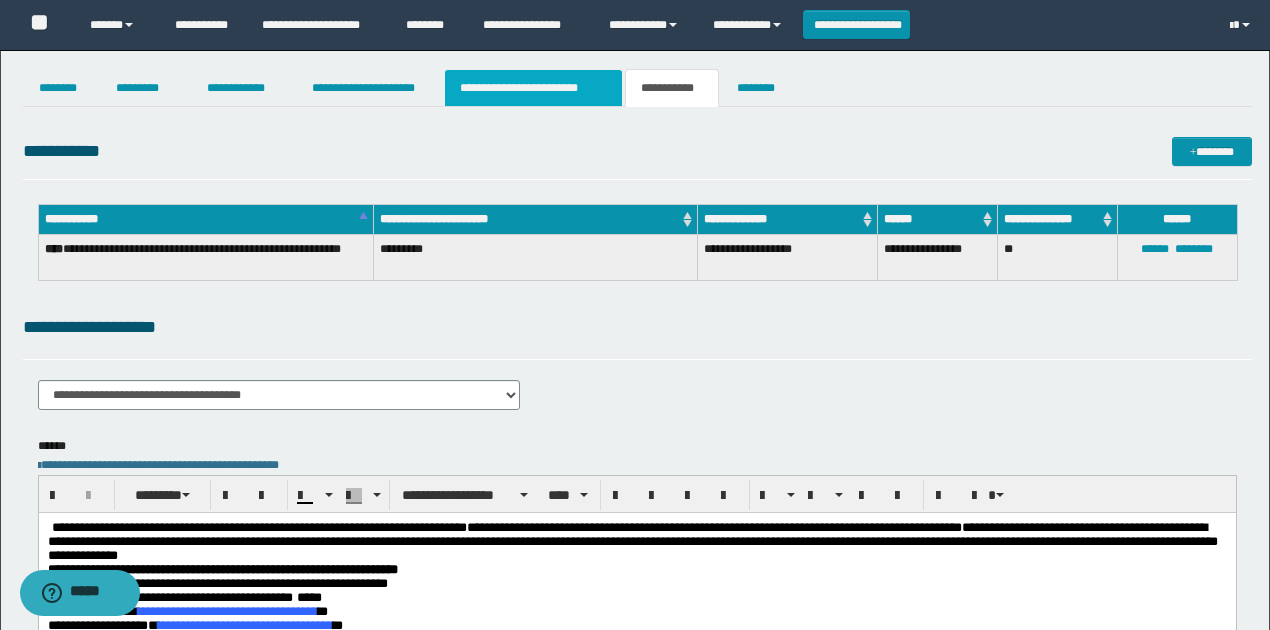 click on "**********" at bounding box center [533, 88] 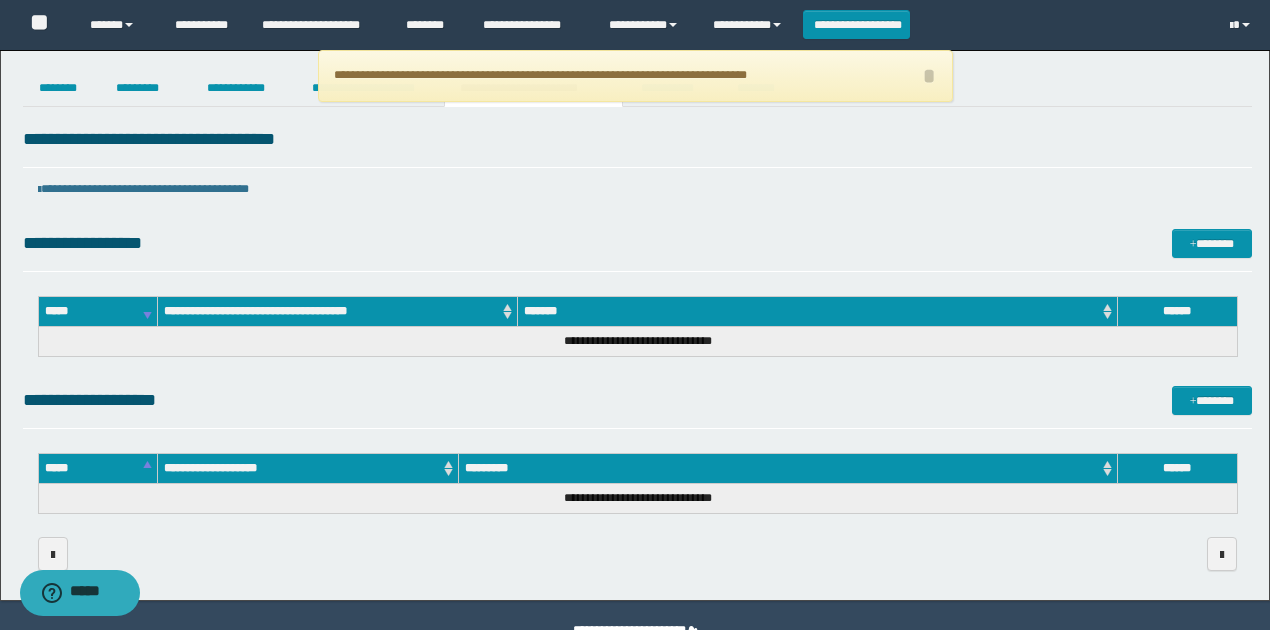 click on "**********" at bounding box center [637, 400] 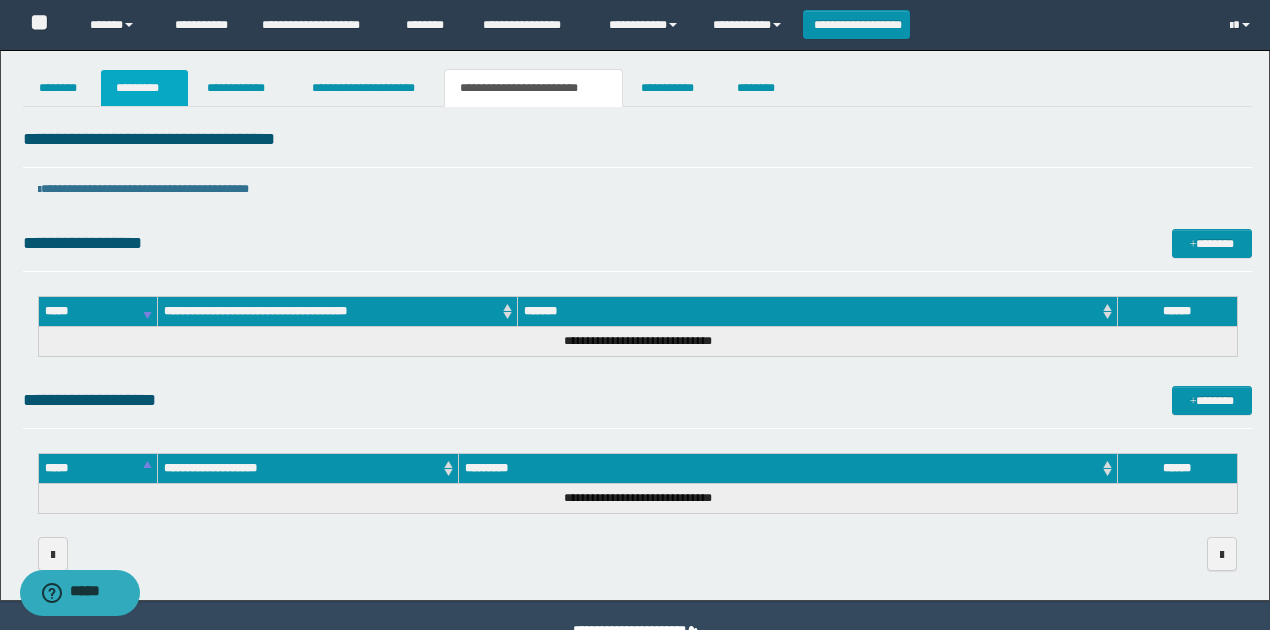 click on "*********" at bounding box center (144, 88) 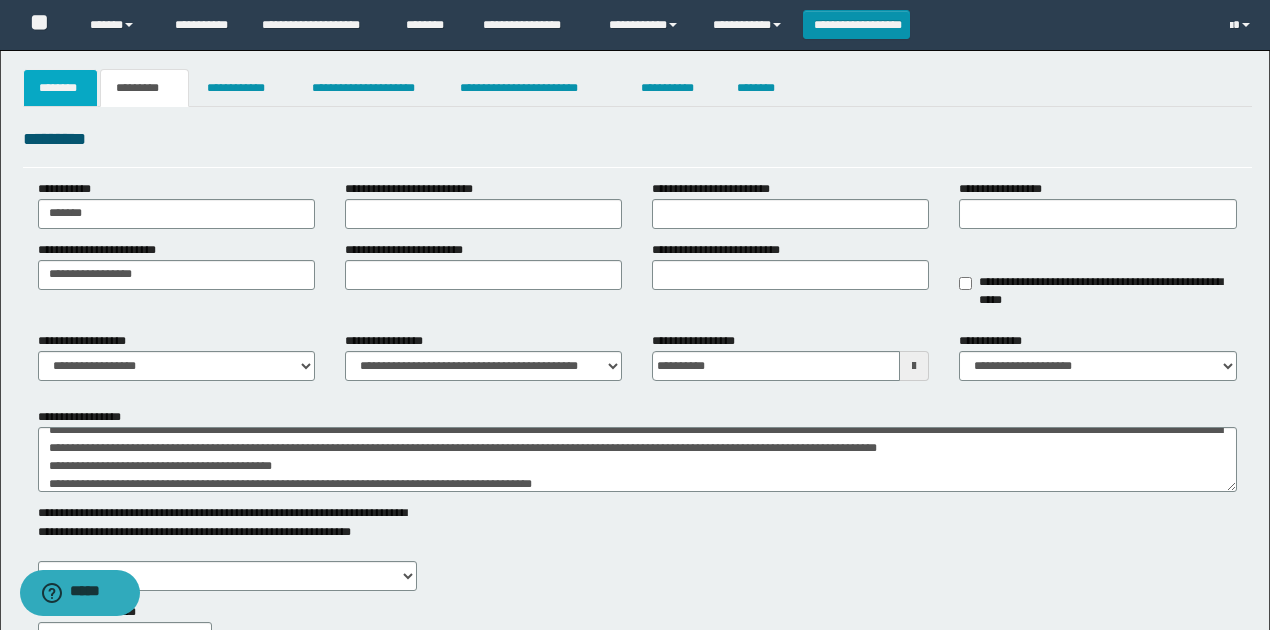 click on "********" at bounding box center [61, 88] 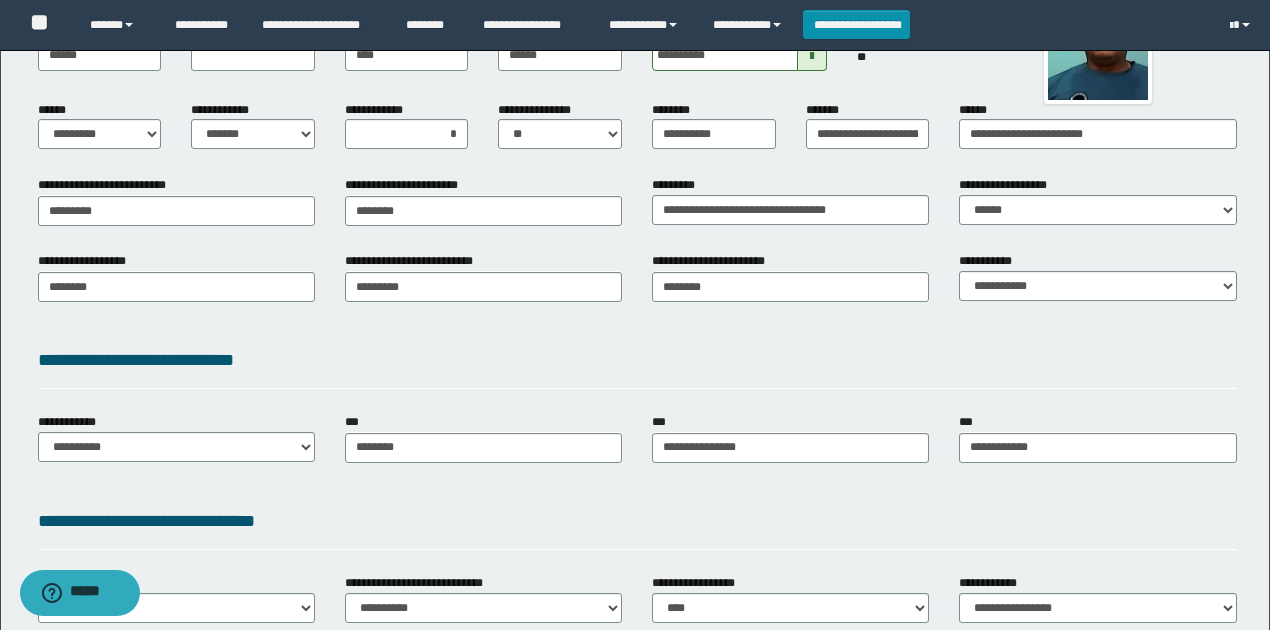 scroll, scrollTop: 333, scrollLeft: 0, axis: vertical 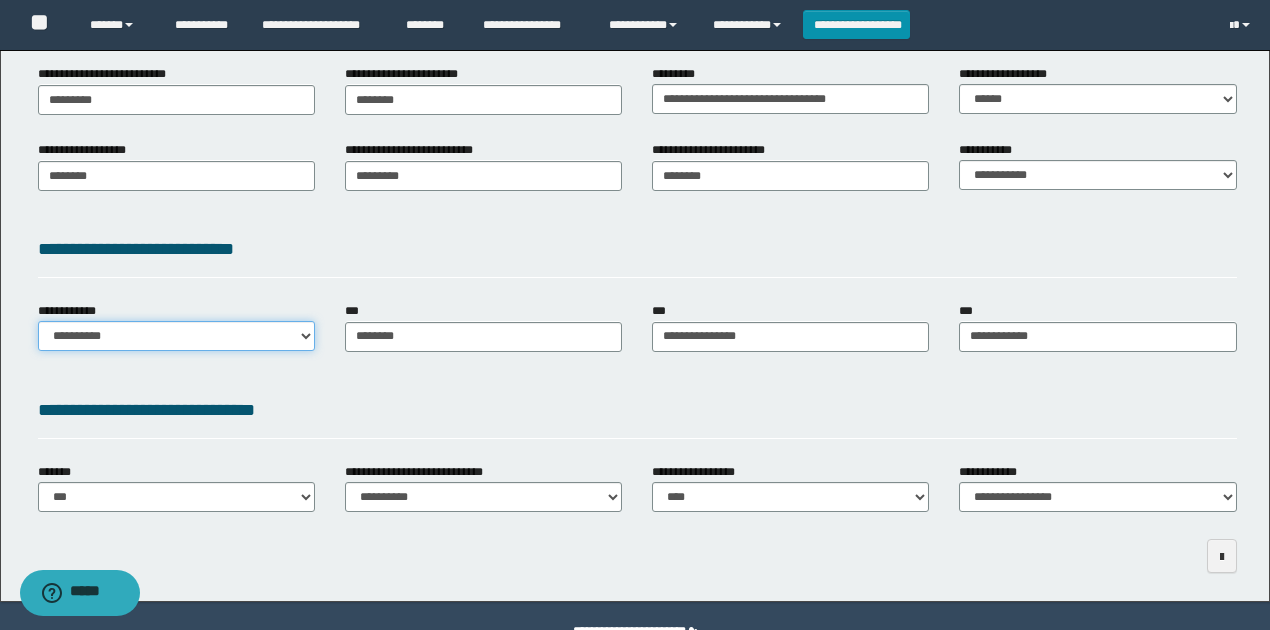 click on "**********" at bounding box center [176, 336] 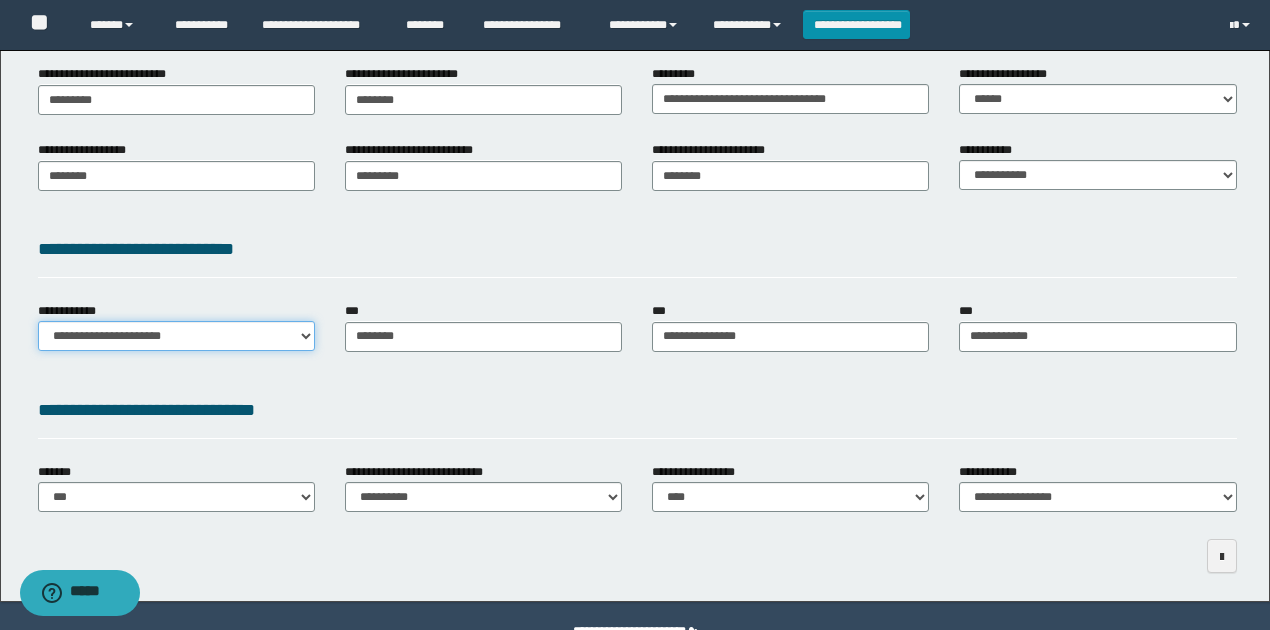 click on "**********" at bounding box center [176, 336] 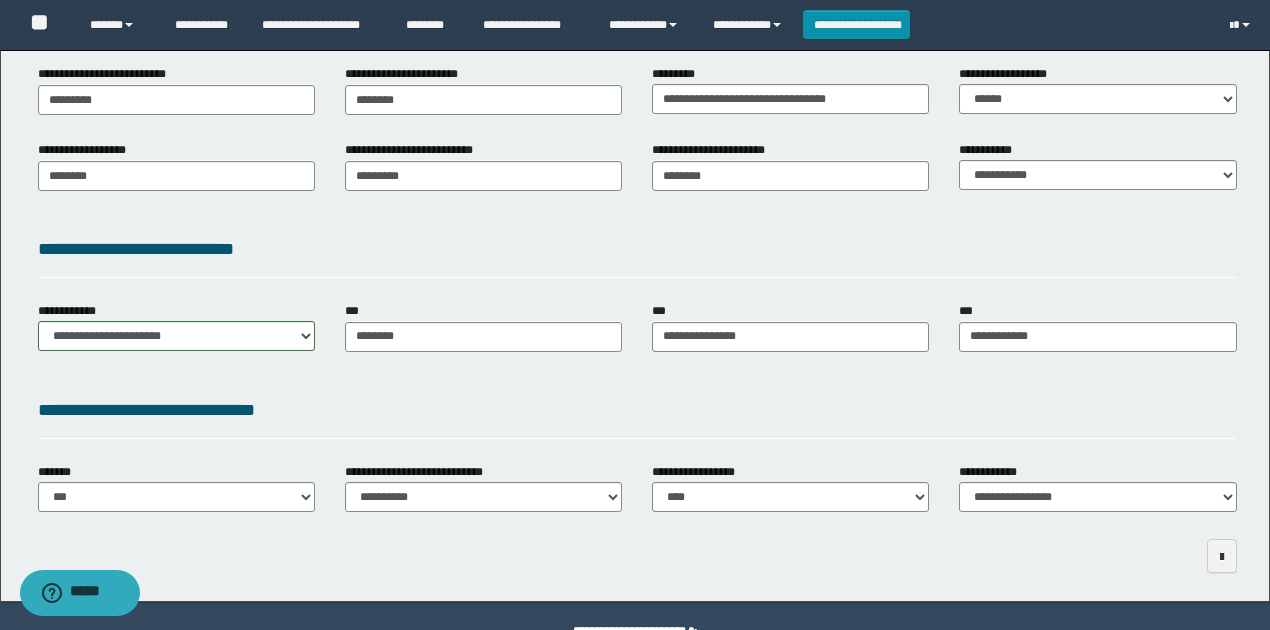 click on "**********" at bounding box center (637, 182) 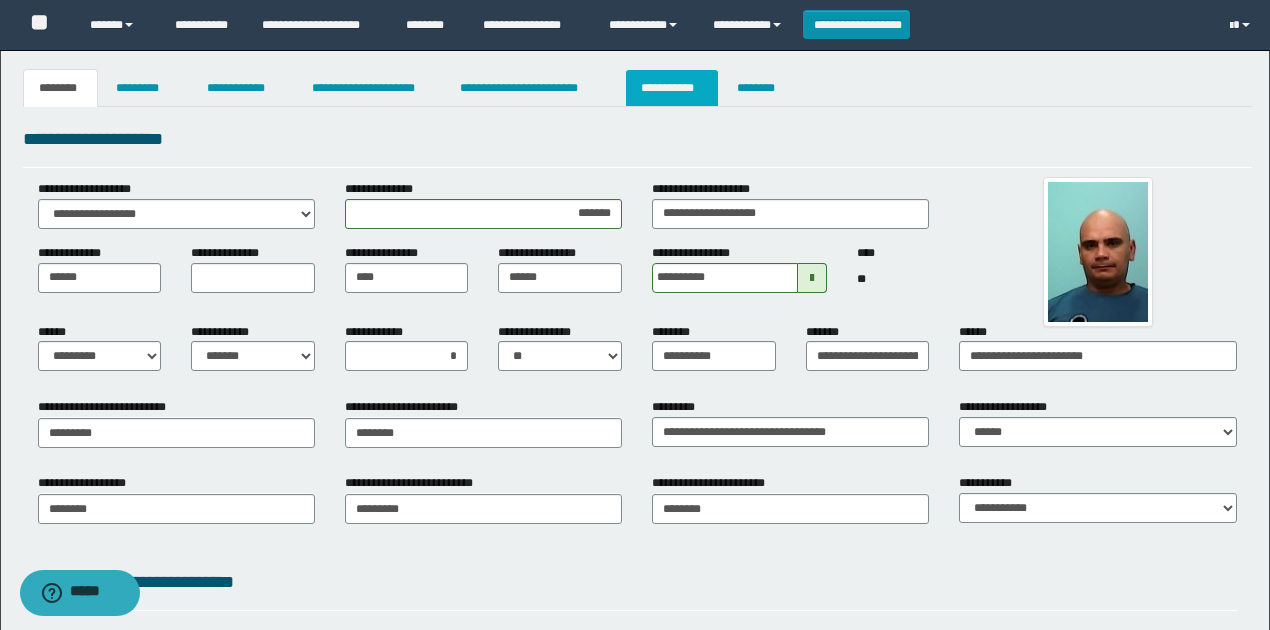 click on "**********" at bounding box center [672, 88] 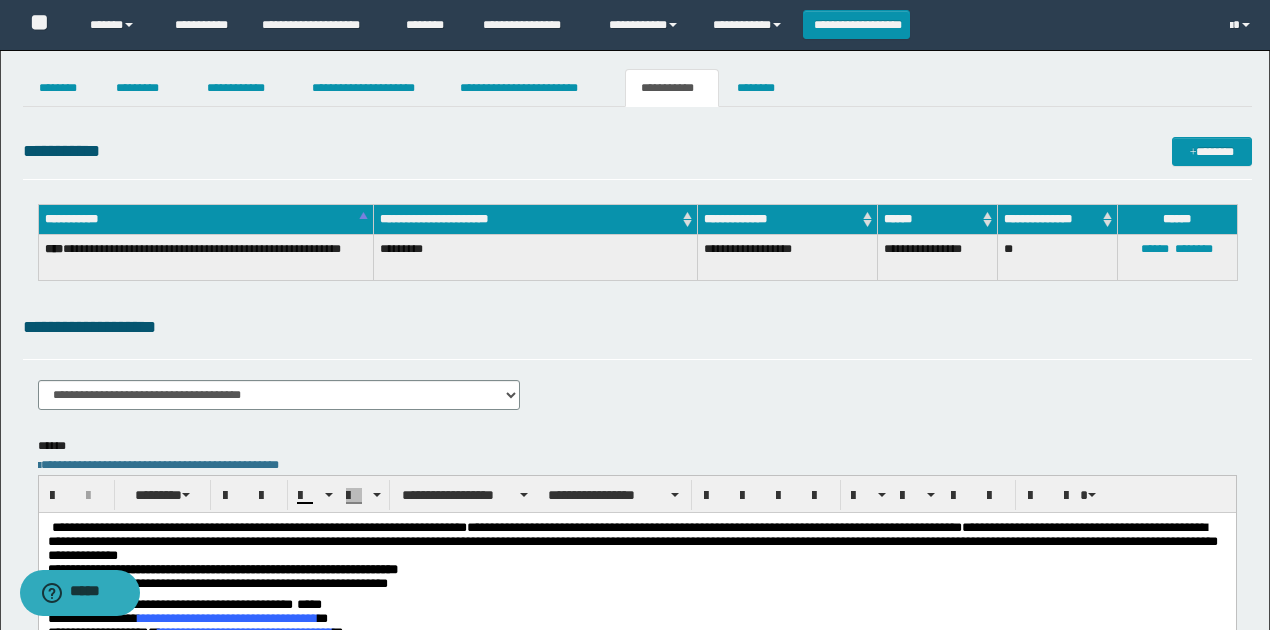 scroll, scrollTop: 0, scrollLeft: 0, axis: both 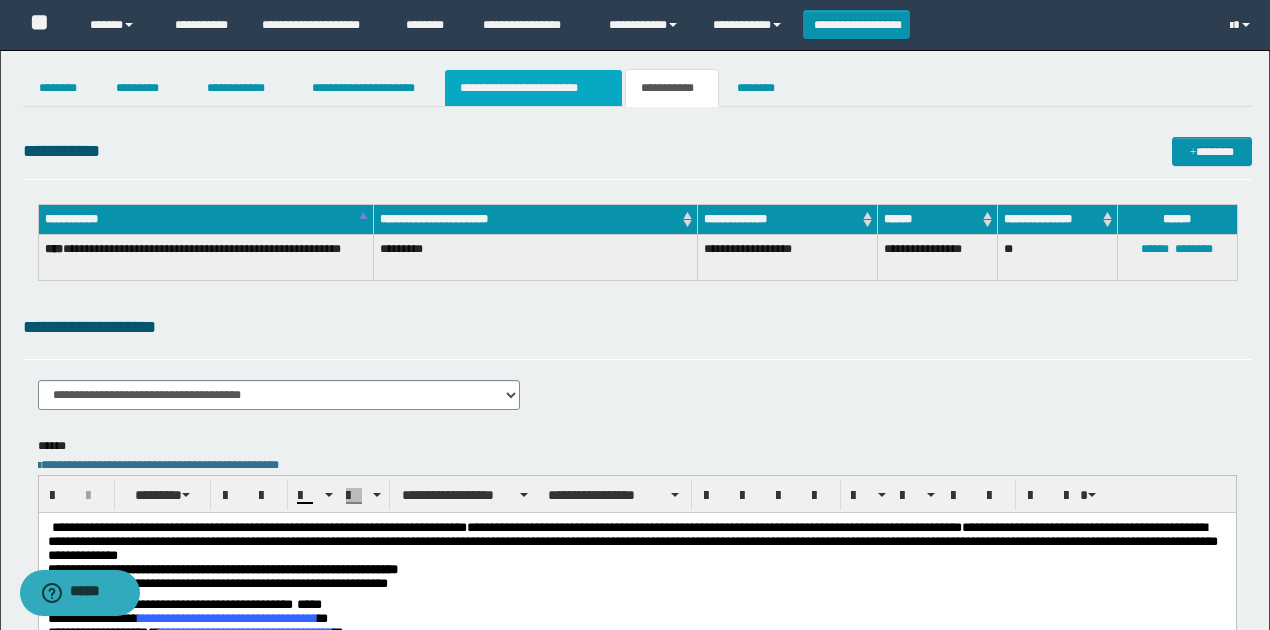 click on "**********" at bounding box center (533, 88) 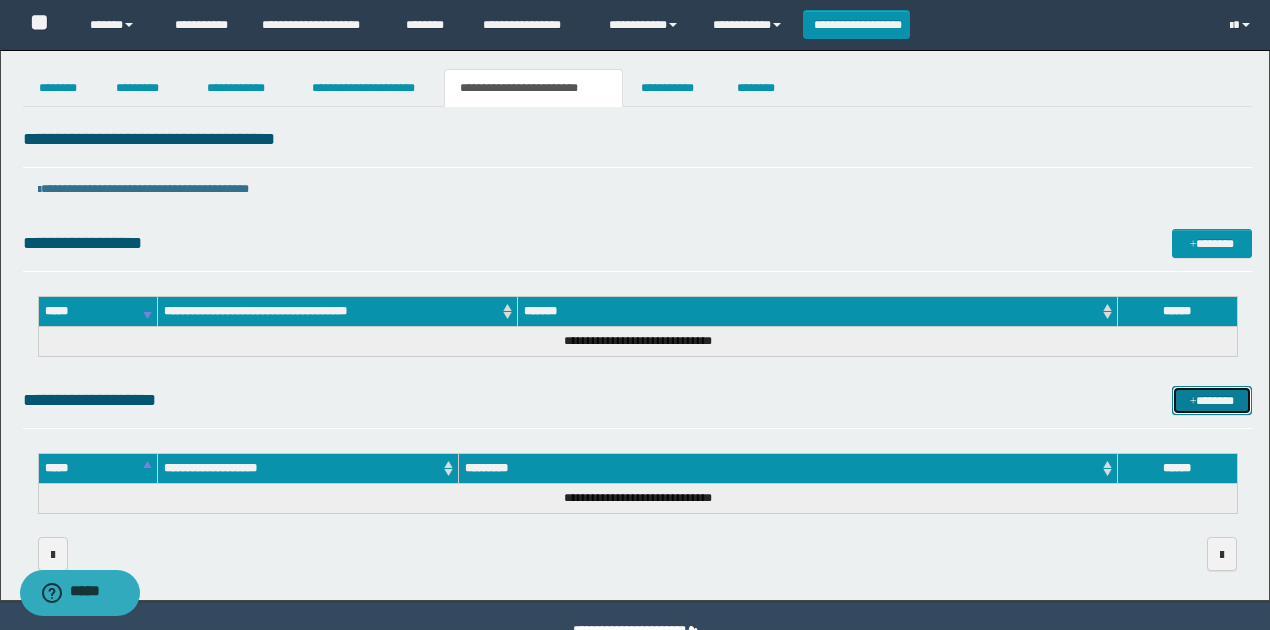 click on "*******" at bounding box center (1211, 400) 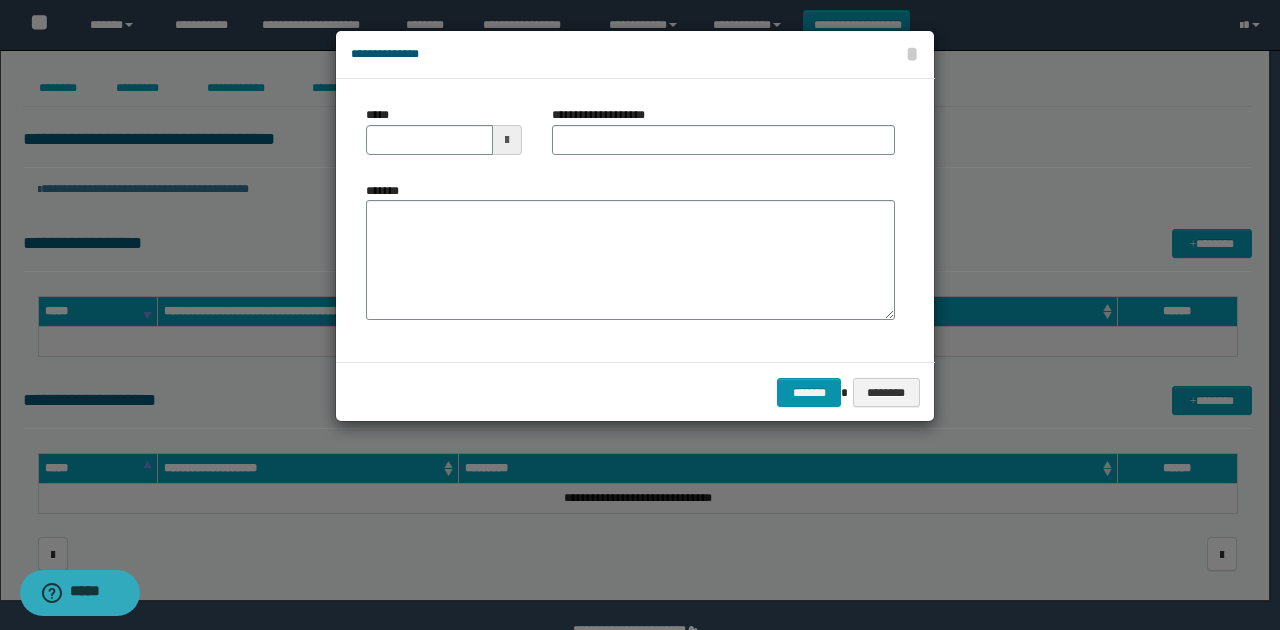 click at bounding box center (507, 140) 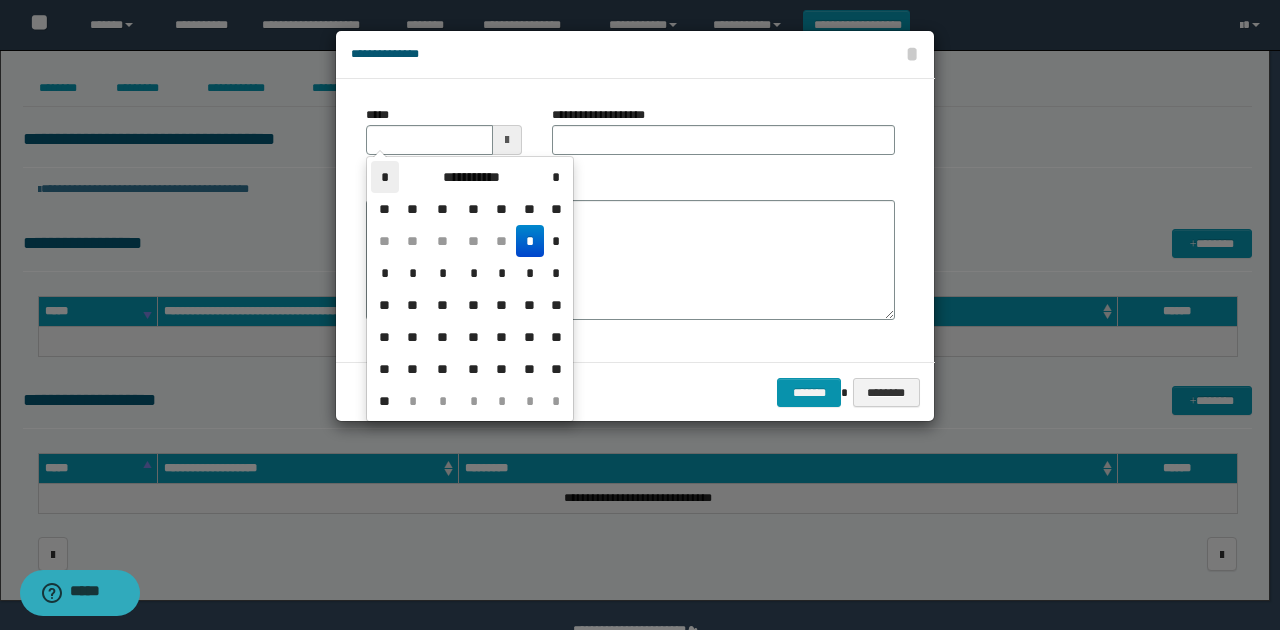 click on "*" at bounding box center [385, 177] 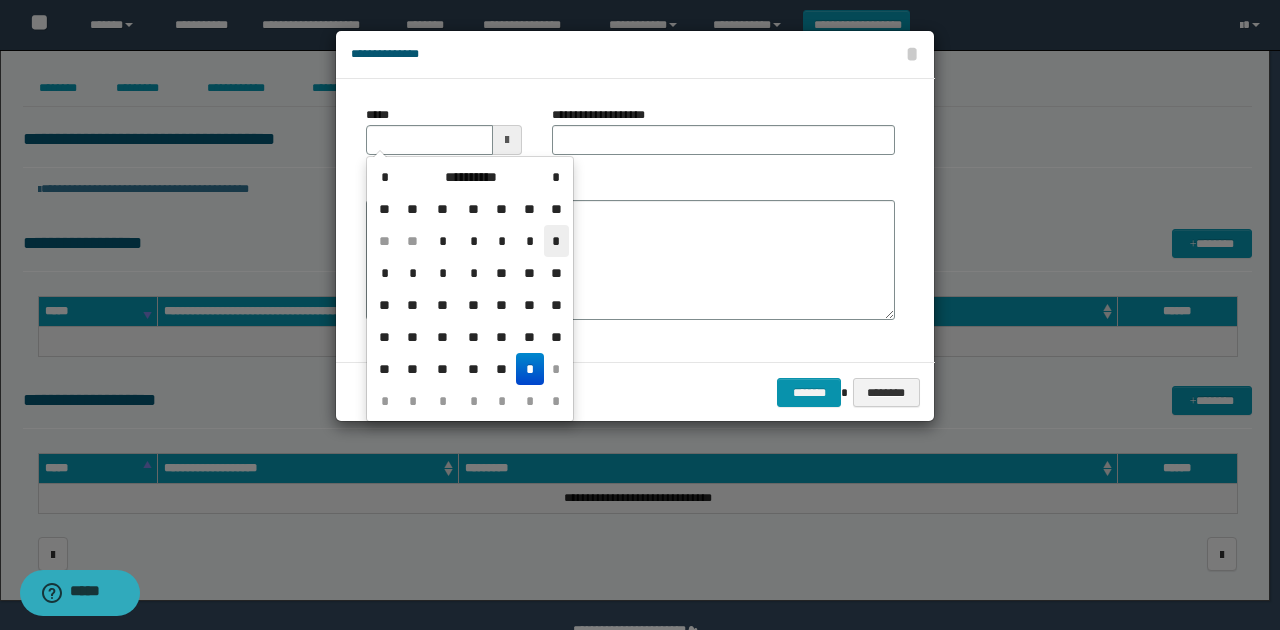 click on "*" at bounding box center [556, 241] 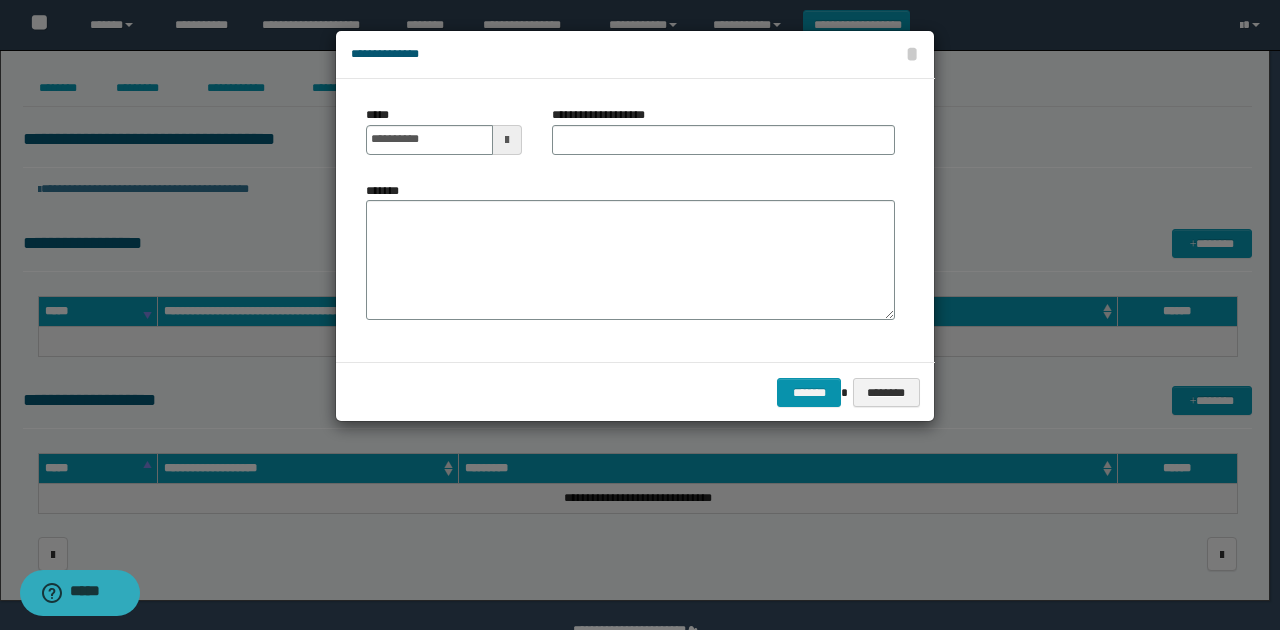 click at bounding box center (507, 140) 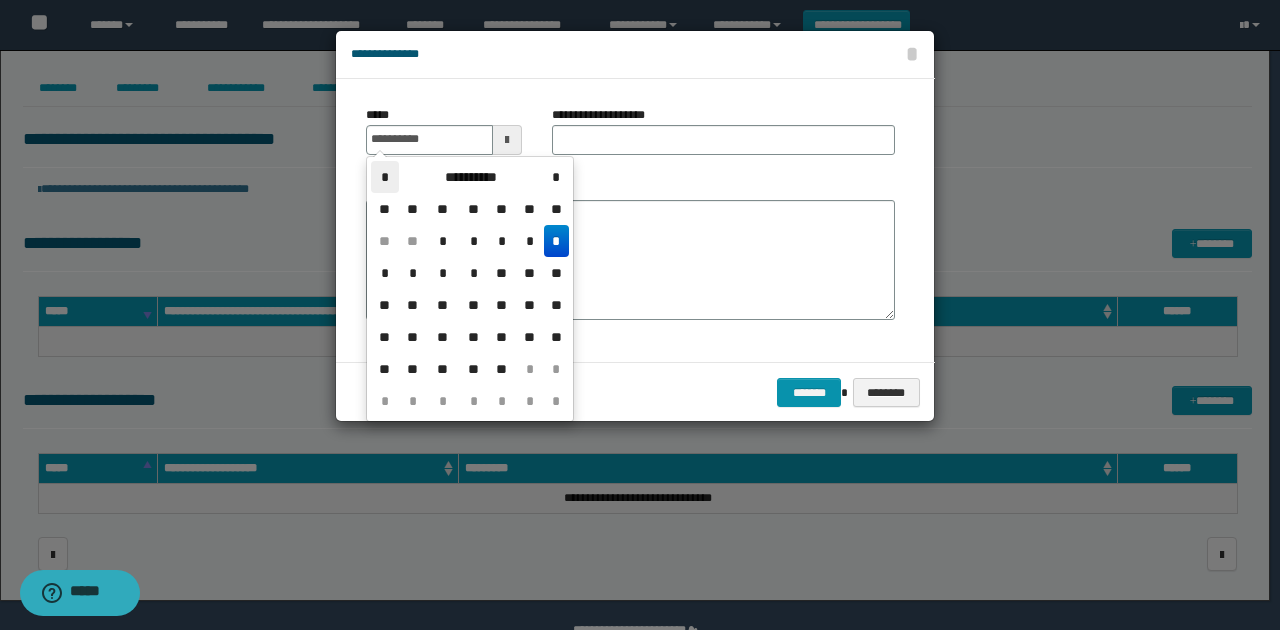 click on "*" at bounding box center [385, 177] 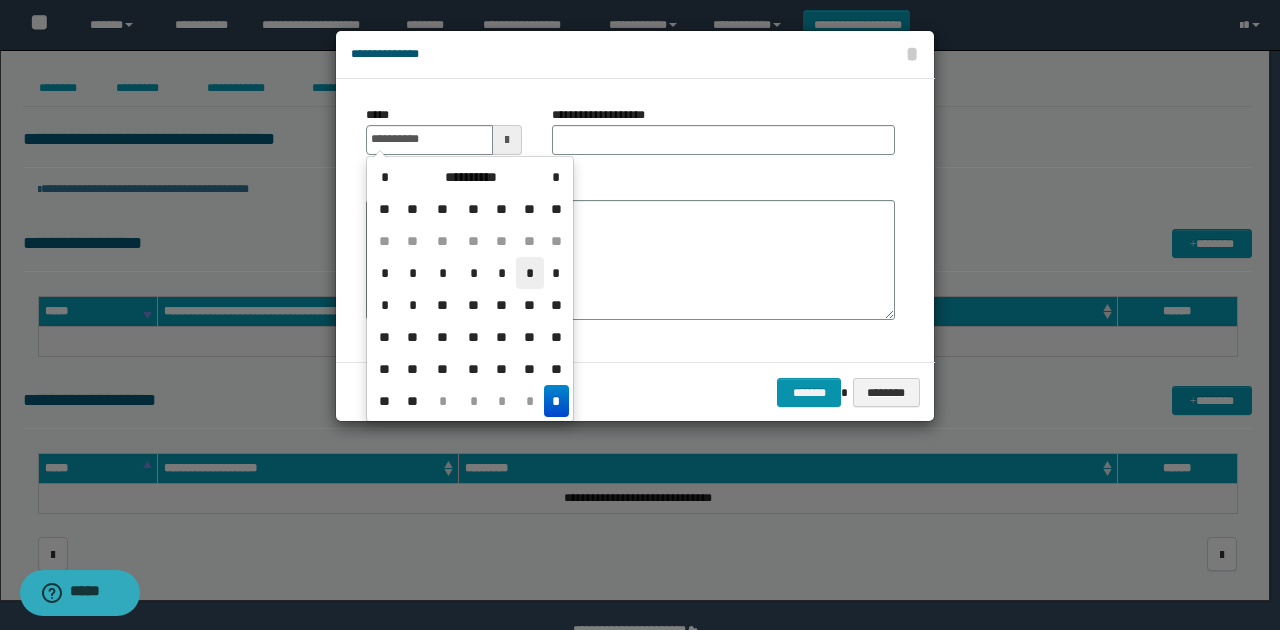 click on "*" at bounding box center (530, 273) 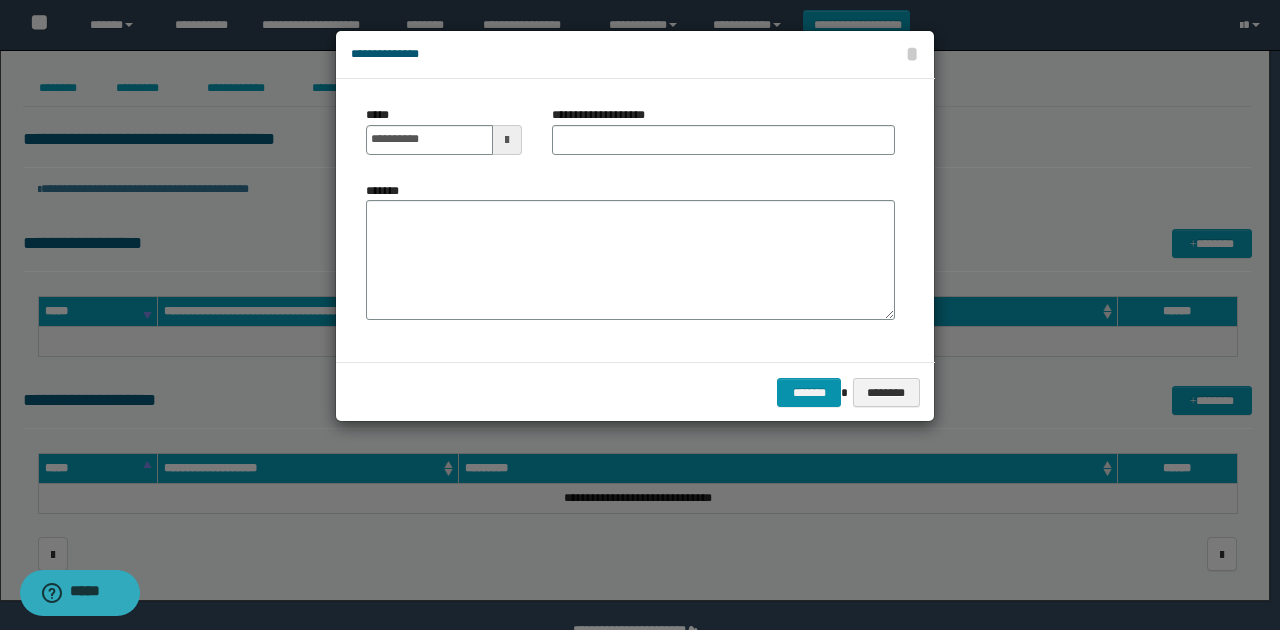 click at bounding box center (507, 140) 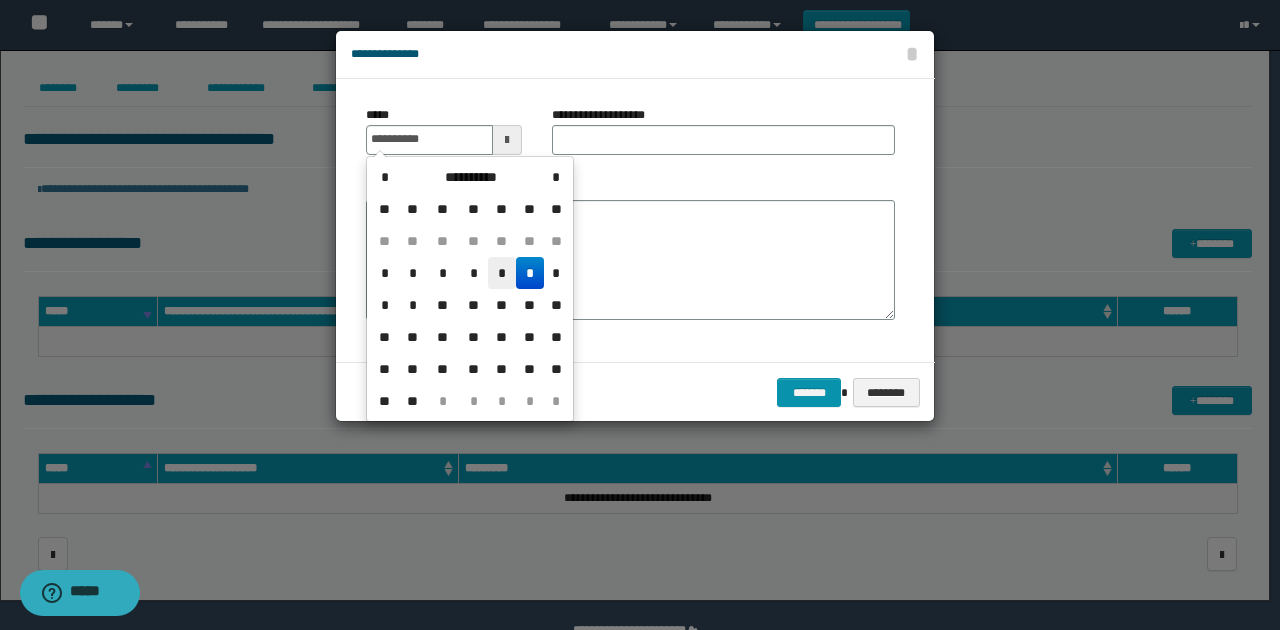 click on "*" at bounding box center [502, 273] 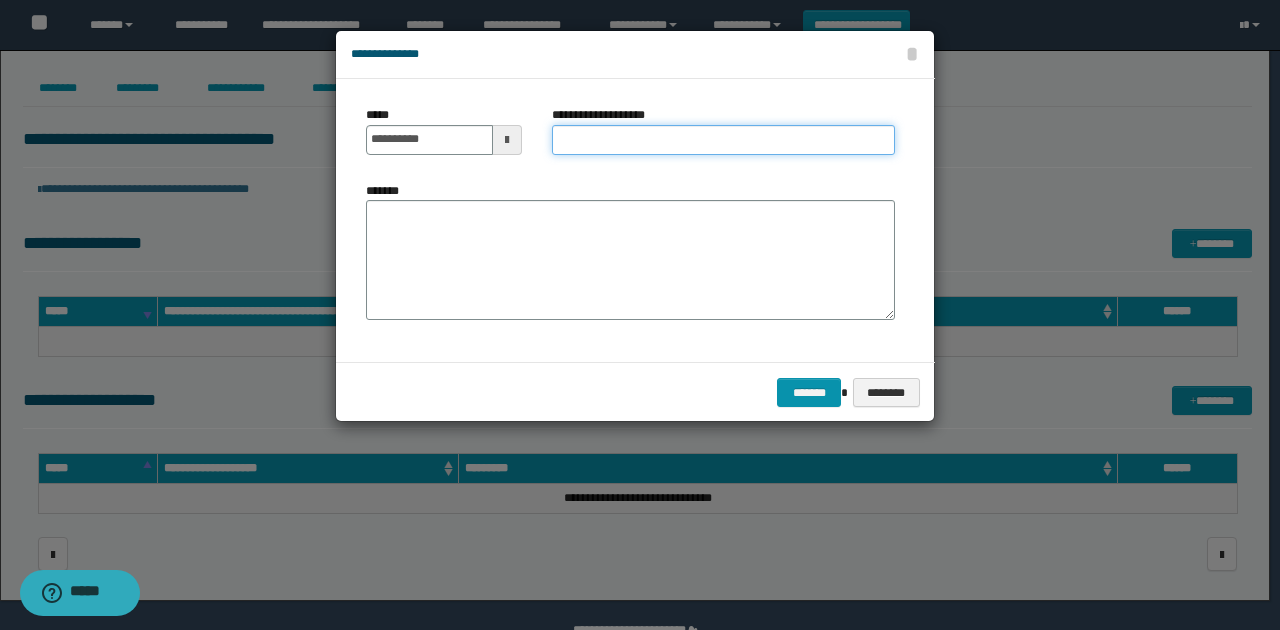 click on "**********" at bounding box center (723, 140) 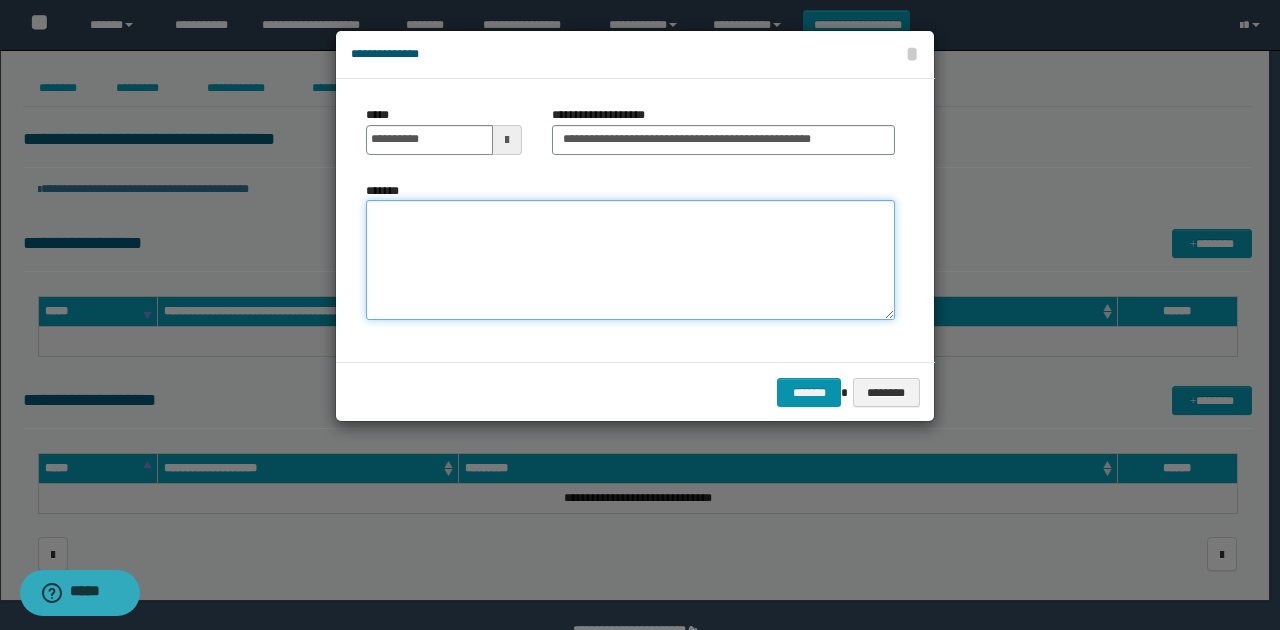 click on "*******" at bounding box center (630, 260) 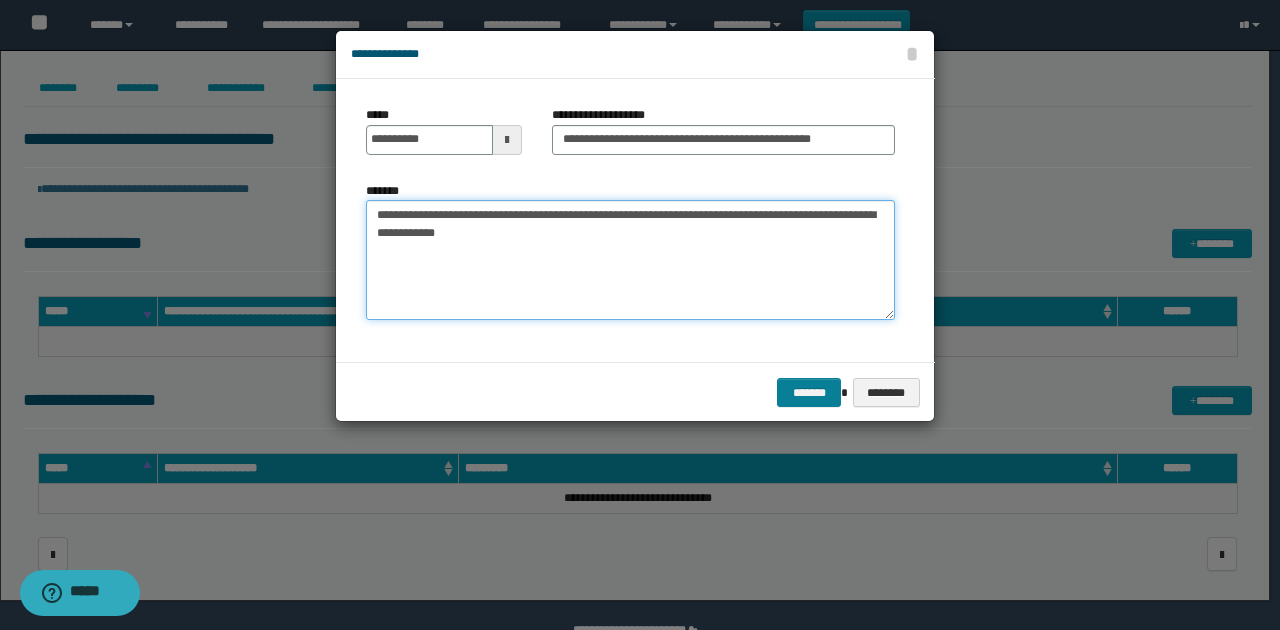 type on "**********" 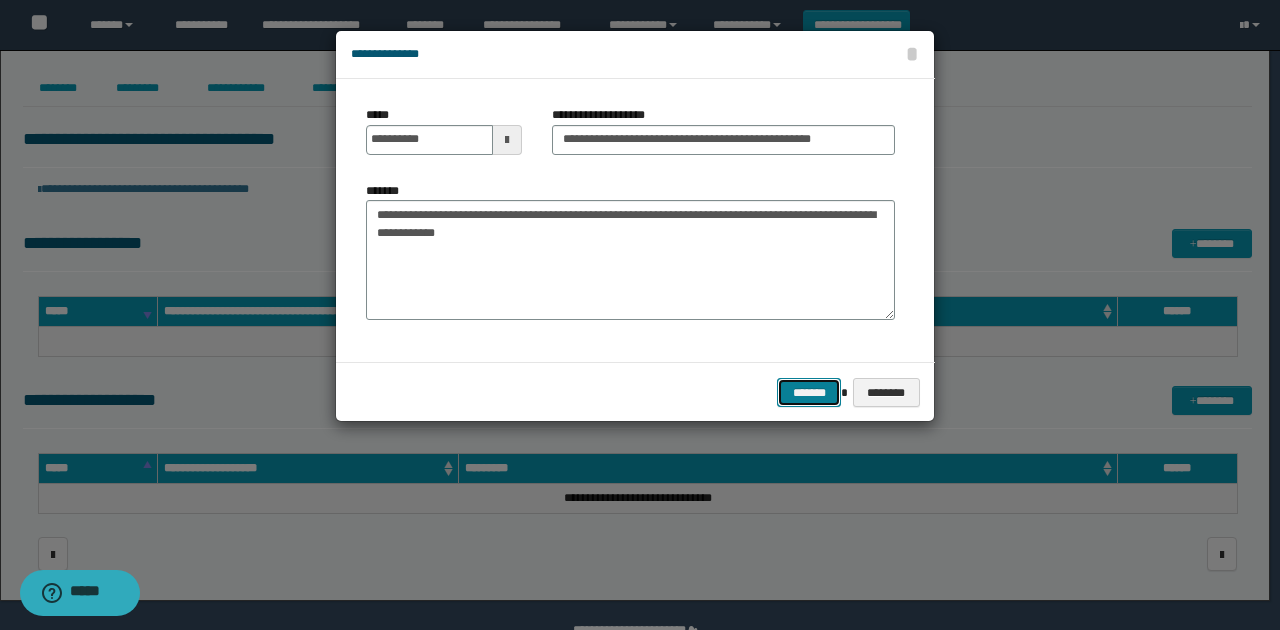 click on "*******" at bounding box center [809, 392] 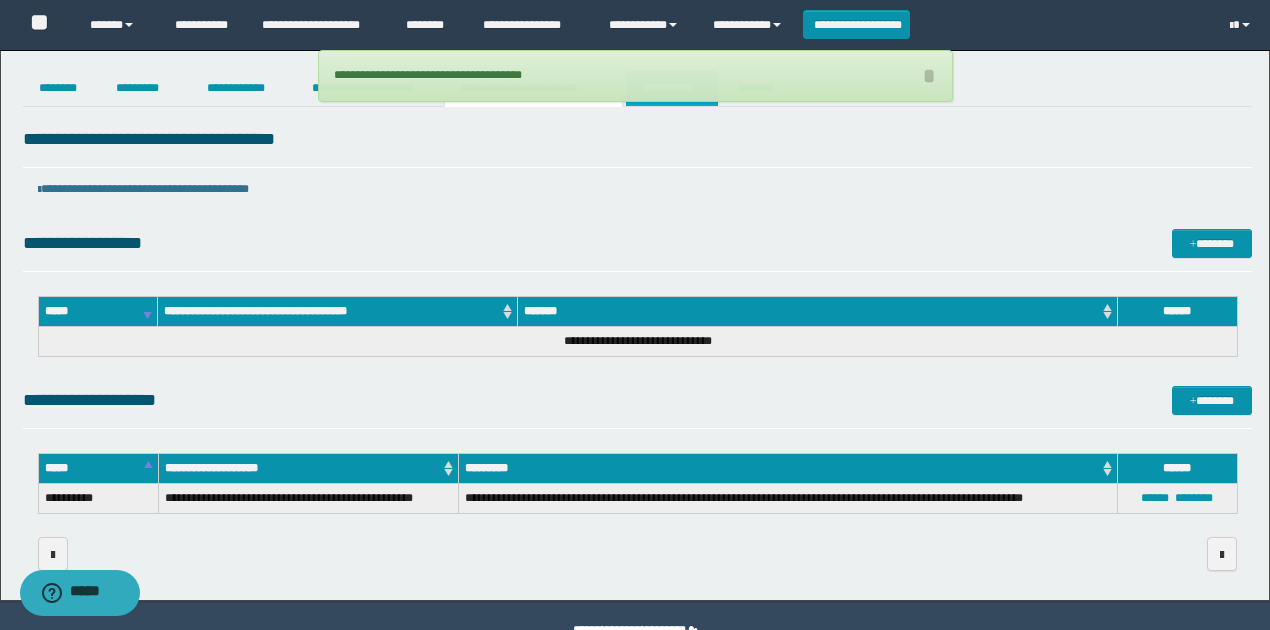 click on "**********" at bounding box center (672, 88) 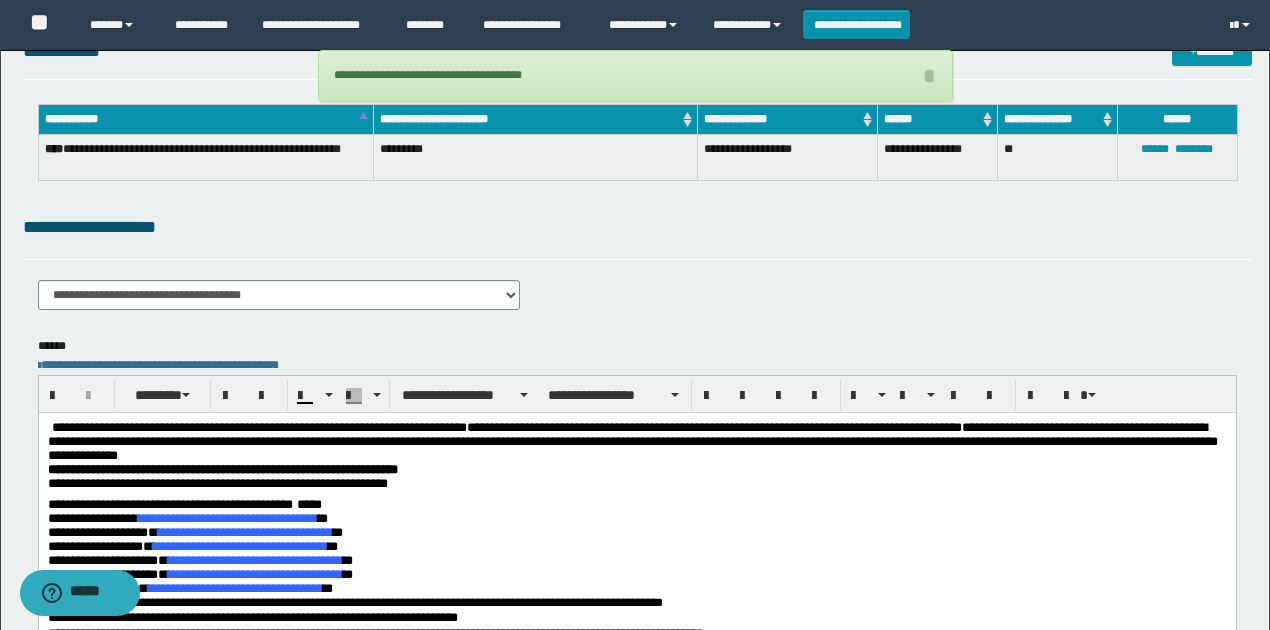scroll, scrollTop: 200, scrollLeft: 0, axis: vertical 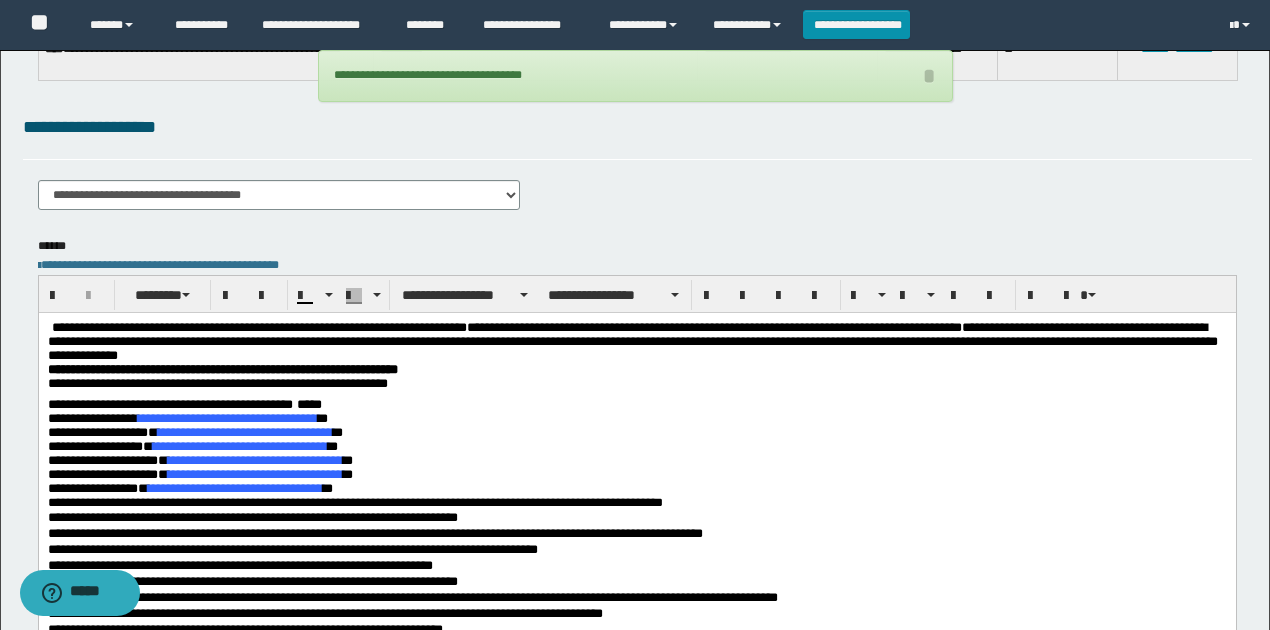 click on "**********" at bounding box center (184, 404) 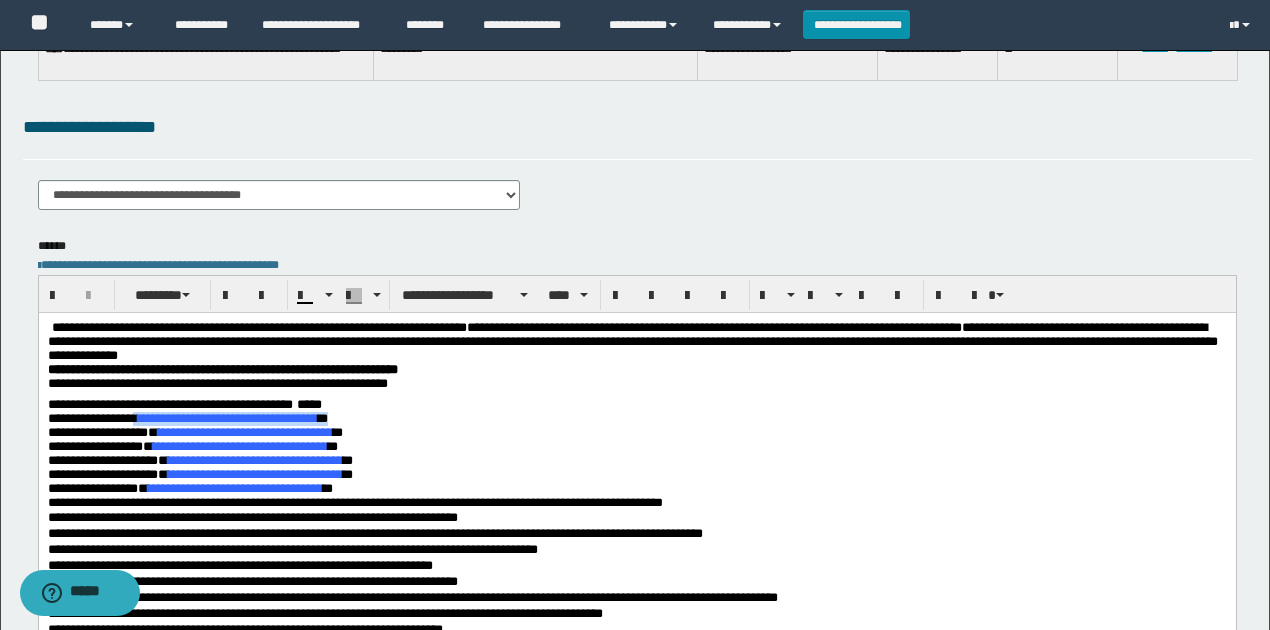 drag, startPoint x: 138, startPoint y: 418, endPoint x: 356, endPoint y: 416, distance: 218.00917 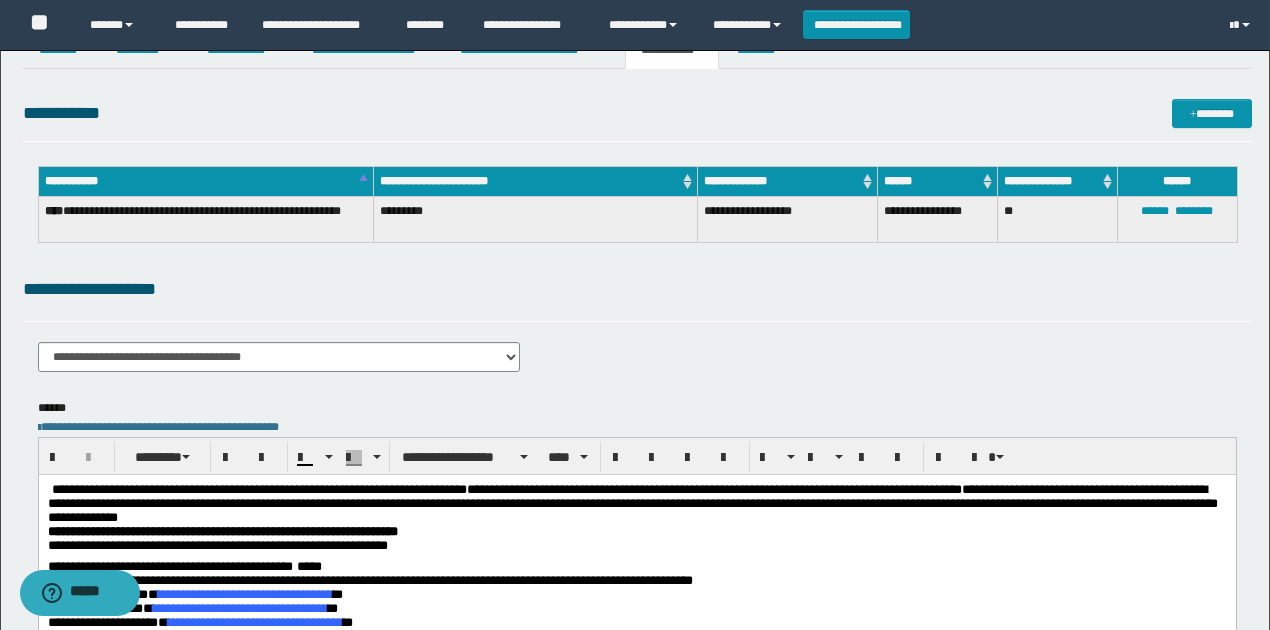 scroll, scrollTop: 0, scrollLeft: 0, axis: both 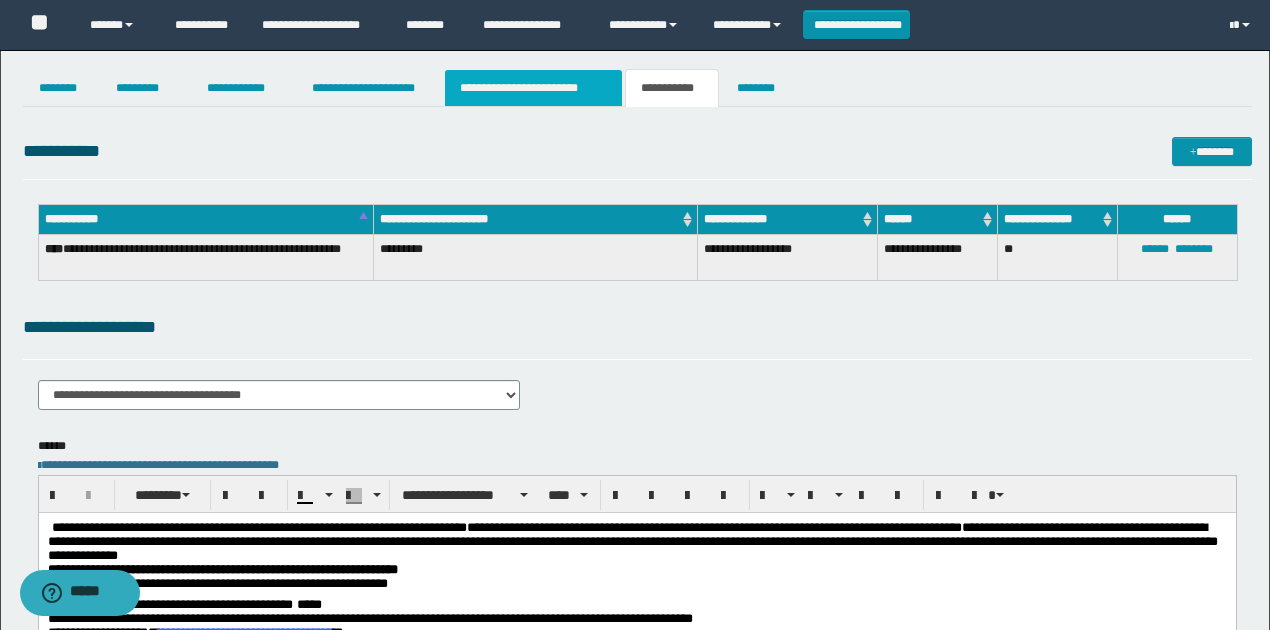 click on "**********" at bounding box center [533, 88] 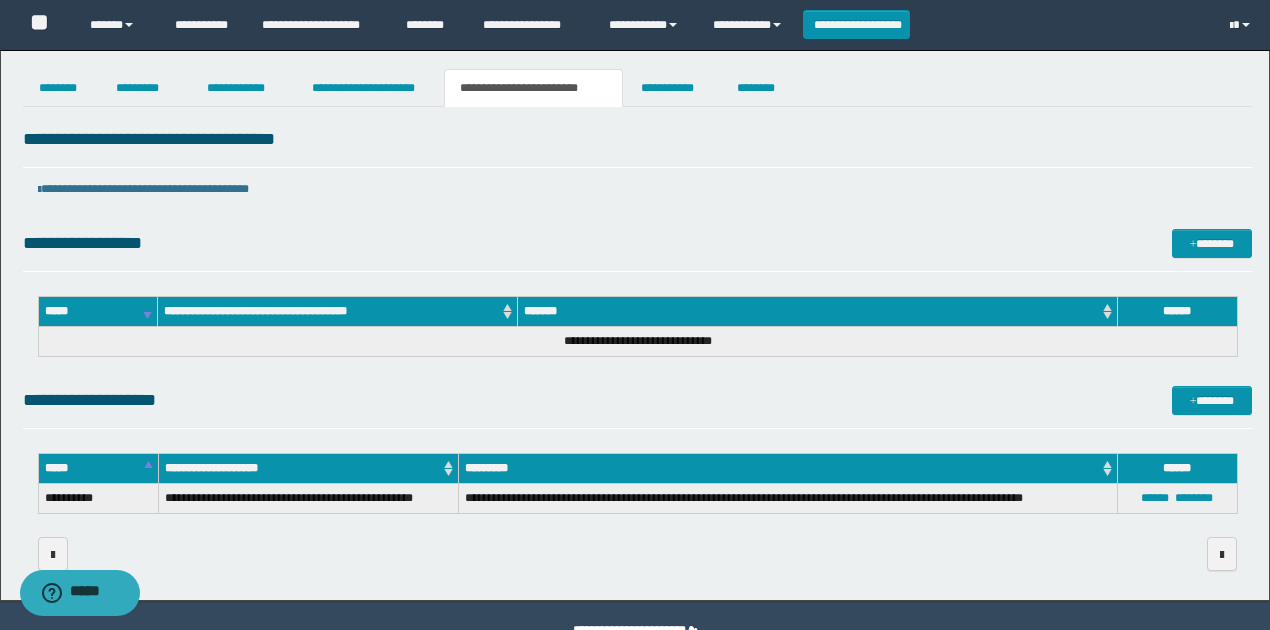 click on "**********" at bounding box center (637, 400) 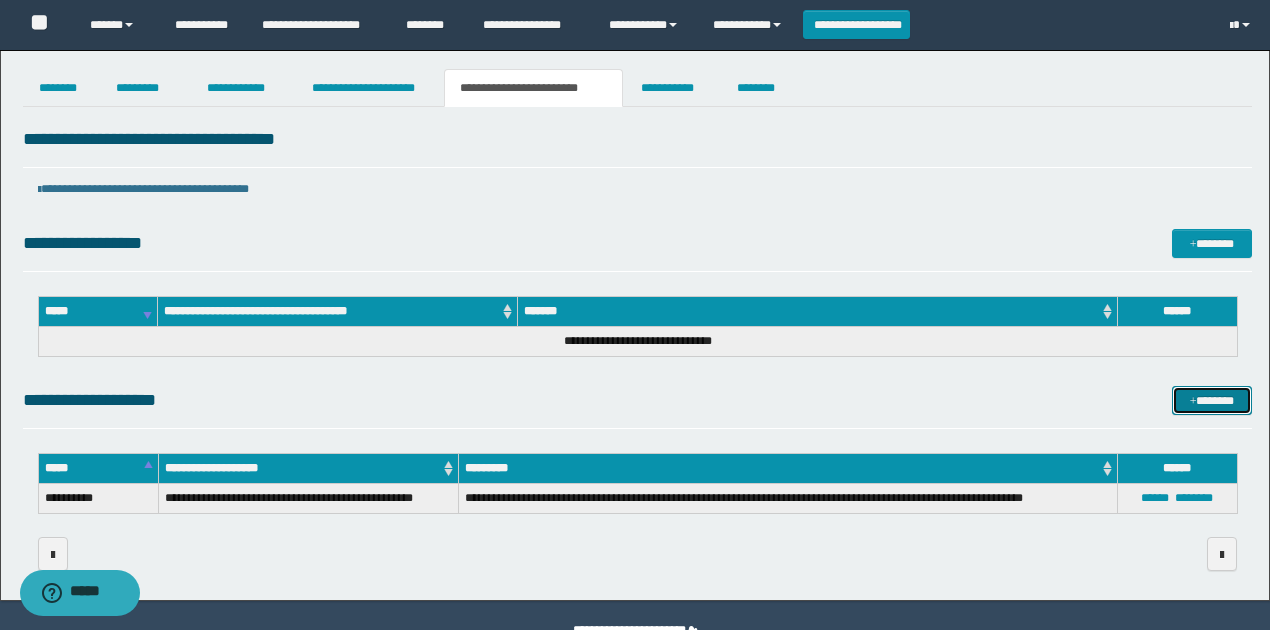 click on "*******" at bounding box center (1211, 400) 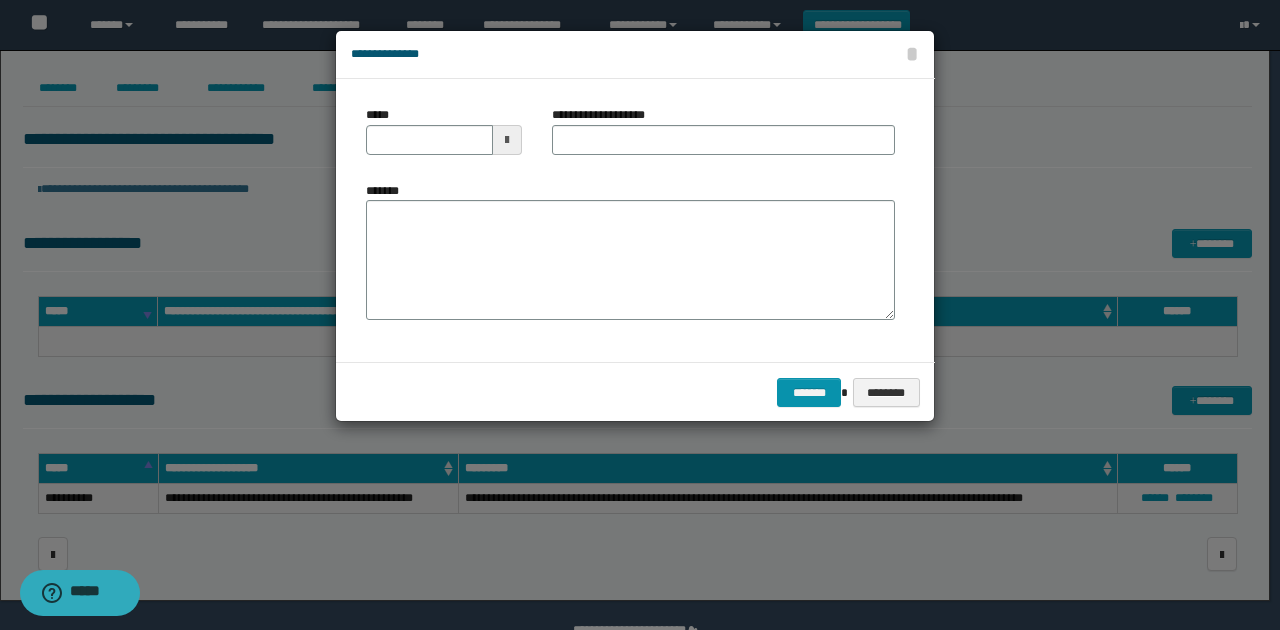 click at bounding box center [507, 140] 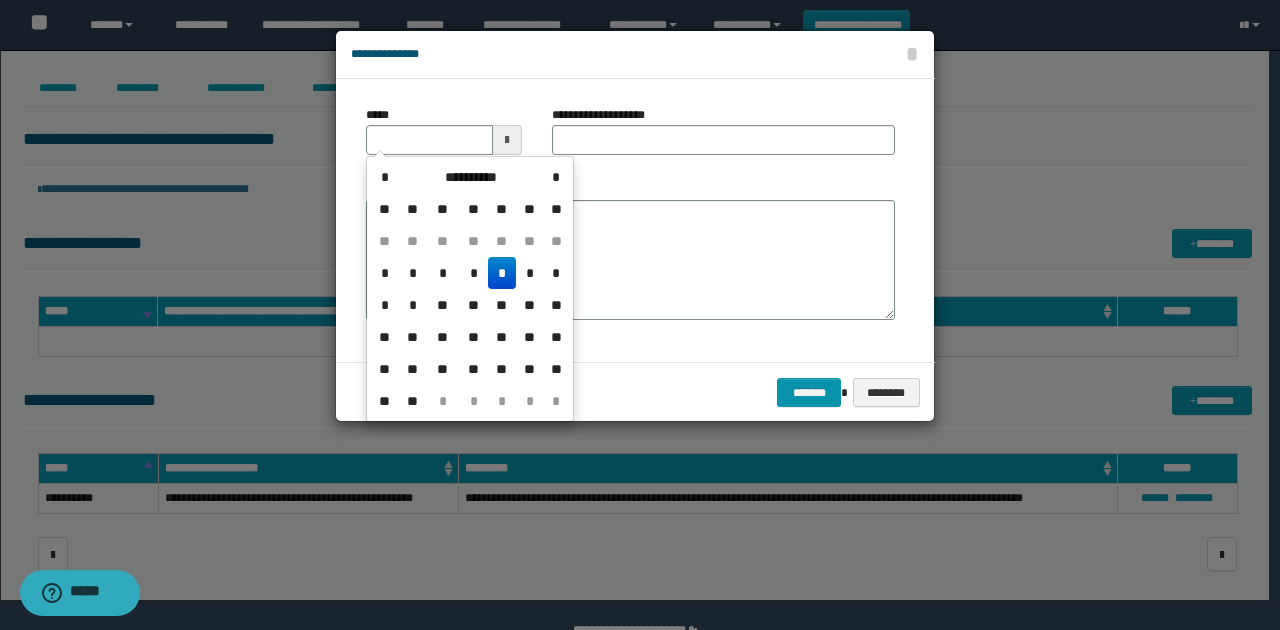 click on "*" at bounding box center (502, 273) 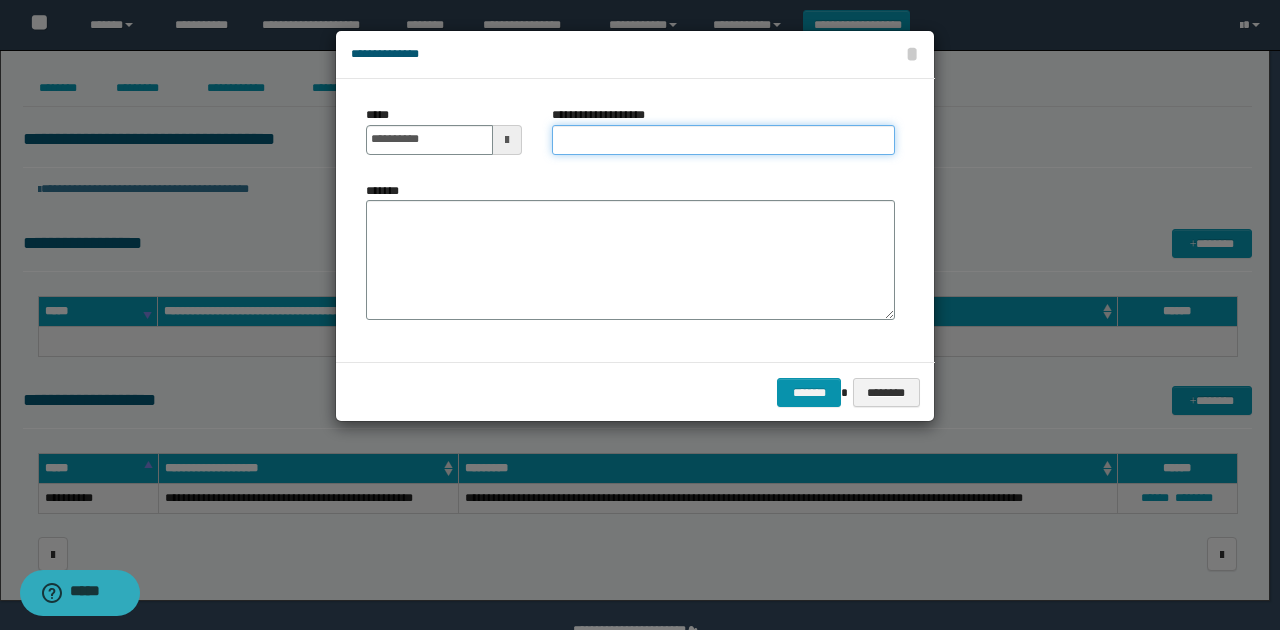 click on "**********" at bounding box center (723, 140) 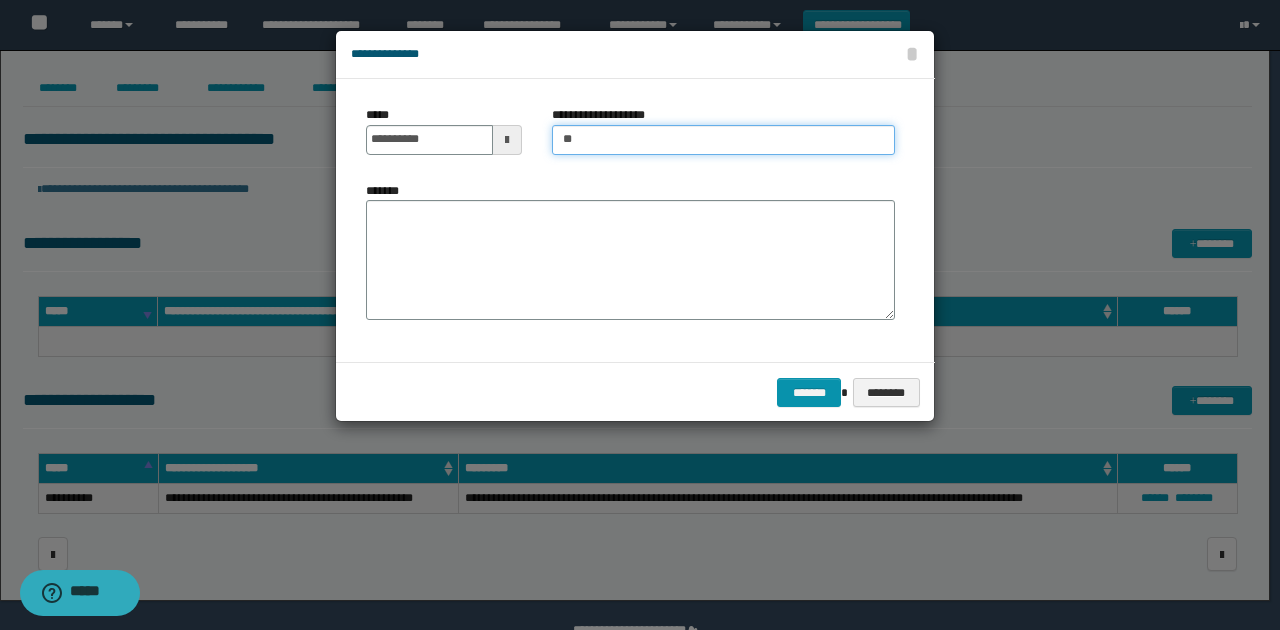 type on "**********" 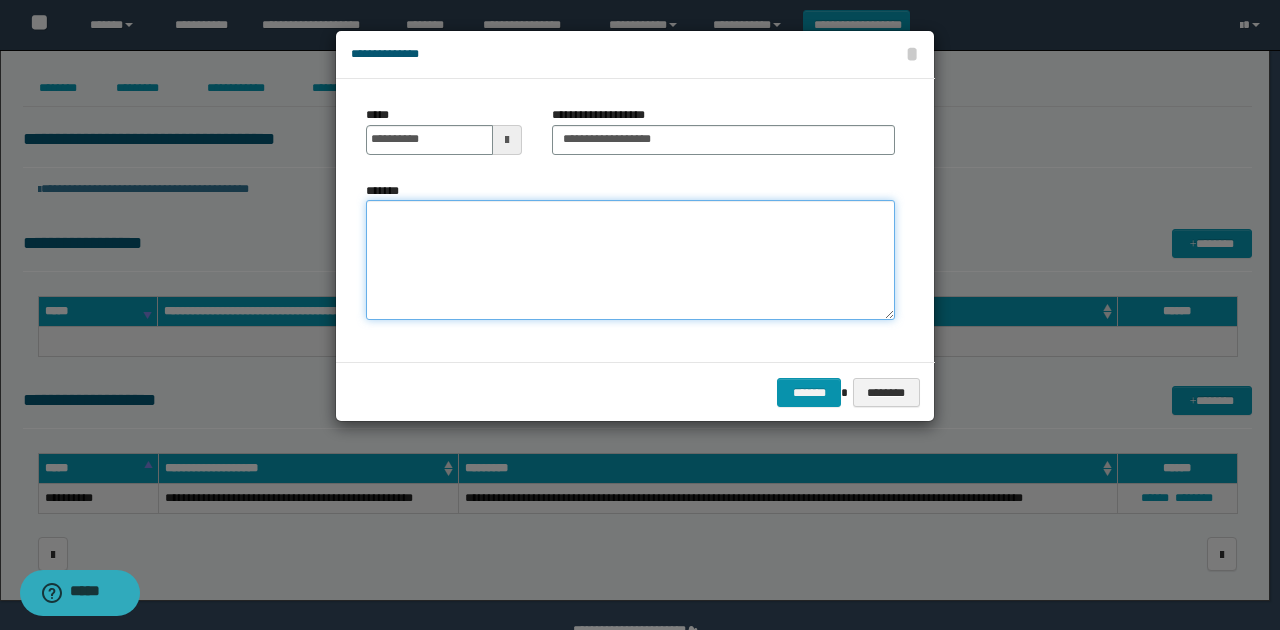 click on "*******" at bounding box center (630, 260) 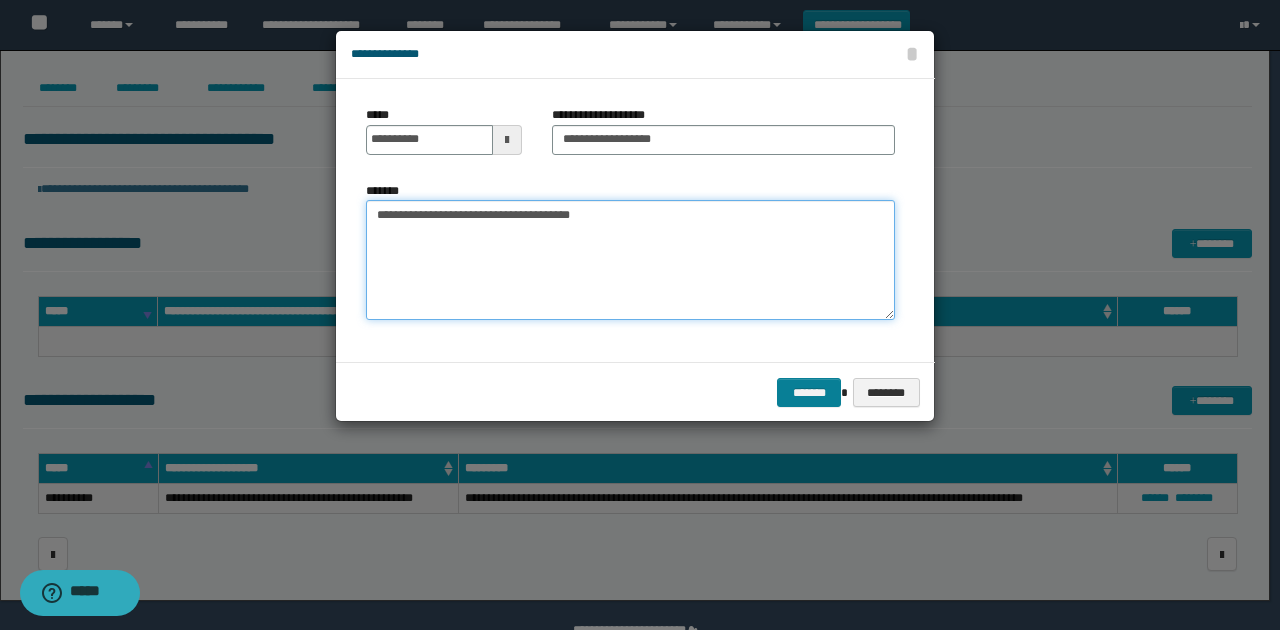 type on "**********" 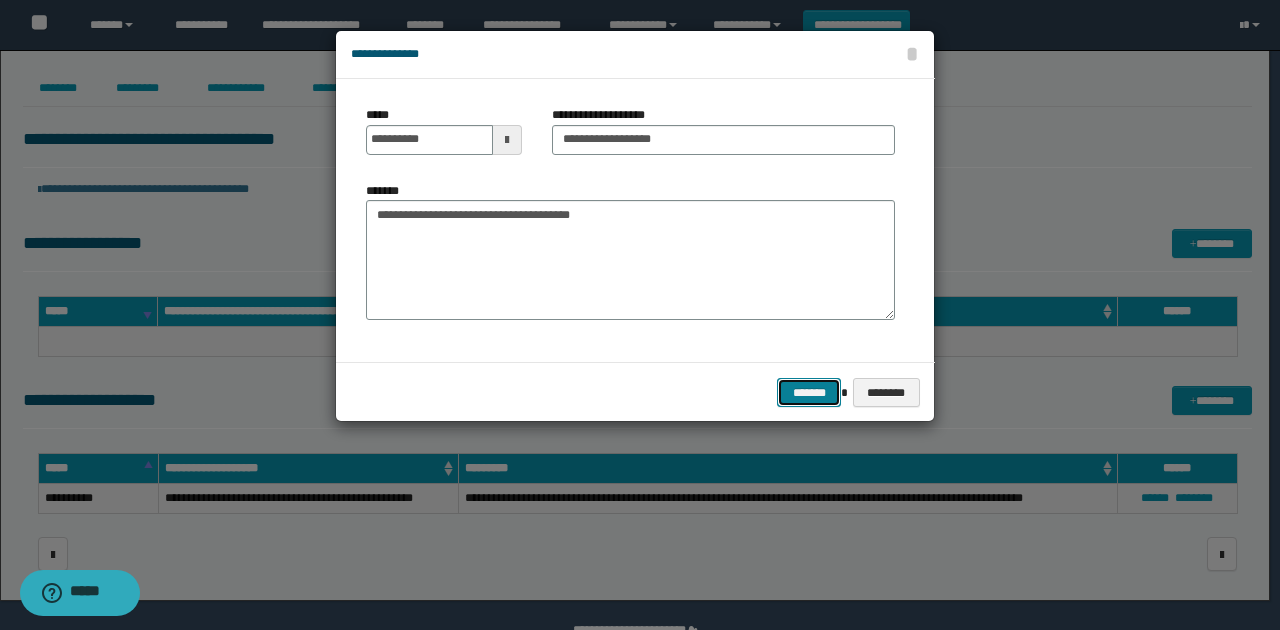 click on "*******" at bounding box center [809, 392] 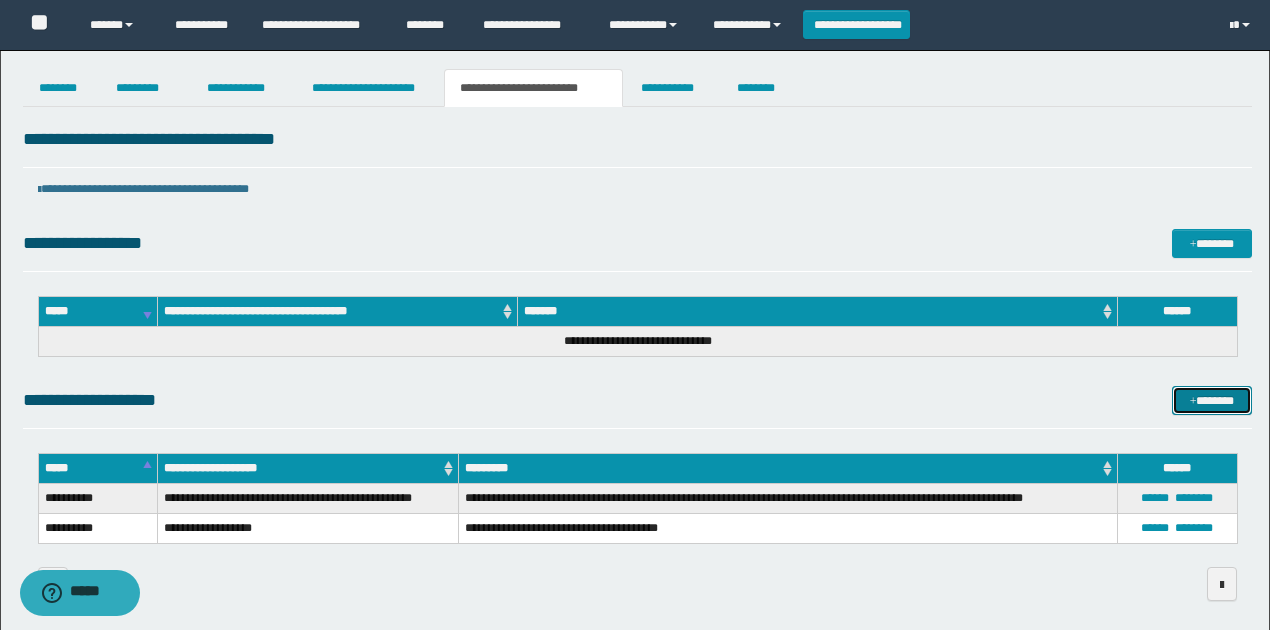 click on "*******" at bounding box center [1211, 400] 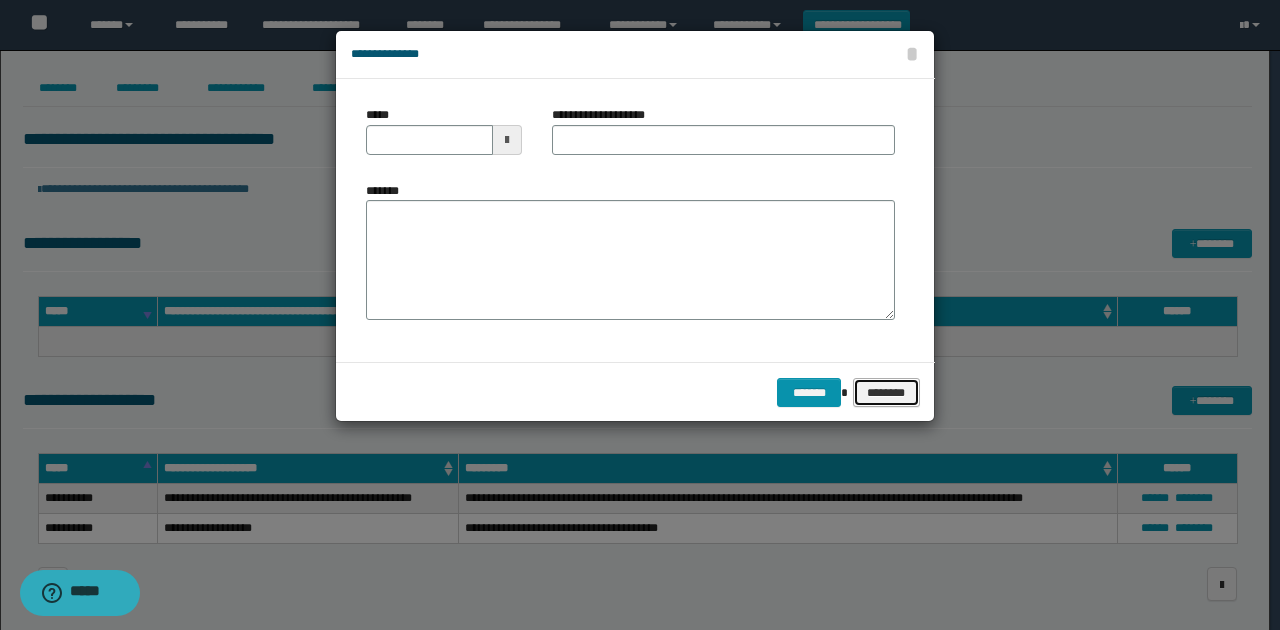 click on "********" at bounding box center (886, 392) 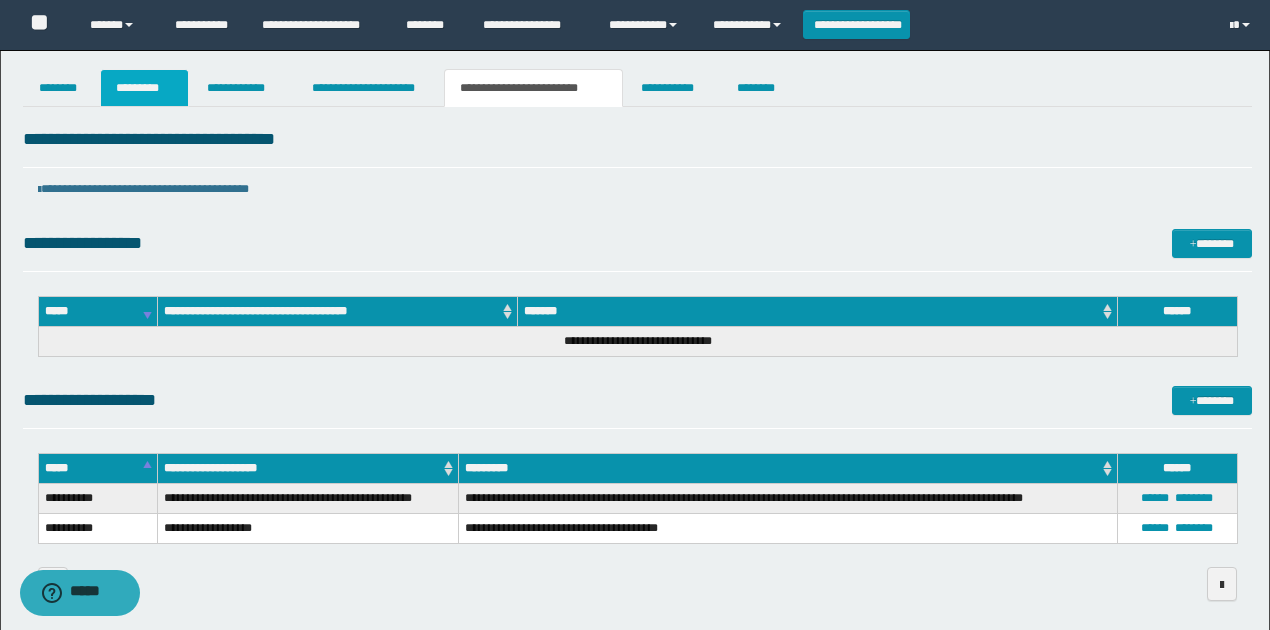 click on "*********" at bounding box center (144, 88) 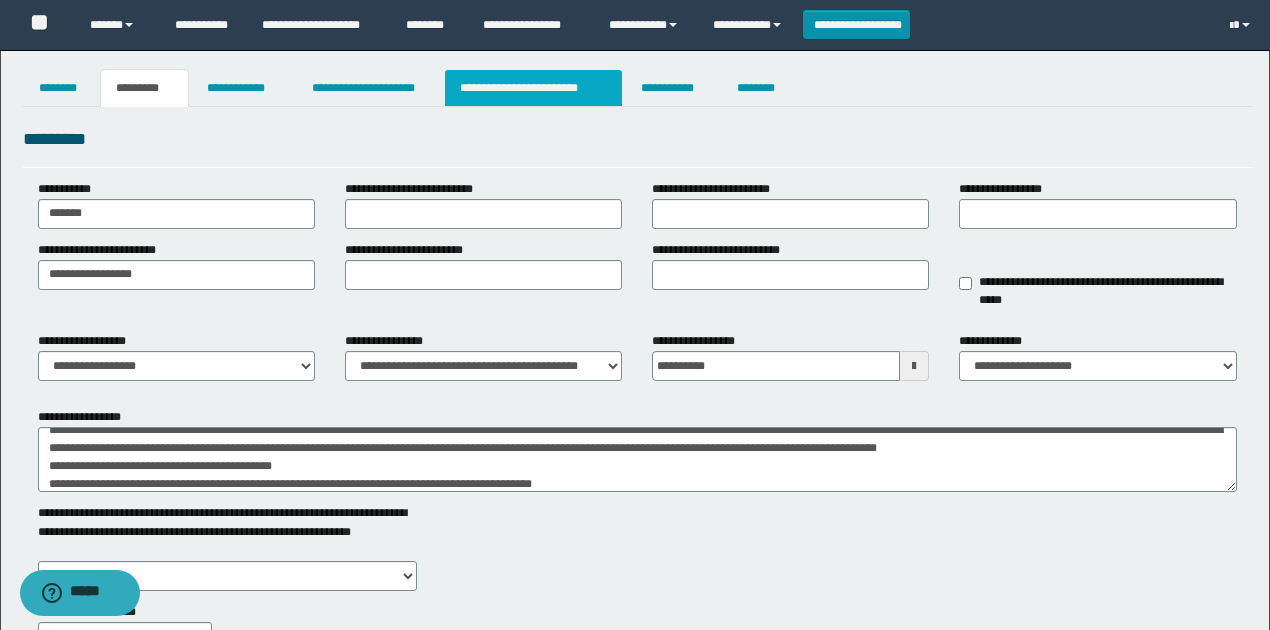 click on "**********" at bounding box center (533, 88) 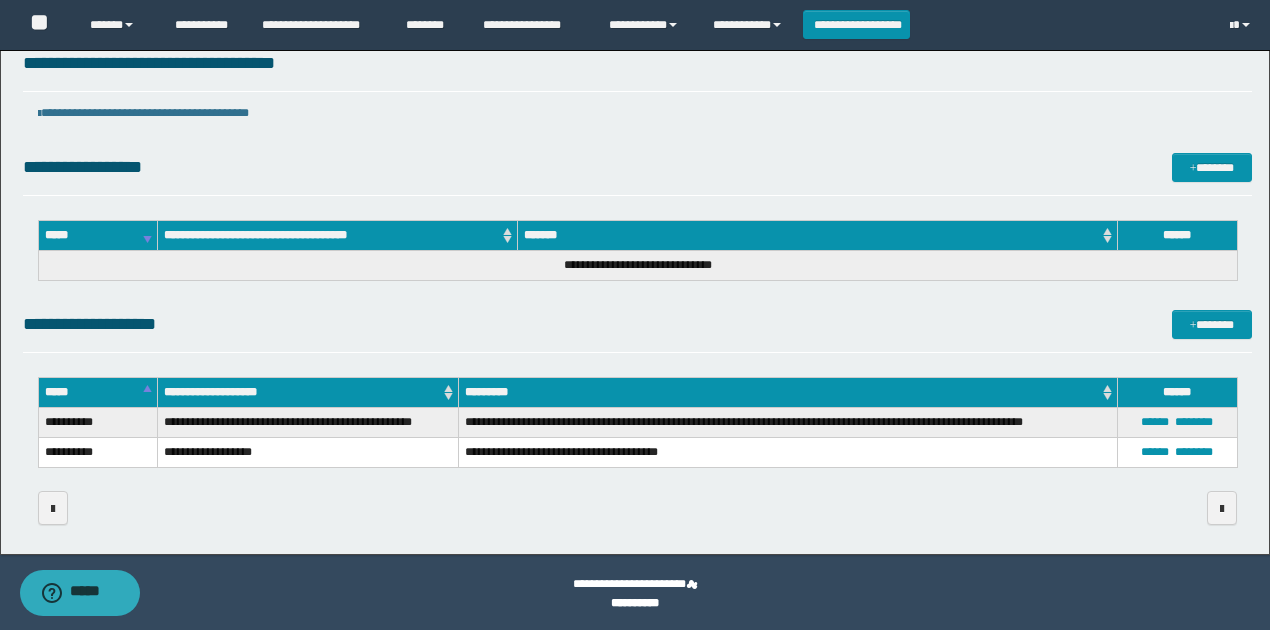 scroll, scrollTop: 78, scrollLeft: 0, axis: vertical 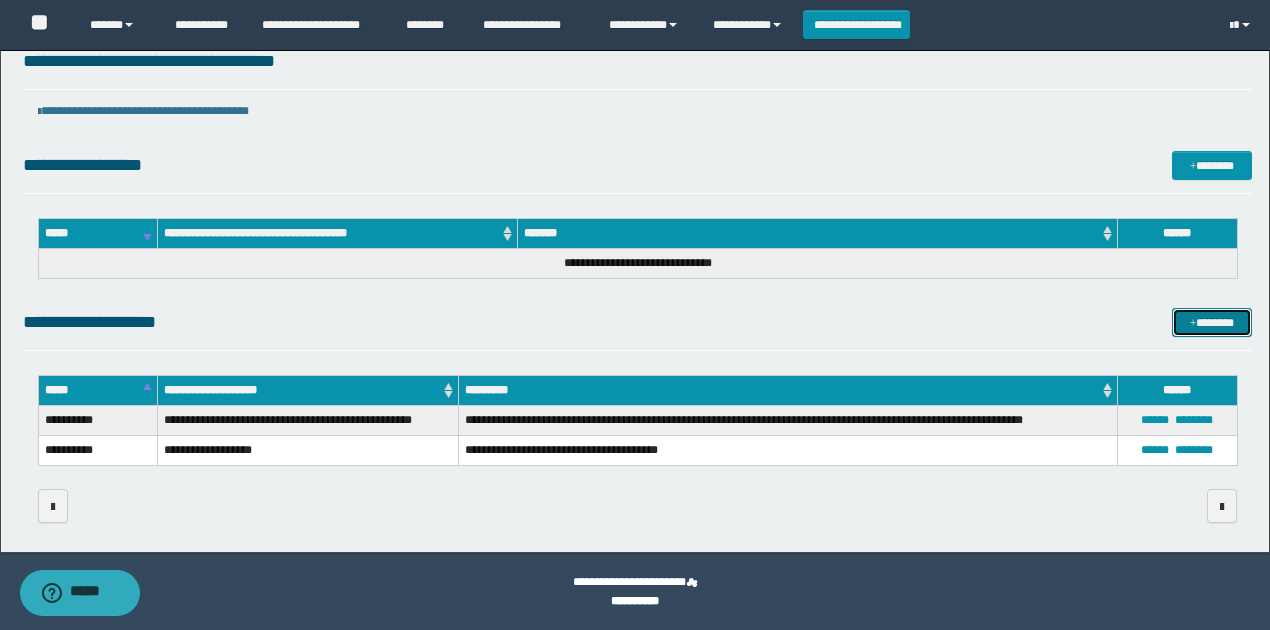 click on "*******" at bounding box center (1211, 322) 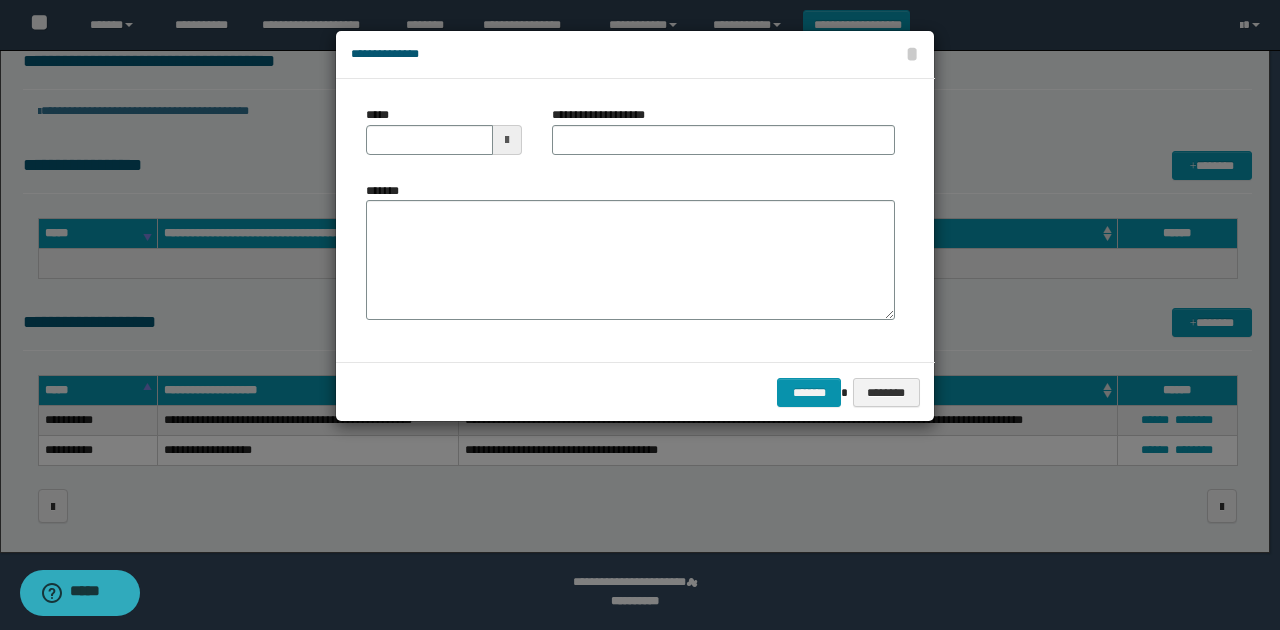 click at bounding box center (507, 140) 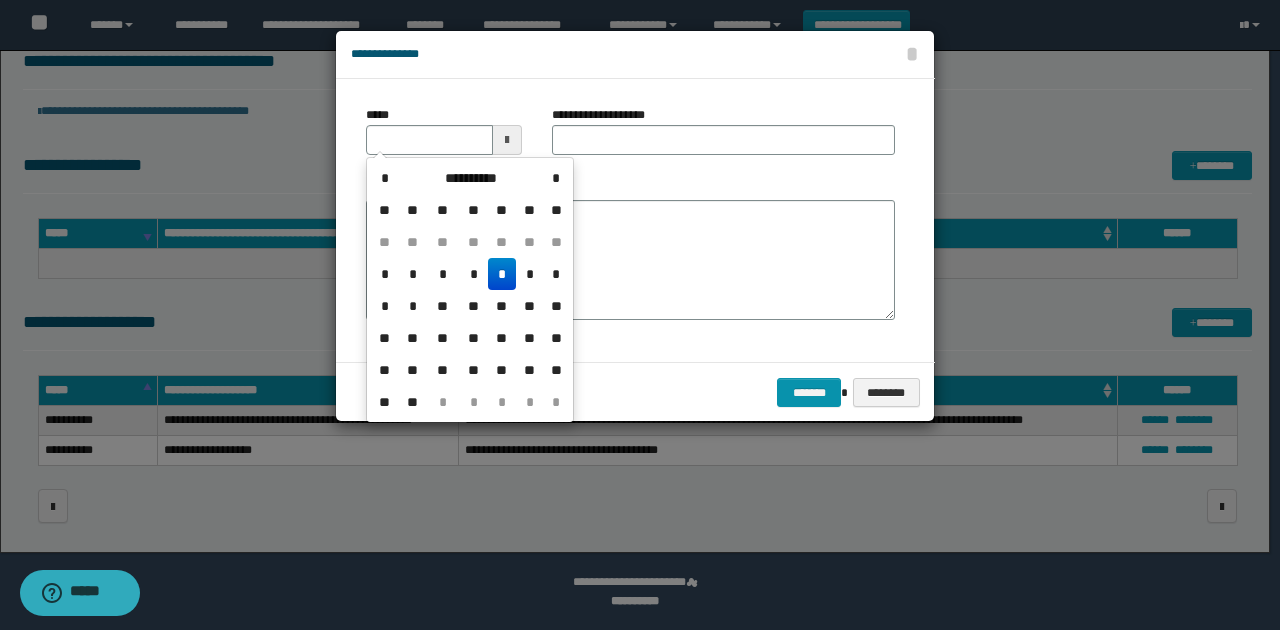 click on "*" at bounding box center (502, 274) 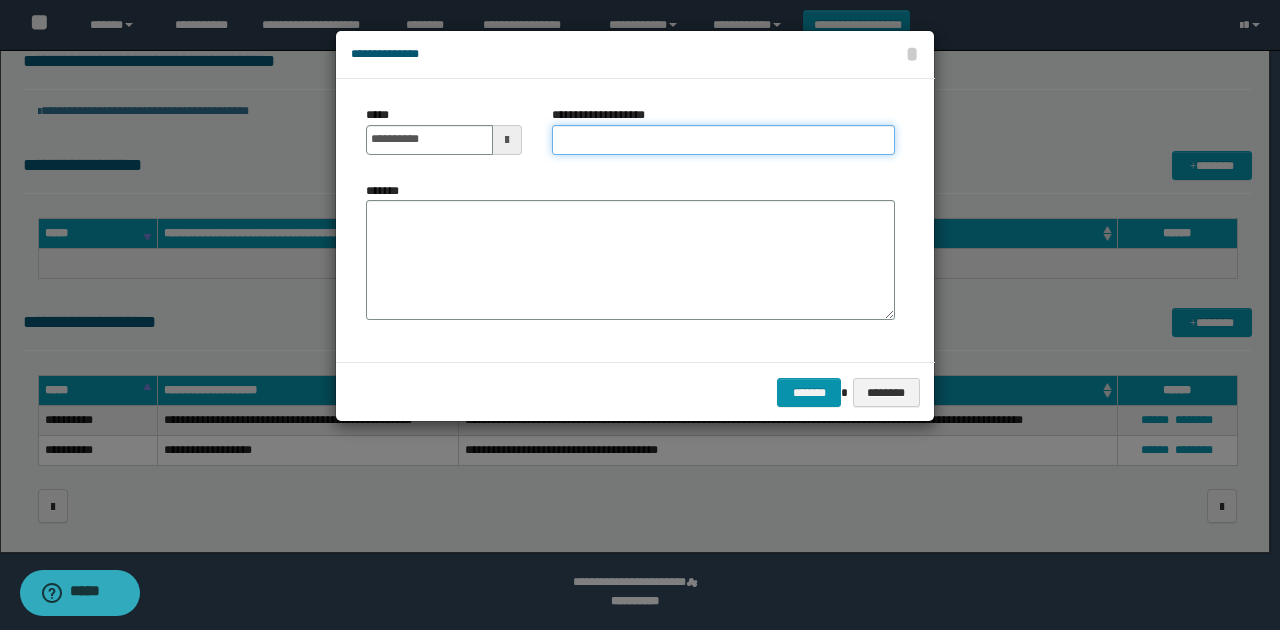click on "**********" at bounding box center [723, 140] 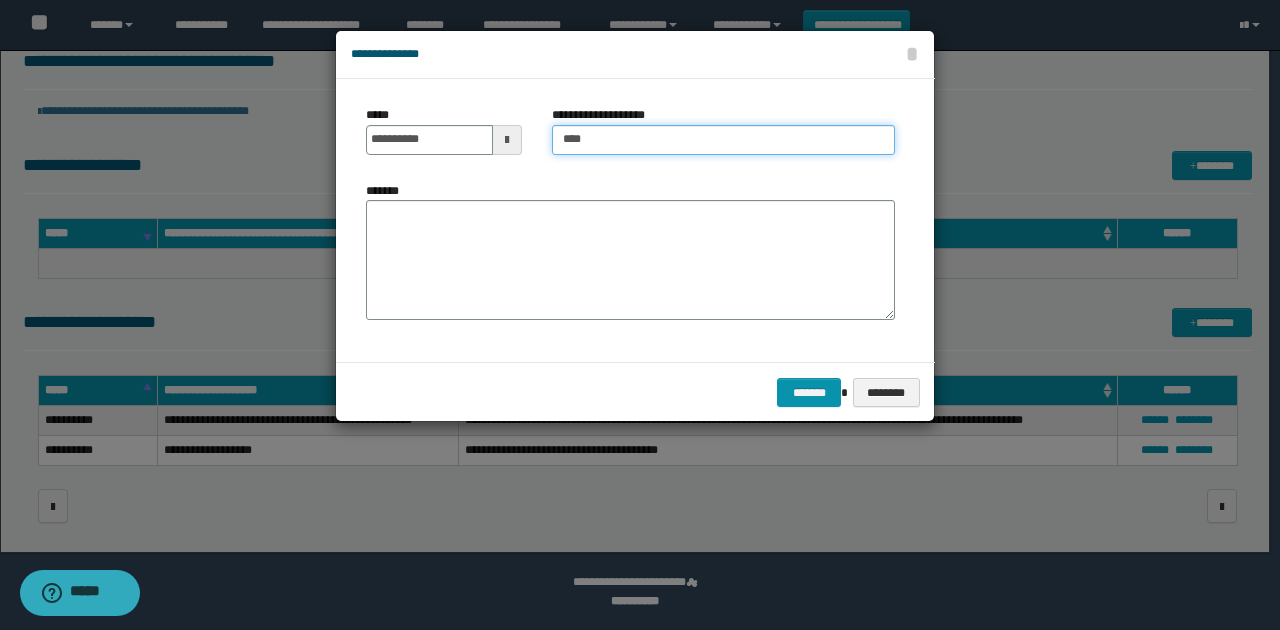 type on "**********" 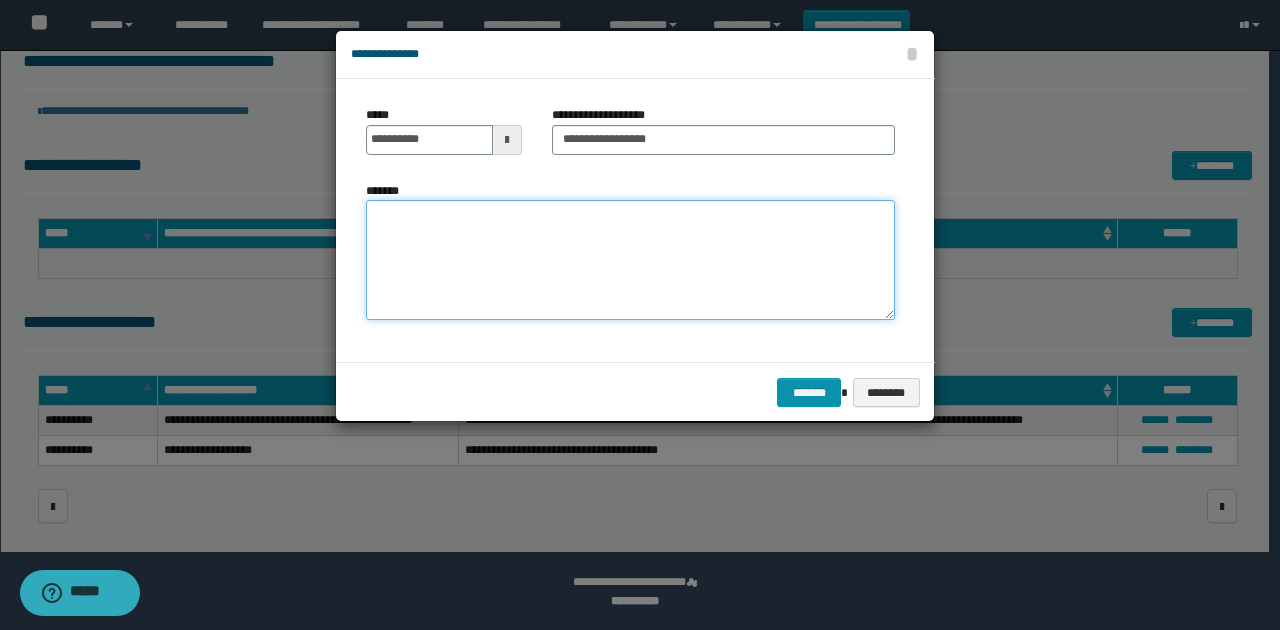 click on "*******" at bounding box center [630, 260] 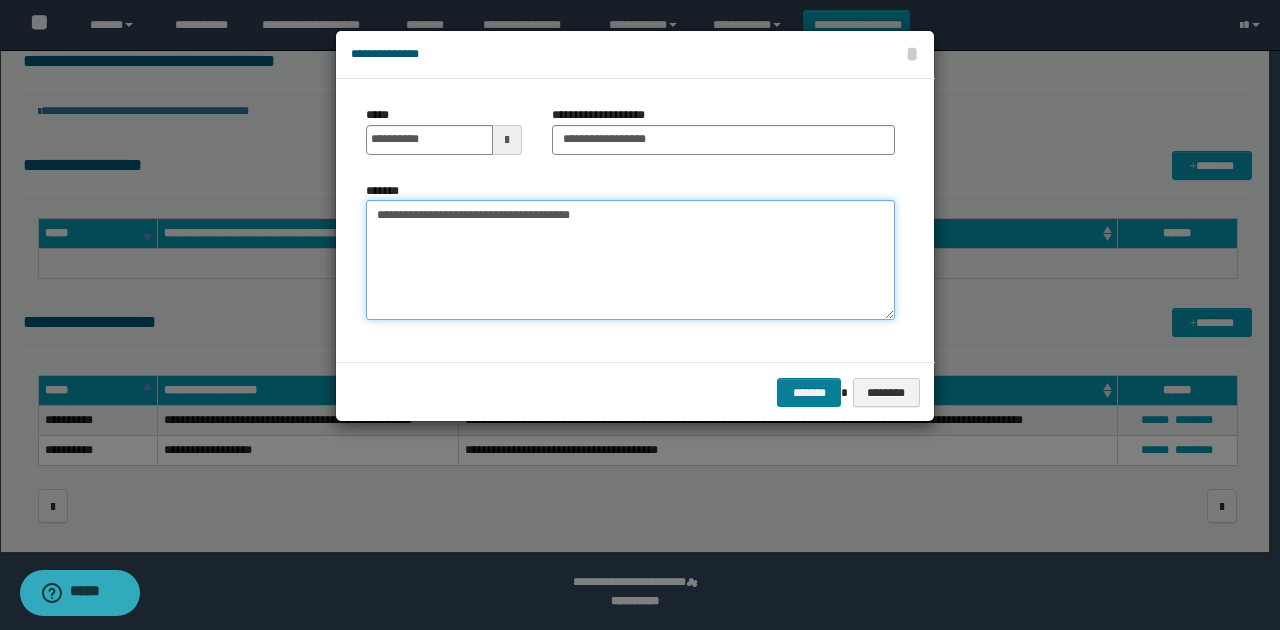 type on "**********" 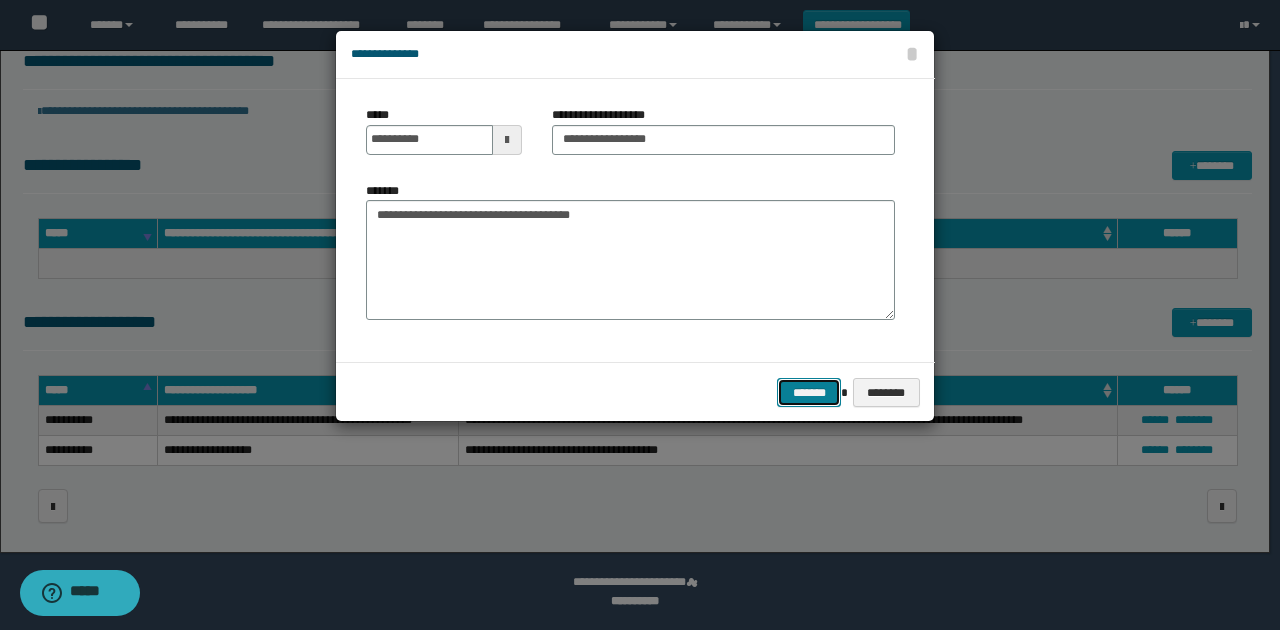 click on "*******" at bounding box center (809, 392) 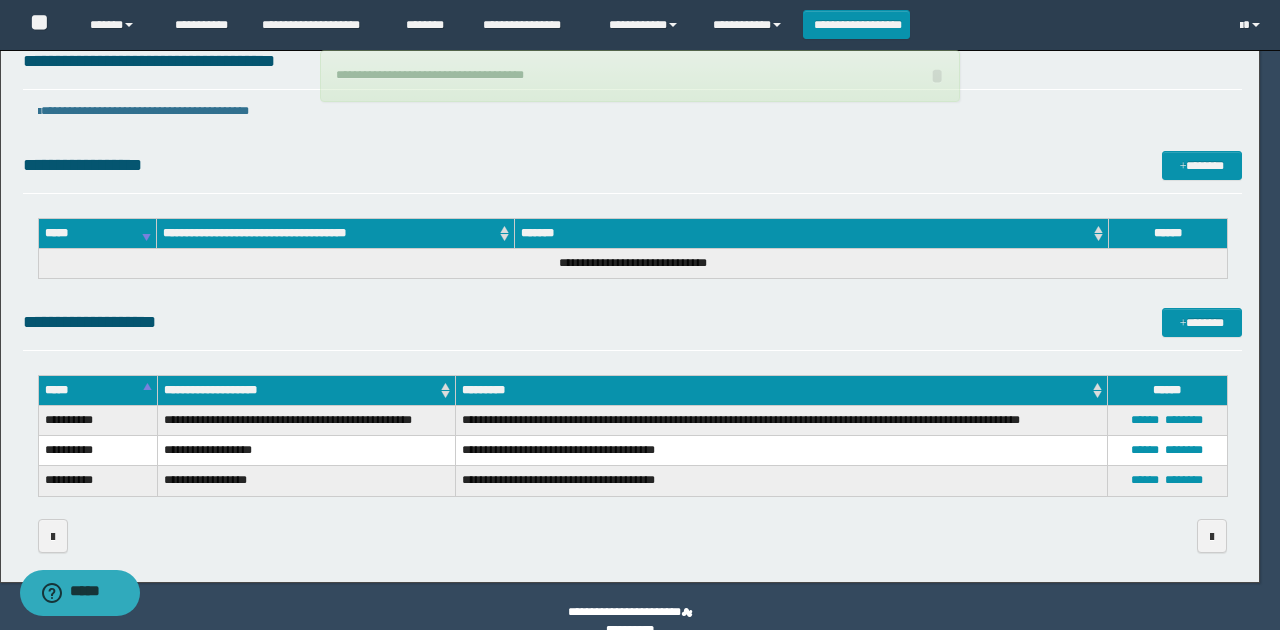 type 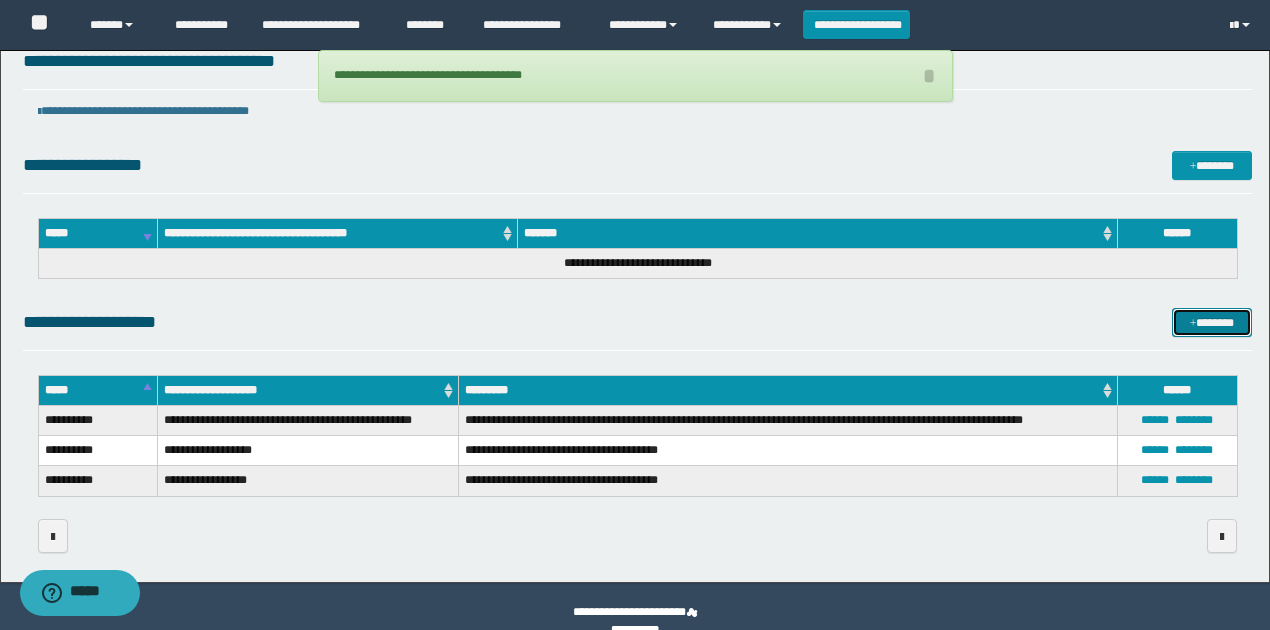 click on "*******" at bounding box center [1211, 322] 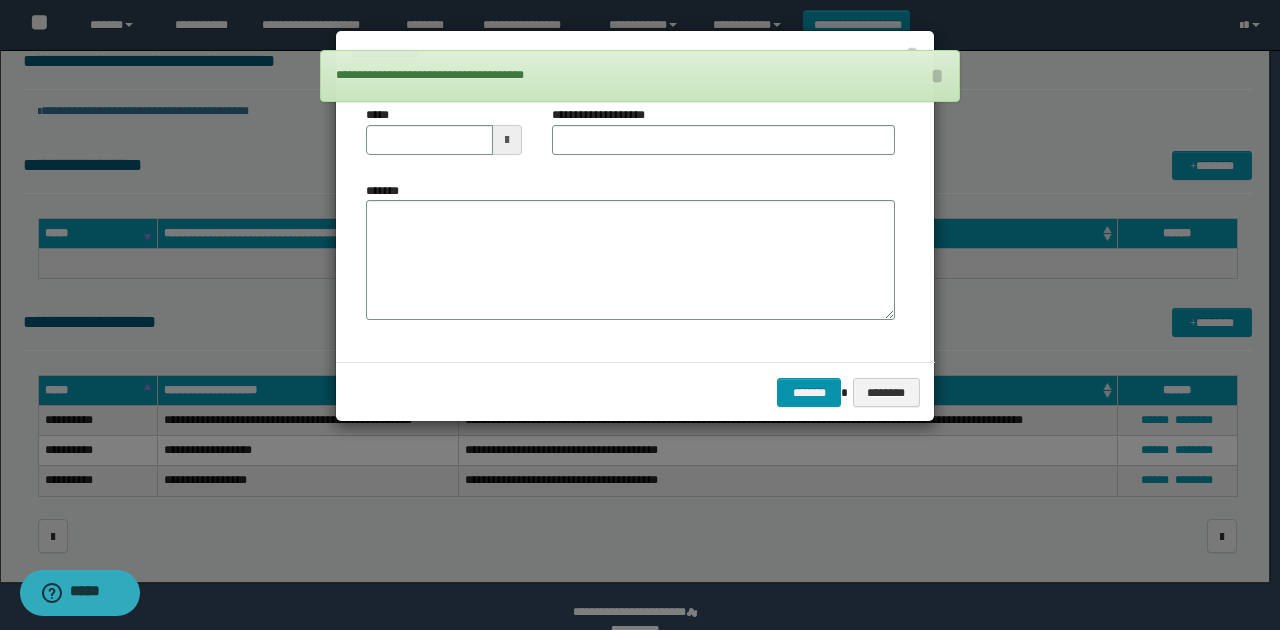 click at bounding box center (507, 140) 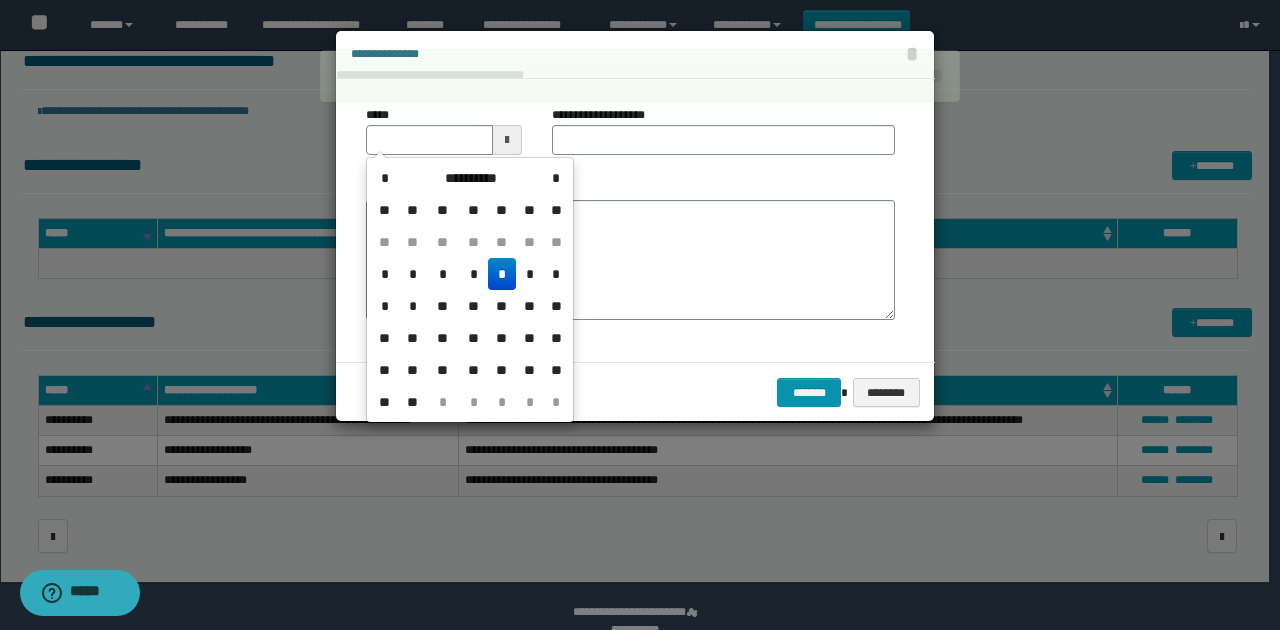 click on "*" at bounding box center (502, 274) 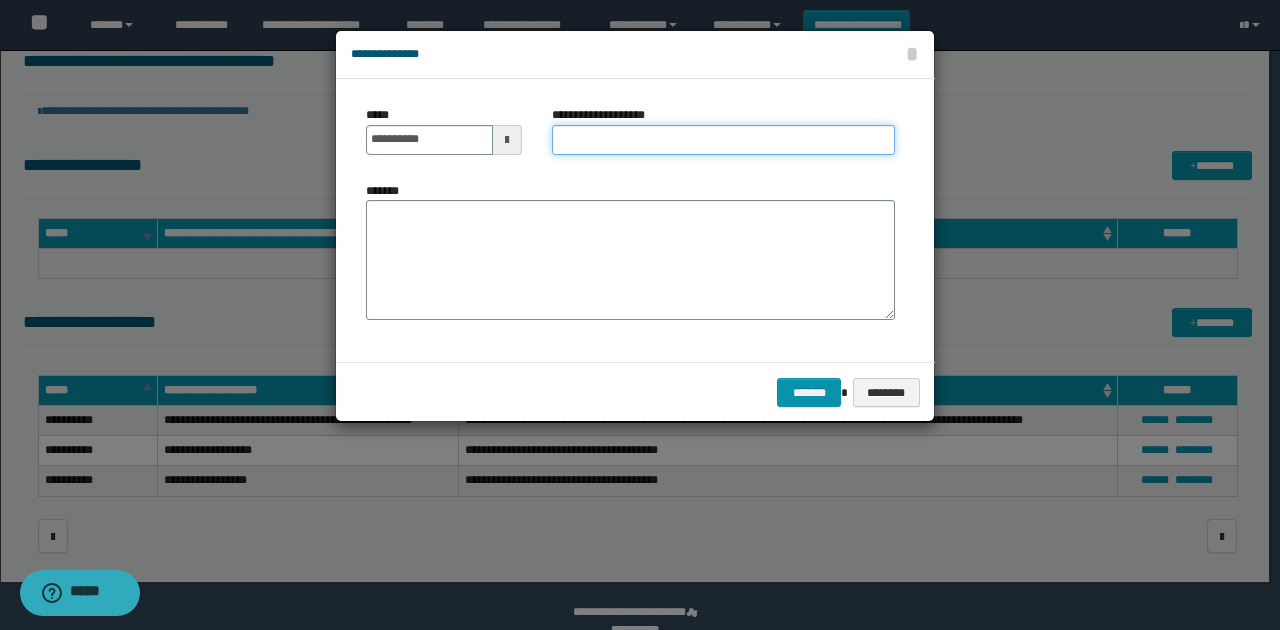 click on "**********" at bounding box center [723, 140] 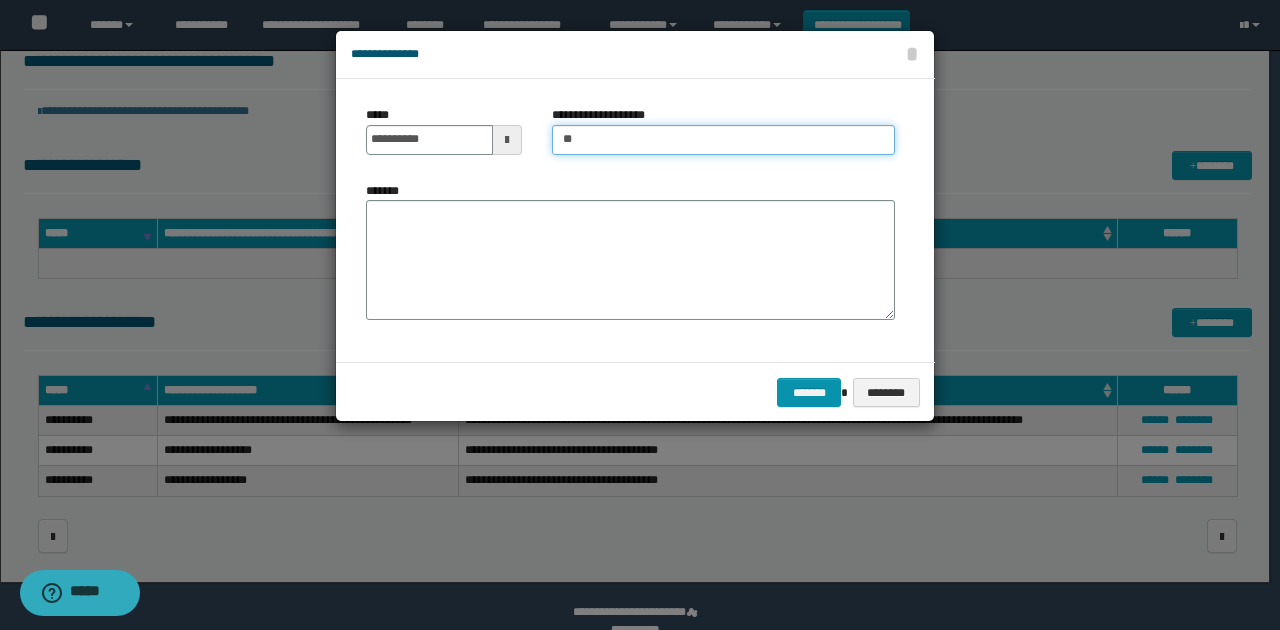 type on "**********" 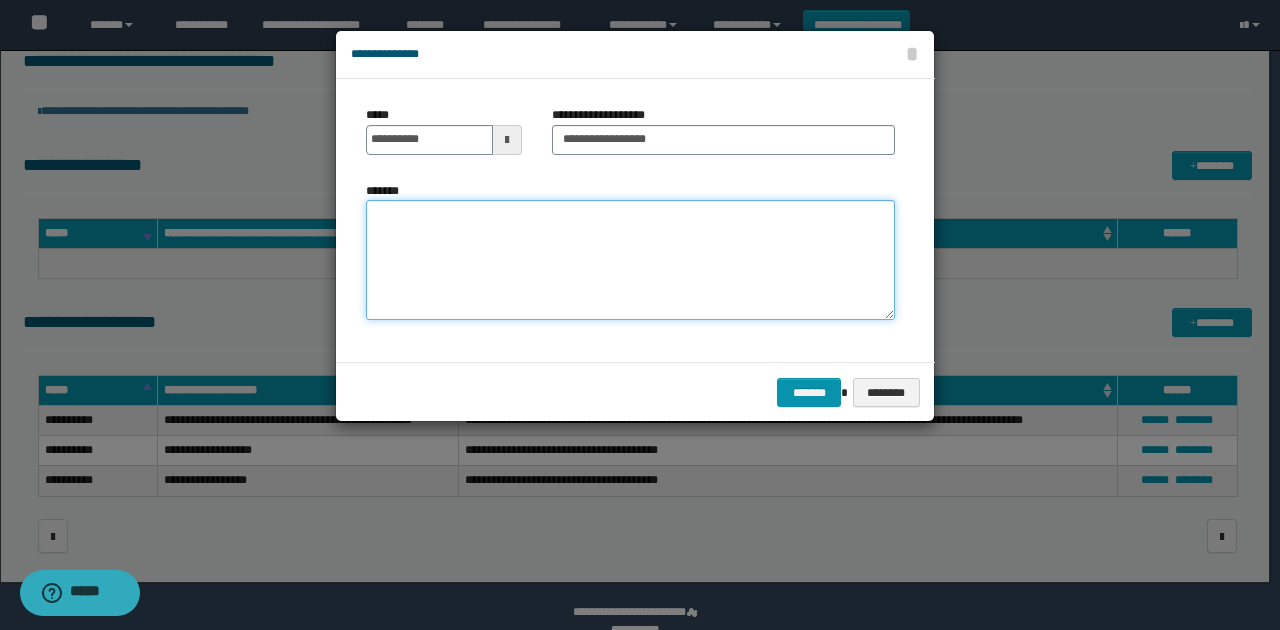 click on "*******" at bounding box center [630, 260] 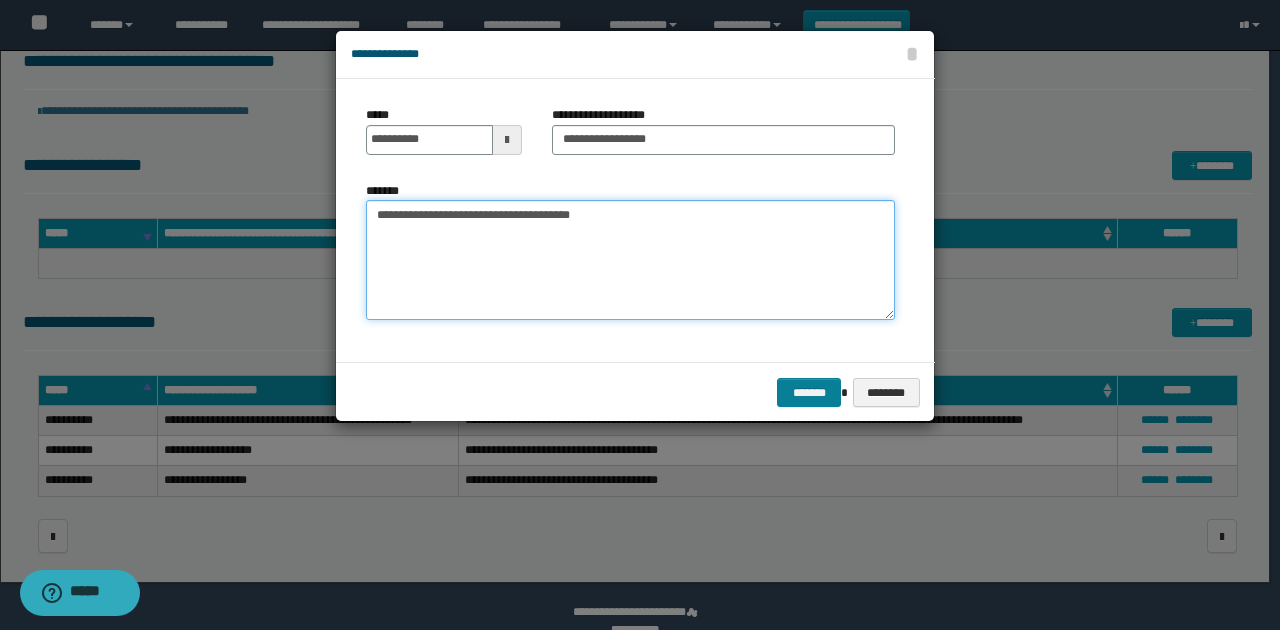 type on "**********" 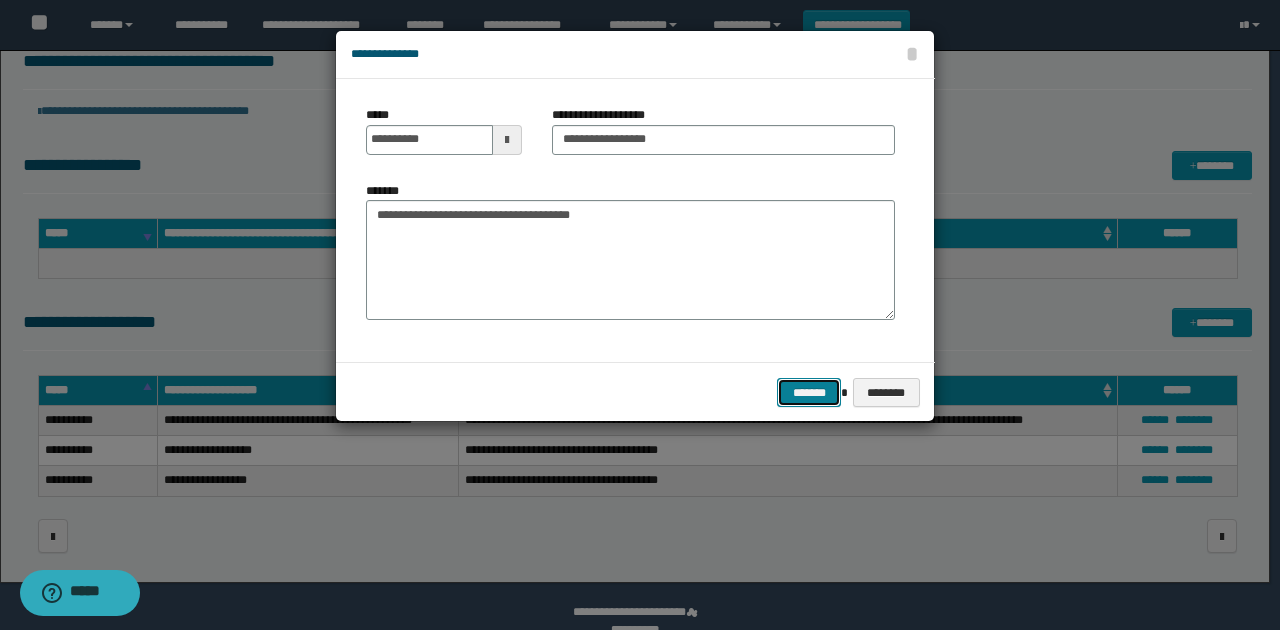 click on "*******" at bounding box center [809, 392] 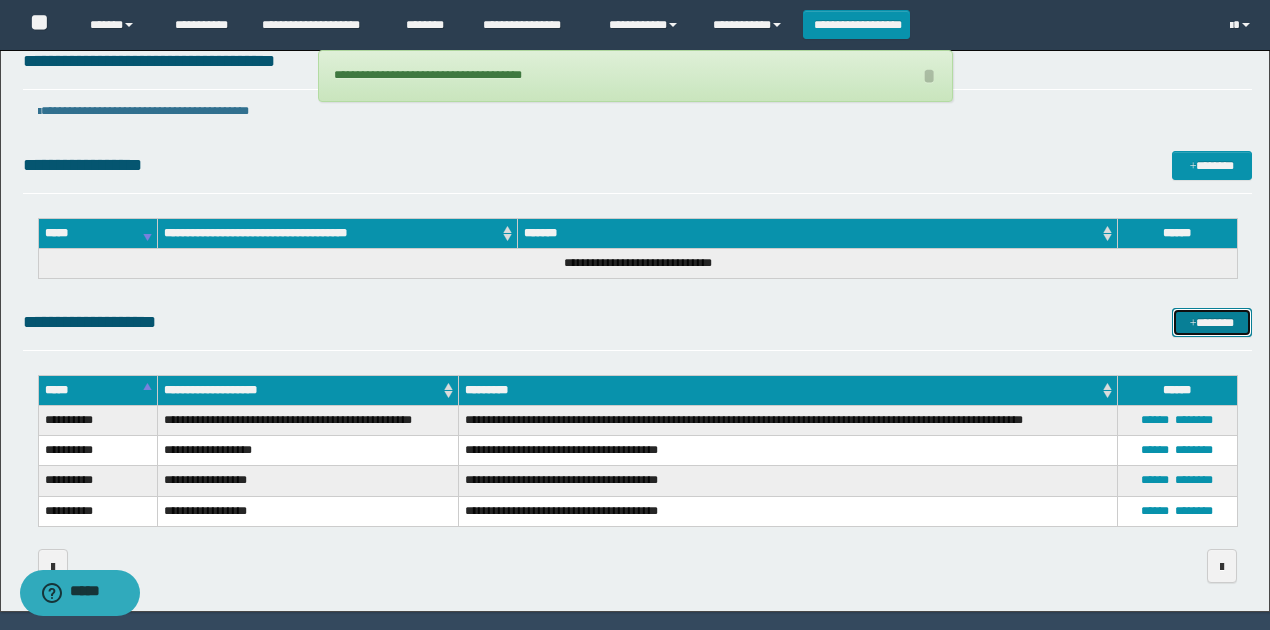 click at bounding box center (1193, 324) 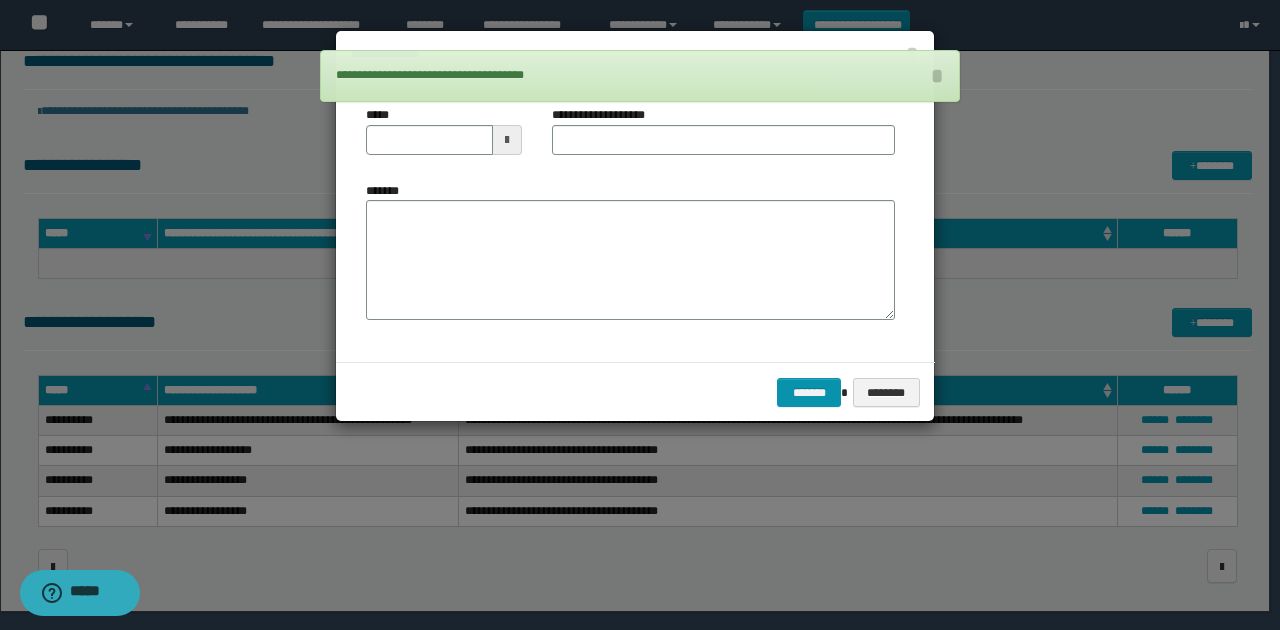 click at bounding box center [507, 140] 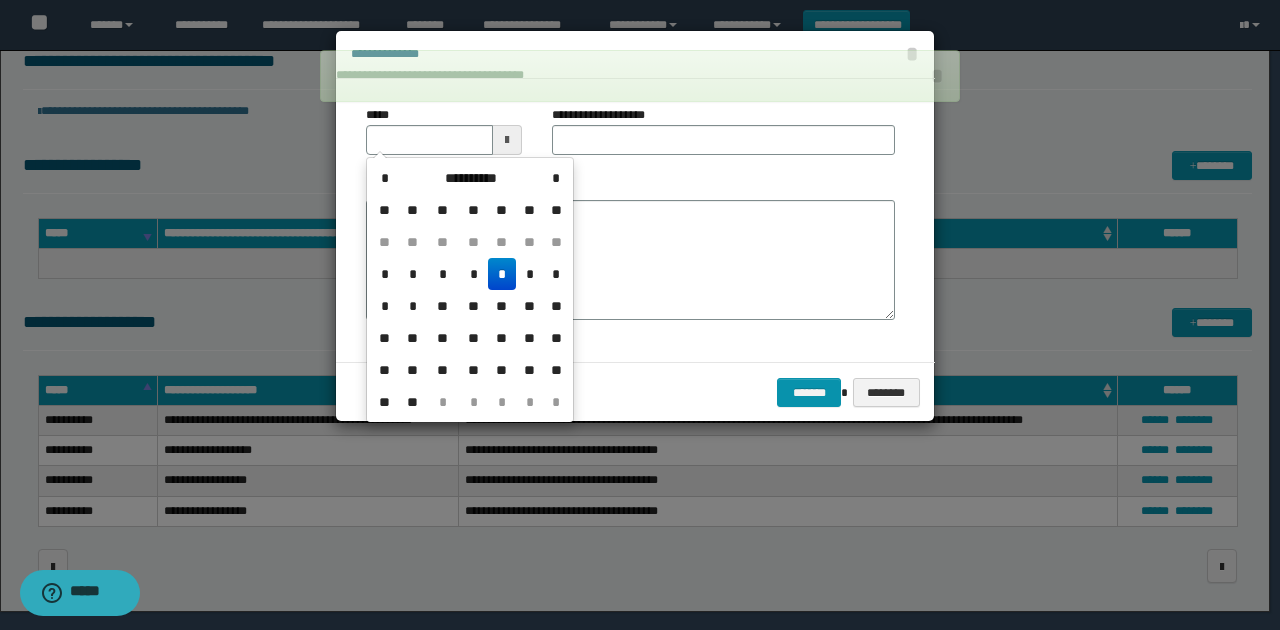 click on "*" at bounding box center [502, 274] 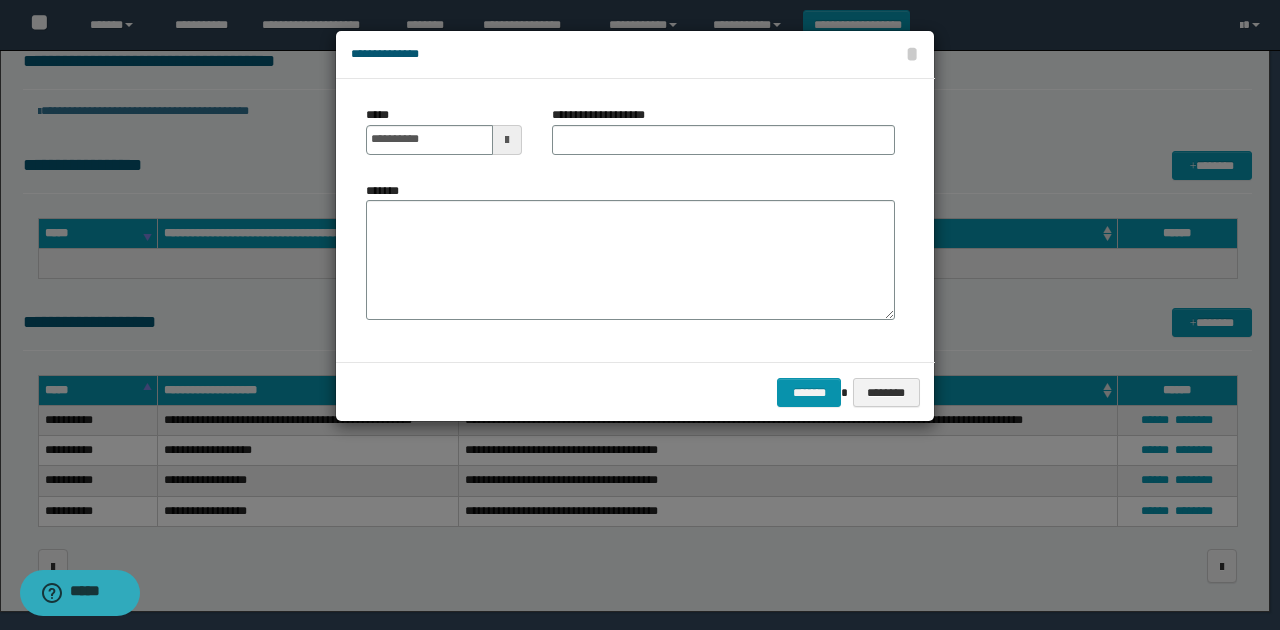 click on "**********" at bounding box center [723, 138] 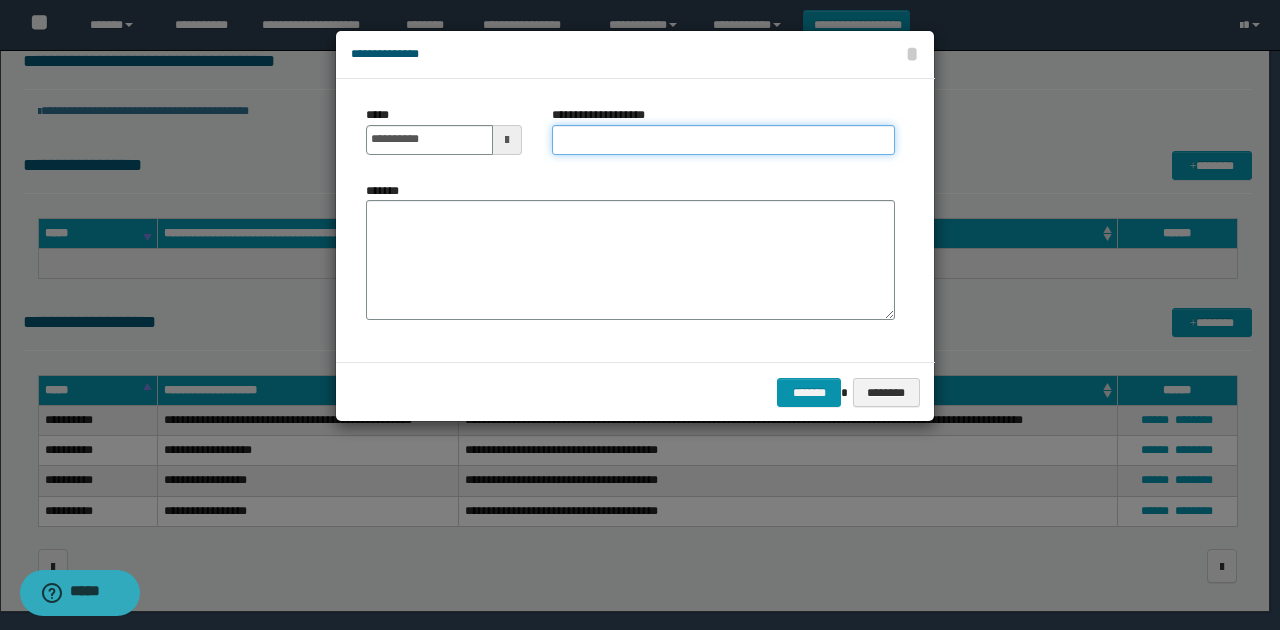 click on "**********" at bounding box center [723, 140] 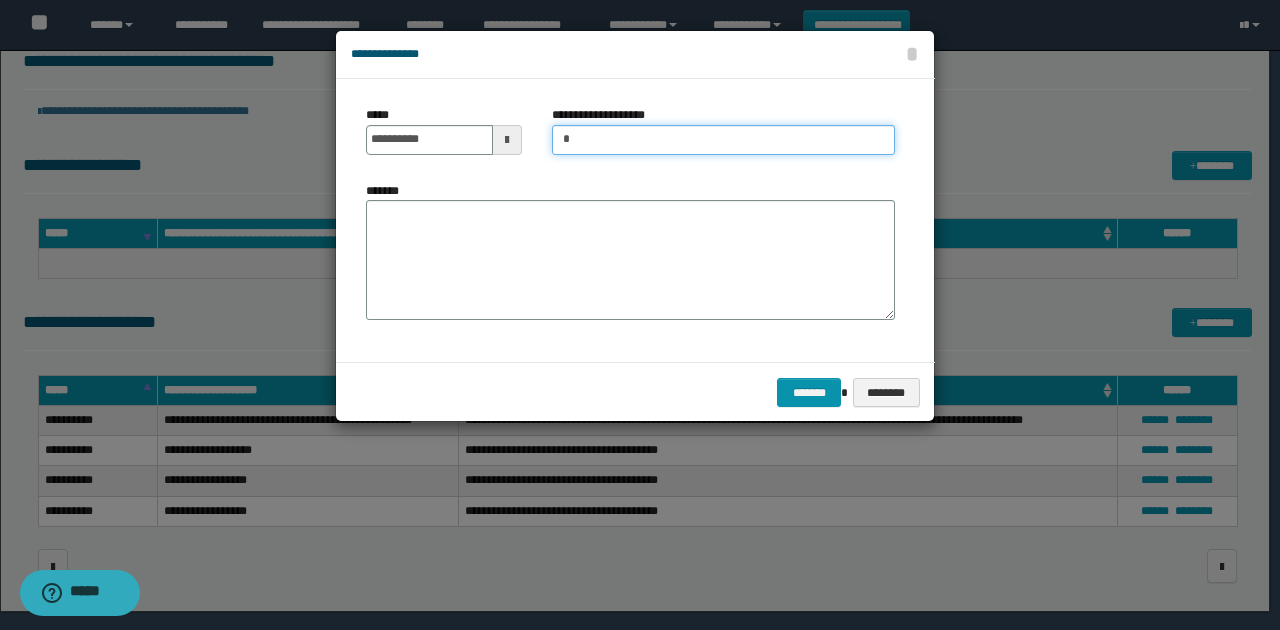 type on "**********" 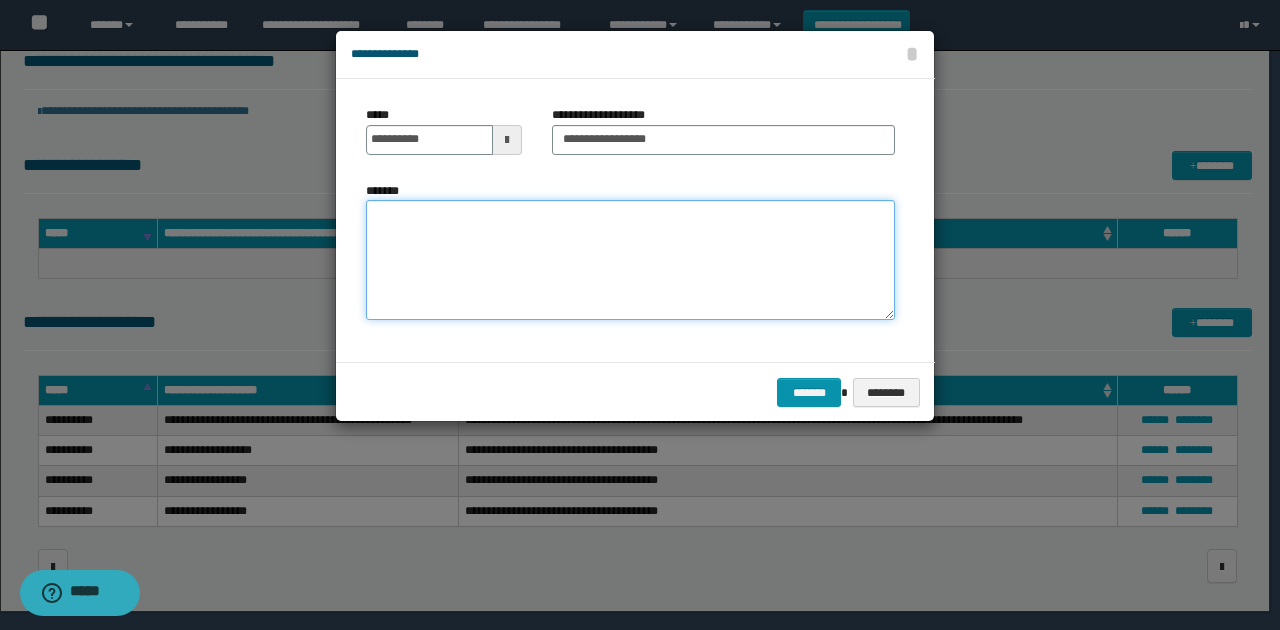click on "*******" at bounding box center [630, 260] 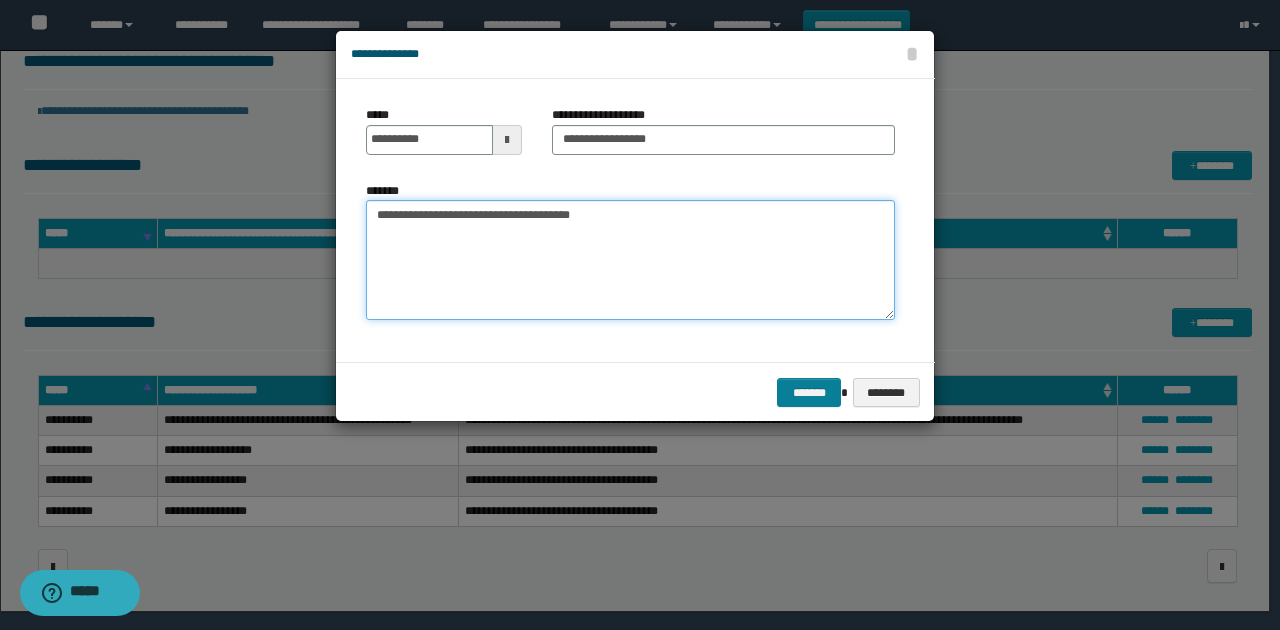type on "**********" 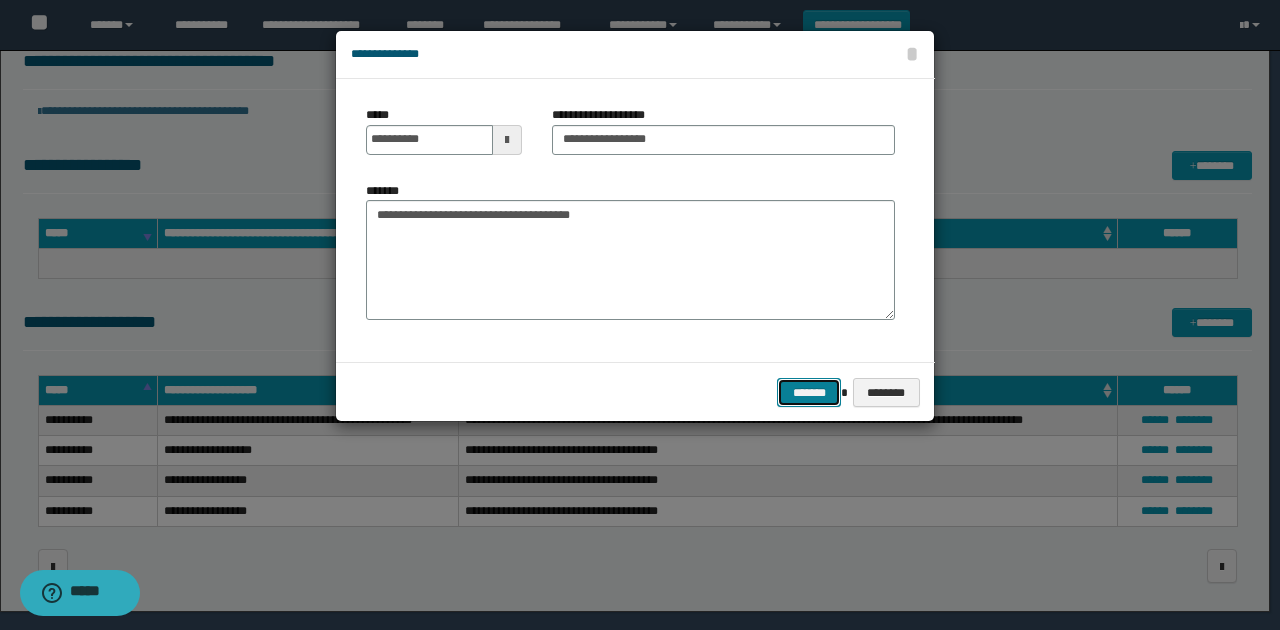 click on "*******" at bounding box center (809, 392) 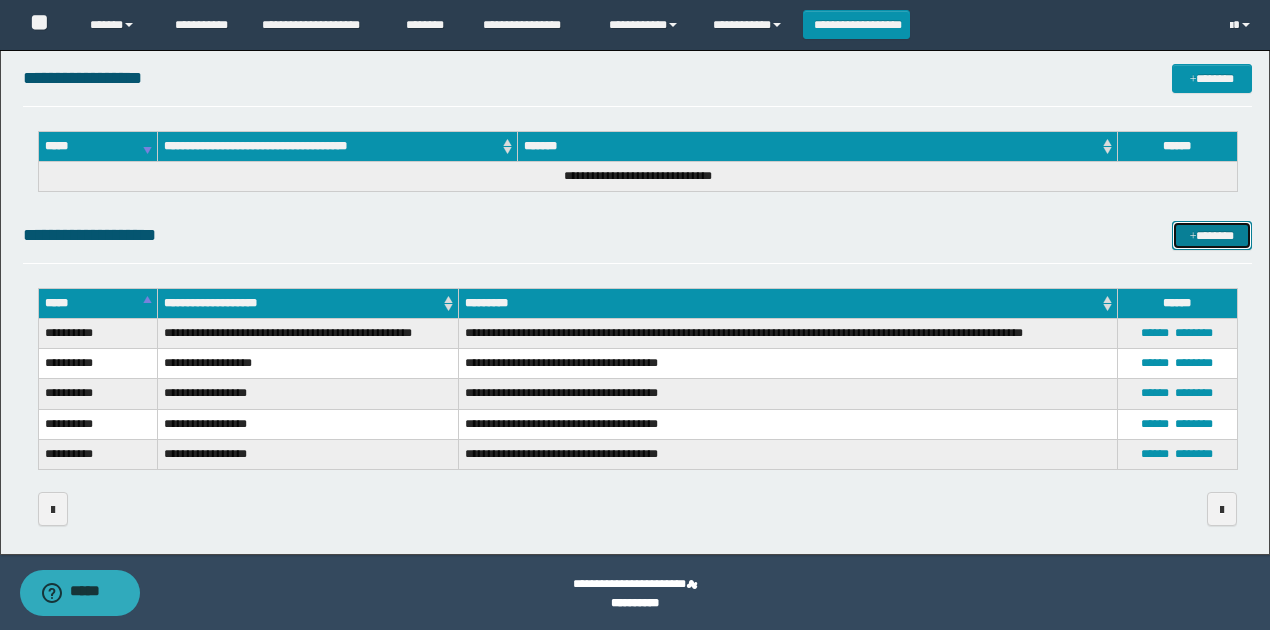 scroll, scrollTop: 168, scrollLeft: 0, axis: vertical 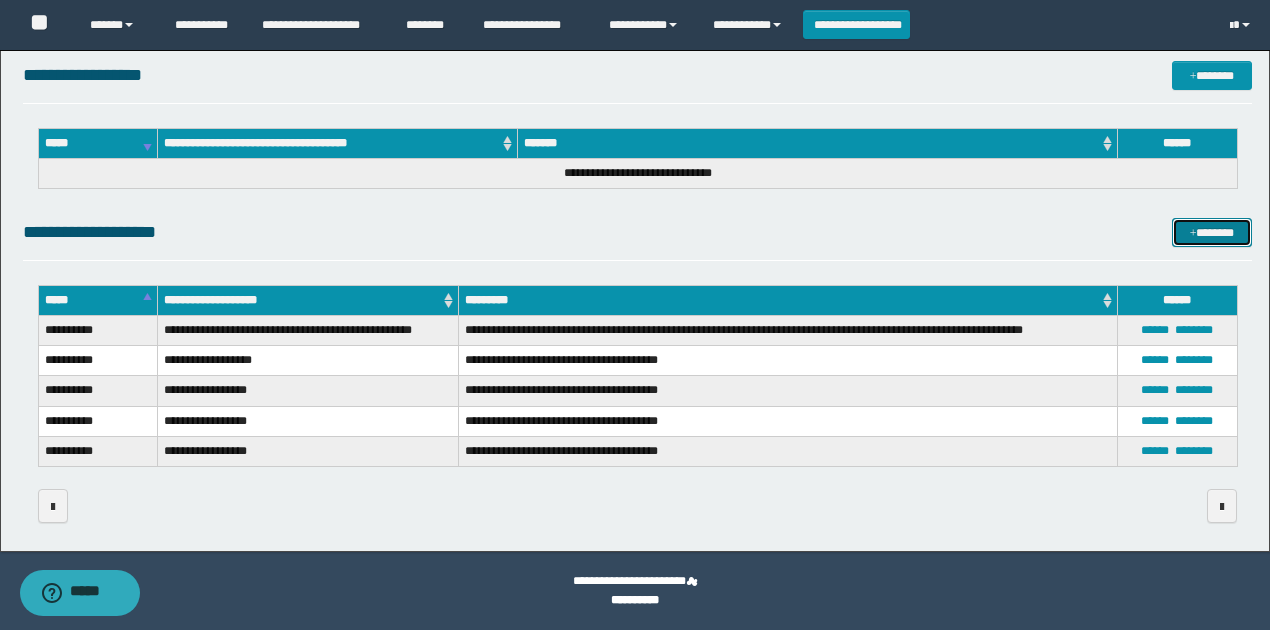 click on "*******" at bounding box center (1211, 232) 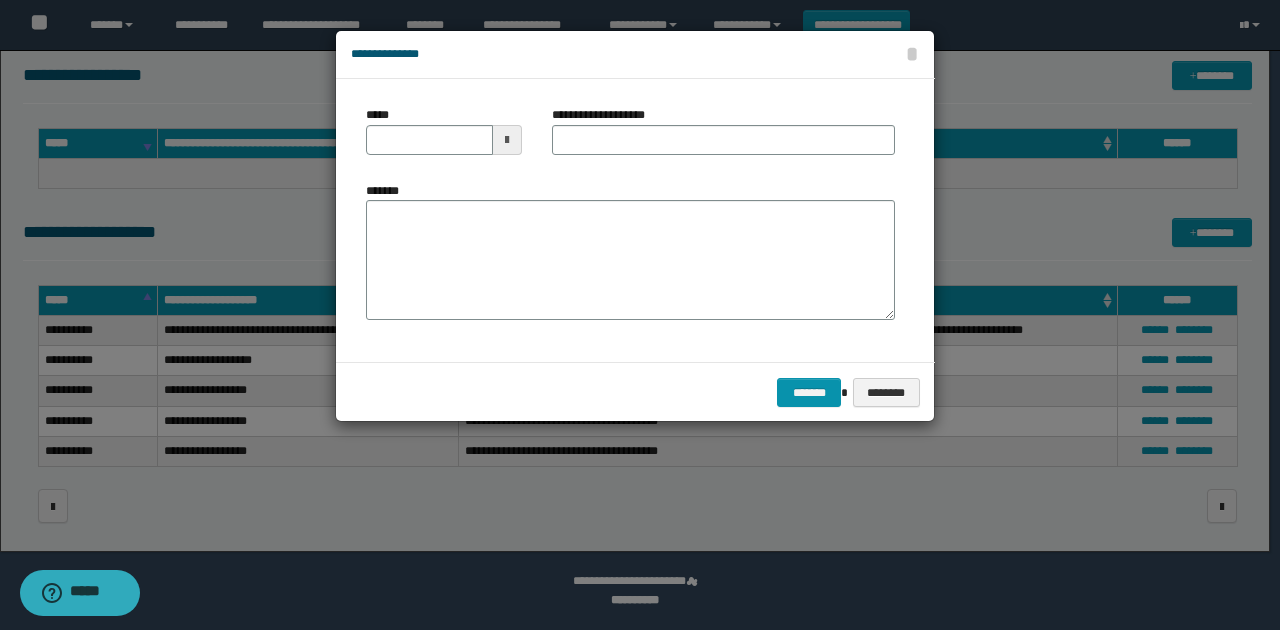 click at bounding box center (507, 140) 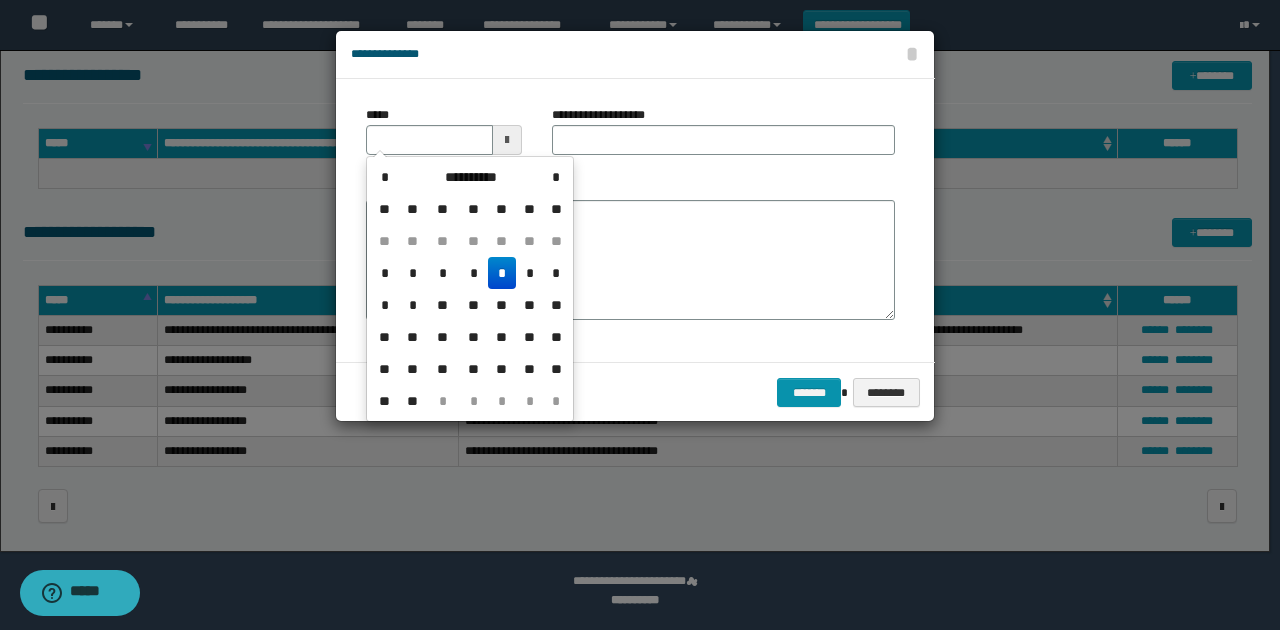 click on "*" at bounding box center [502, 273] 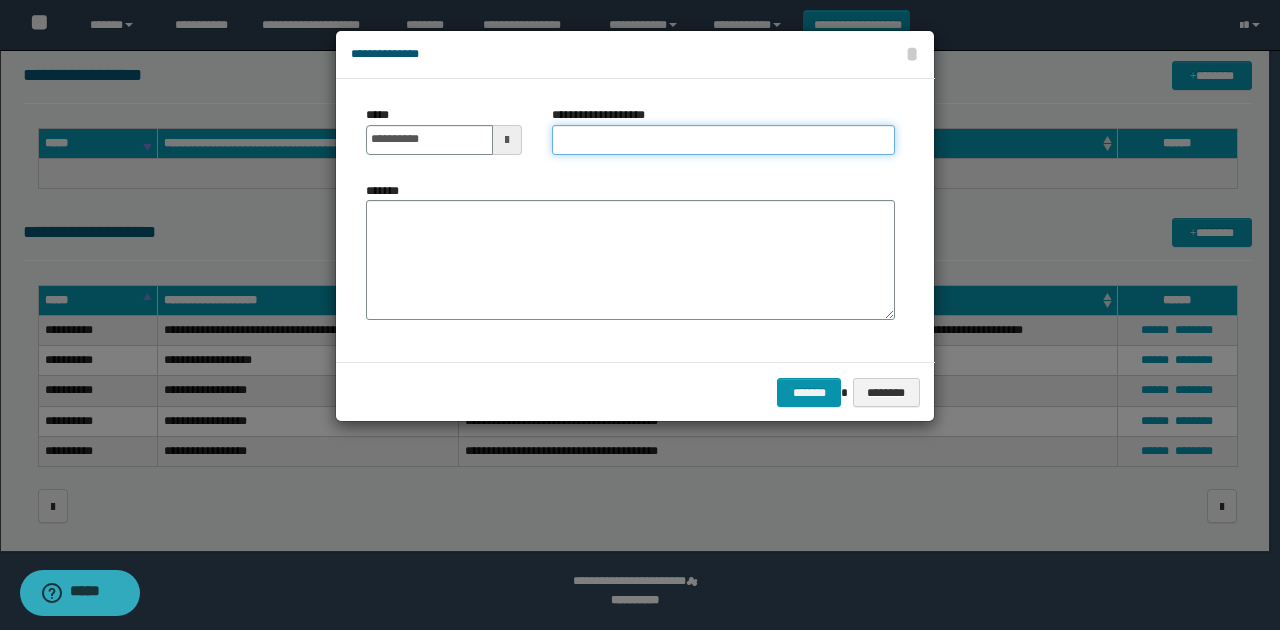 click on "**********" at bounding box center [723, 140] 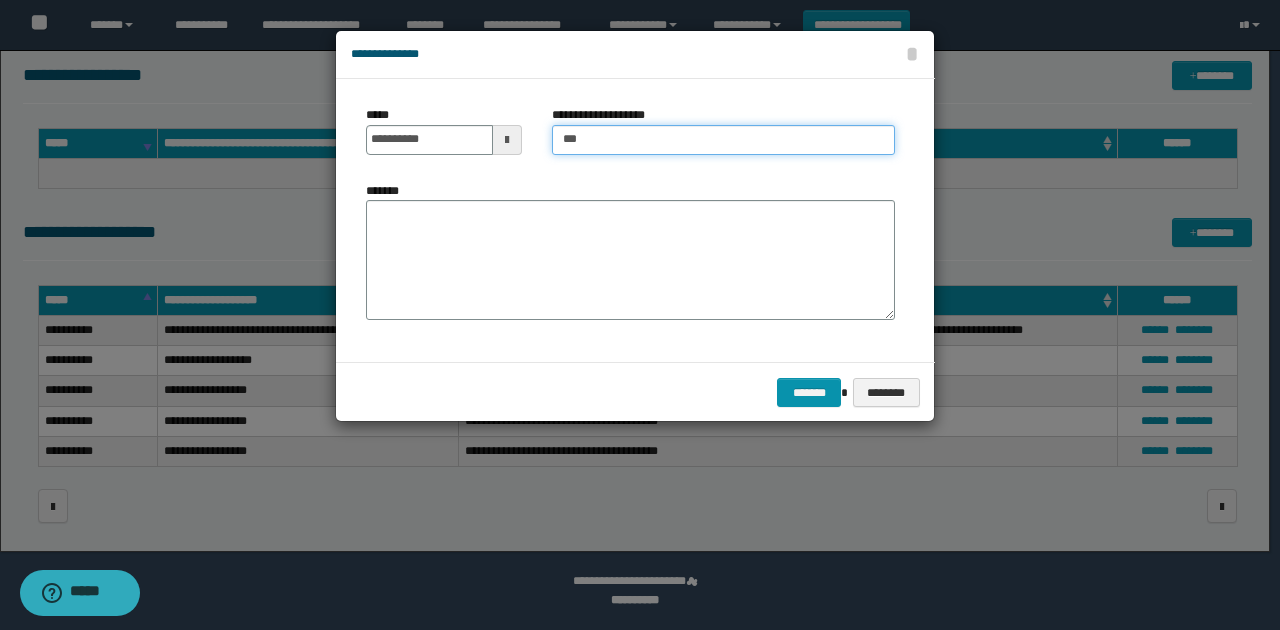 type on "**********" 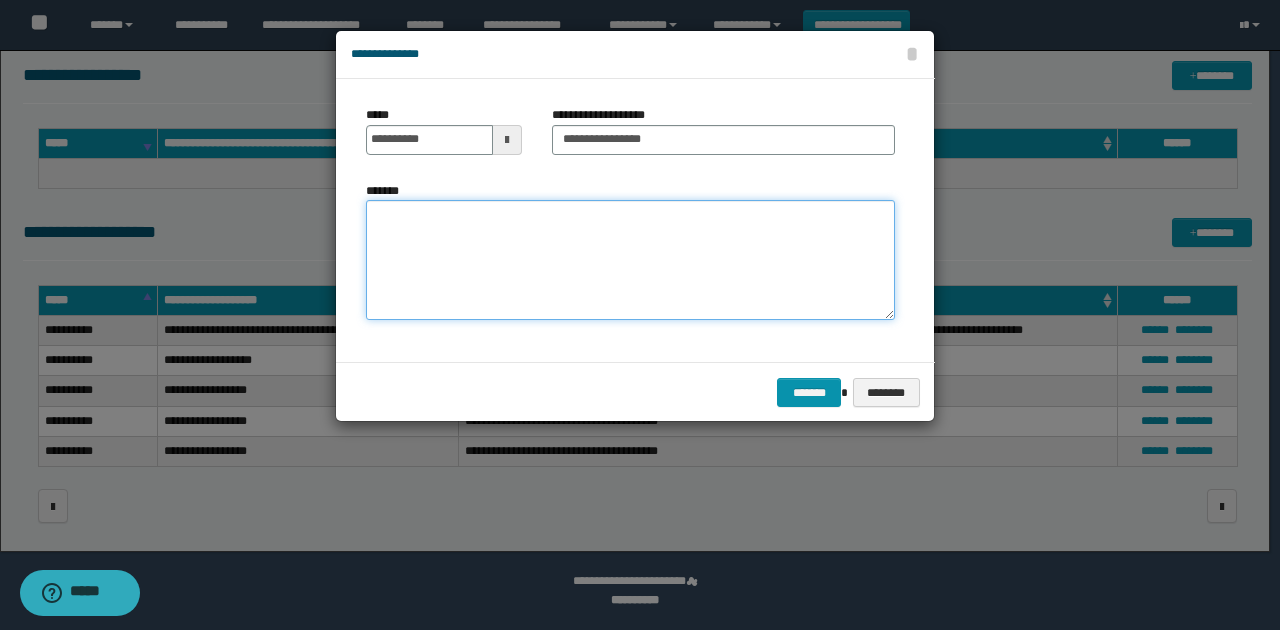 click on "*******" at bounding box center [630, 260] 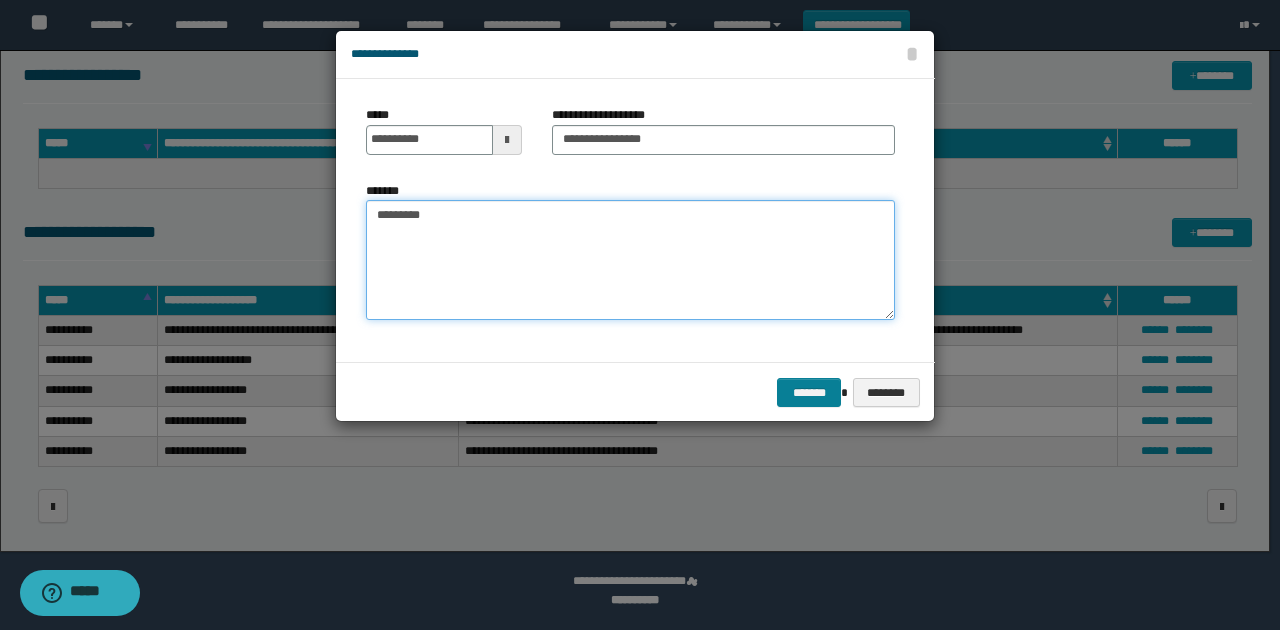 type on "*********" 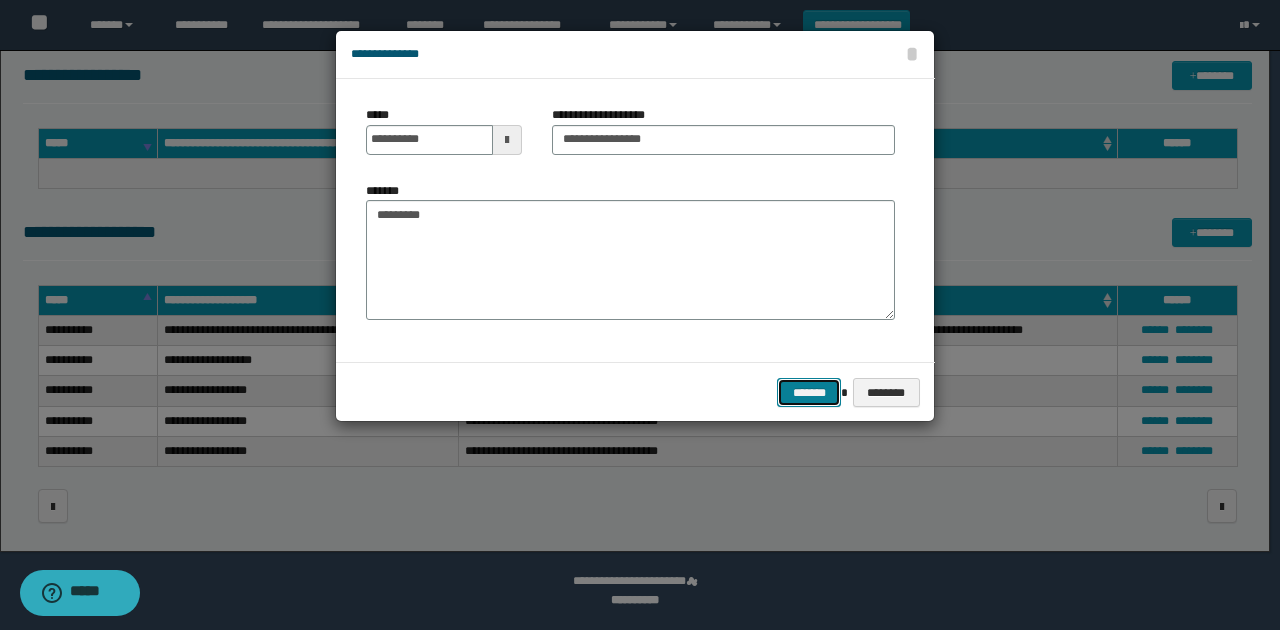 click on "*******" at bounding box center [809, 392] 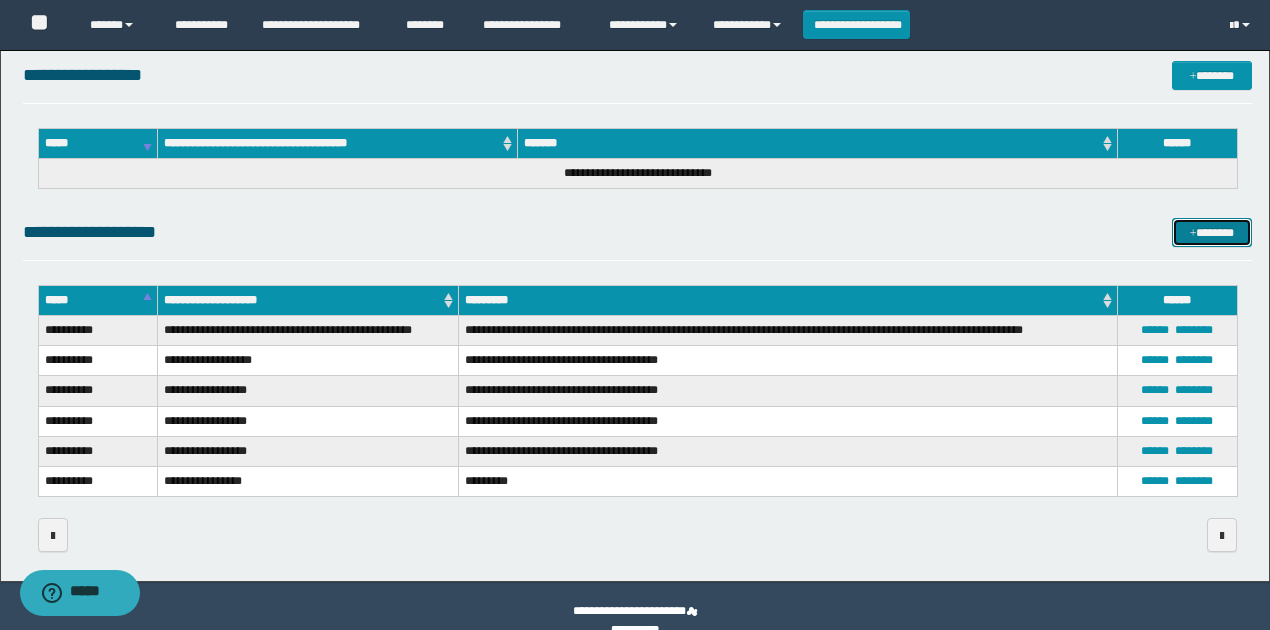 scroll, scrollTop: 0, scrollLeft: 0, axis: both 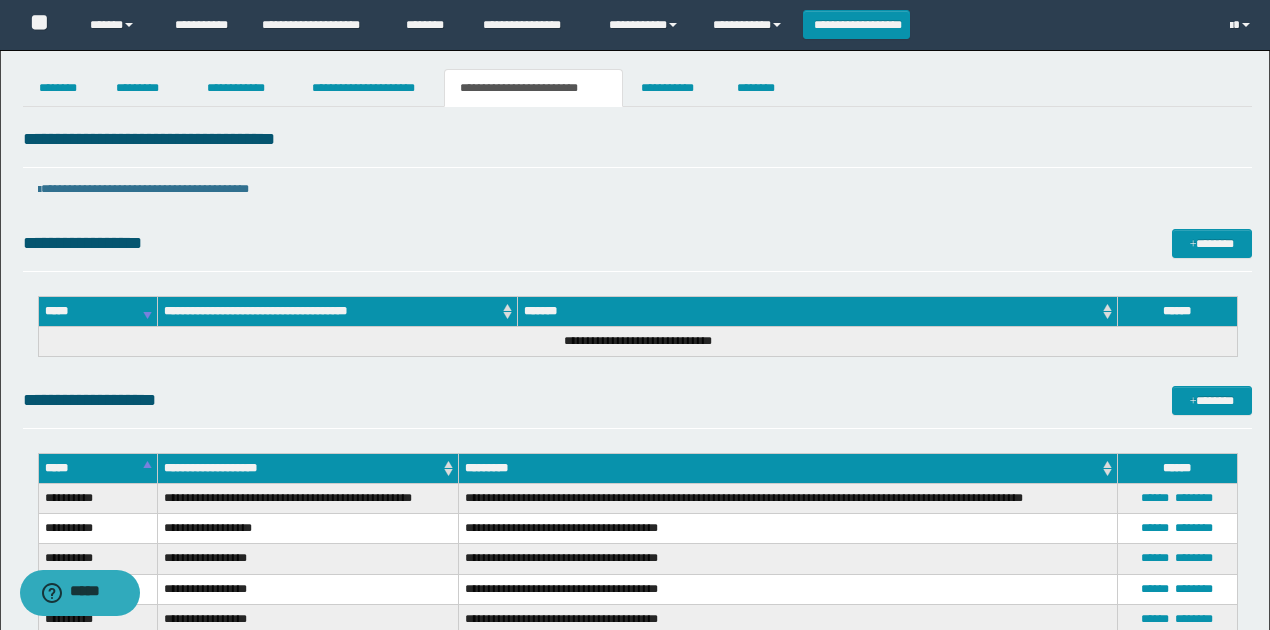 click on "**********" at bounding box center (635, 400) 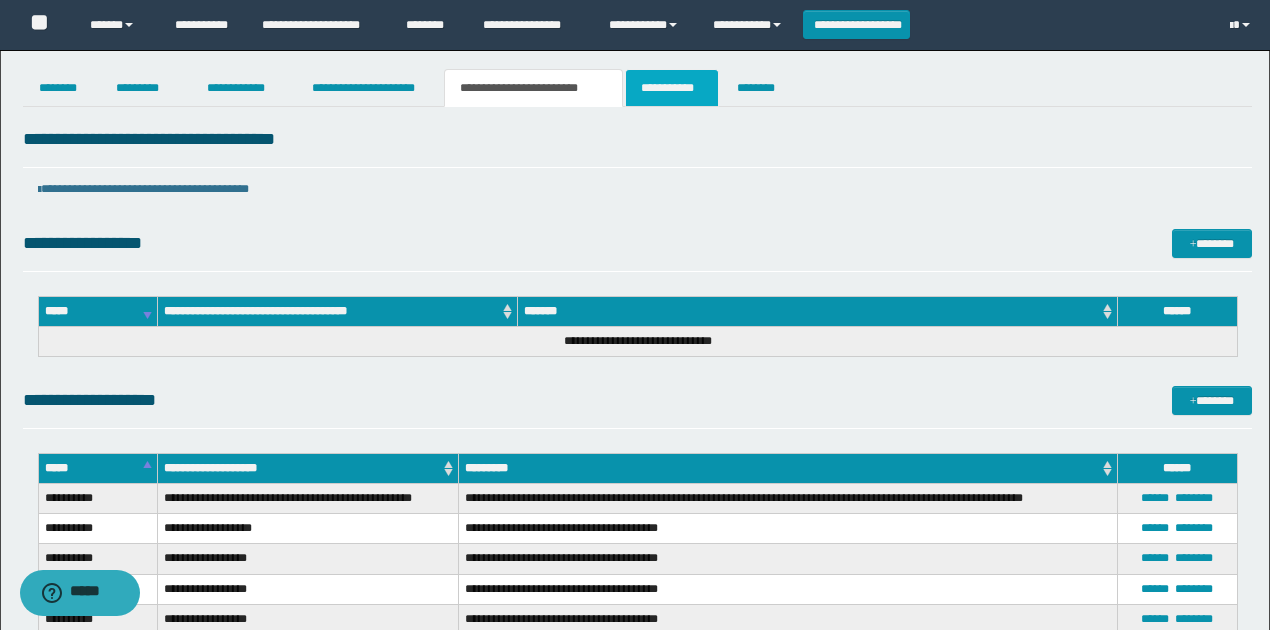 click on "**********" at bounding box center (672, 88) 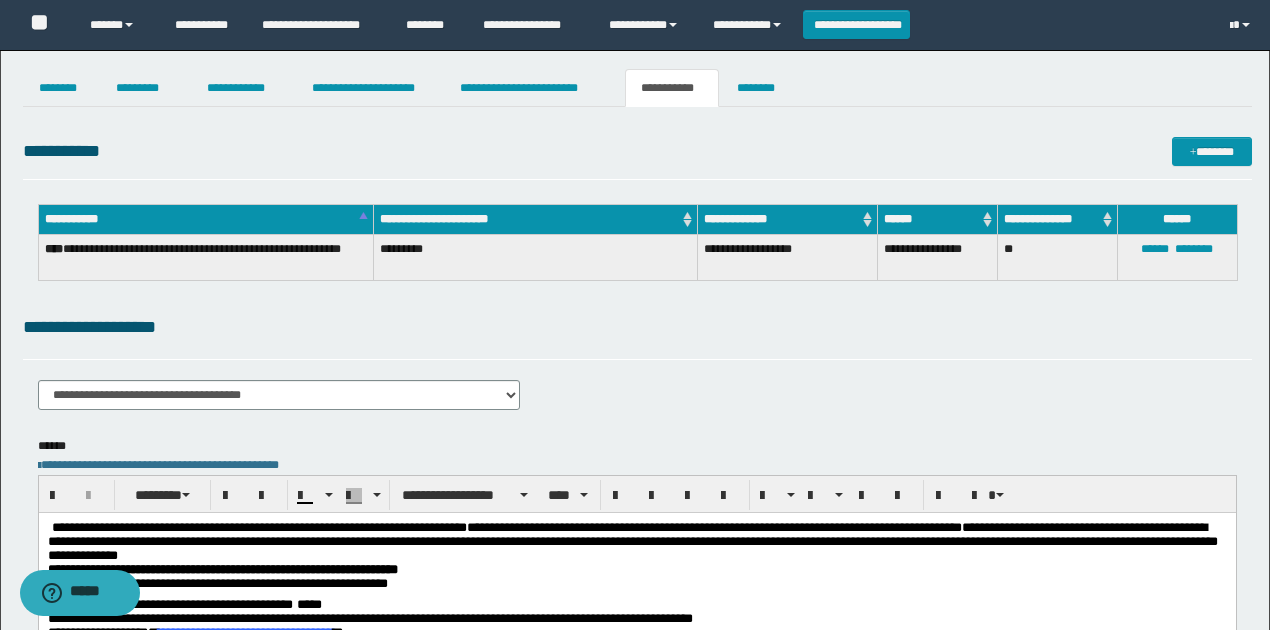 click on "**********" at bounding box center [637, 336] 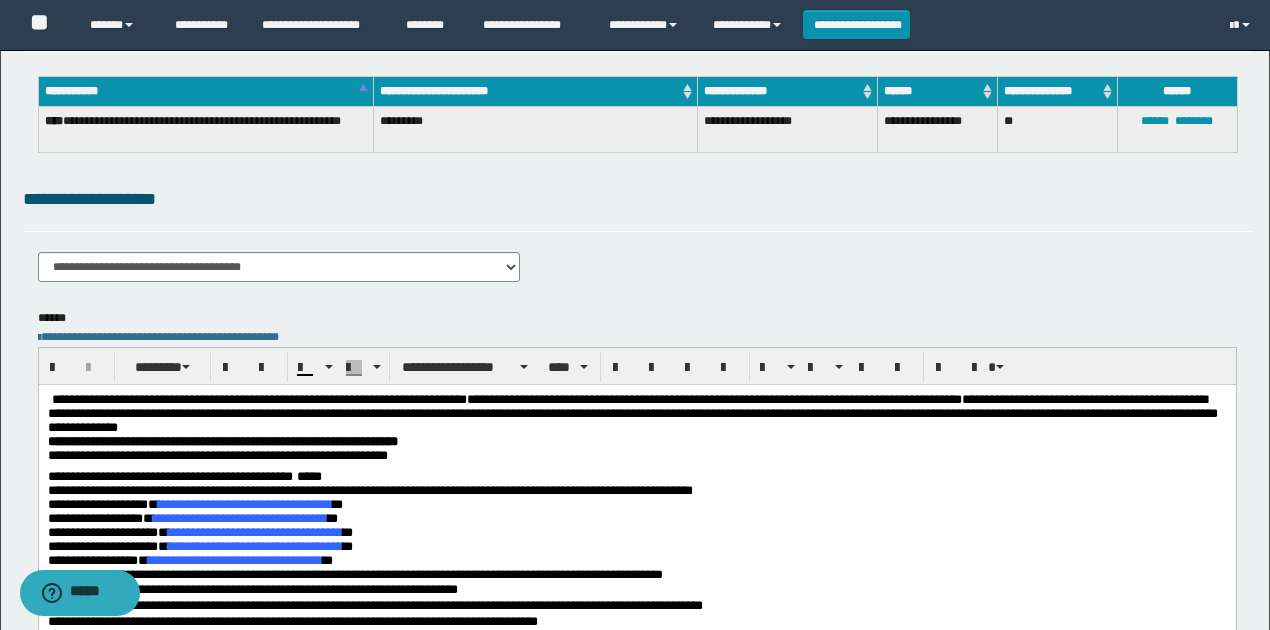 scroll, scrollTop: 266, scrollLeft: 0, axis: vertical 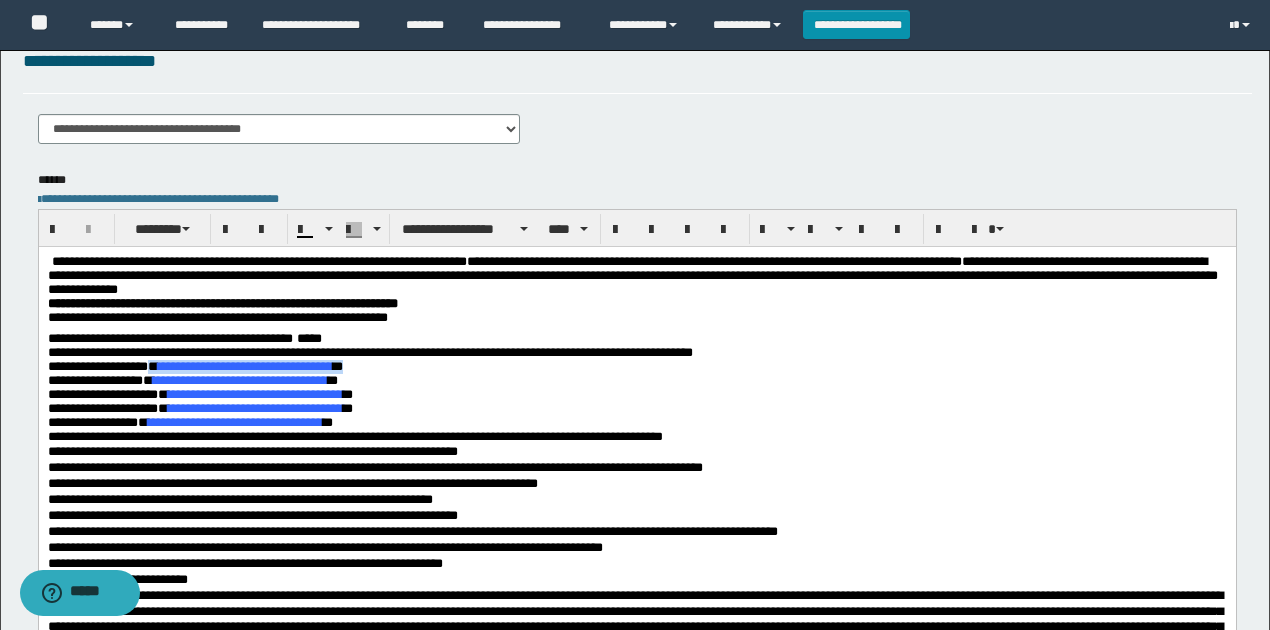 drag, startPoint x: 174, startPoint y: 370, endPoint x: 380, endPoint y: 370, distance: 206 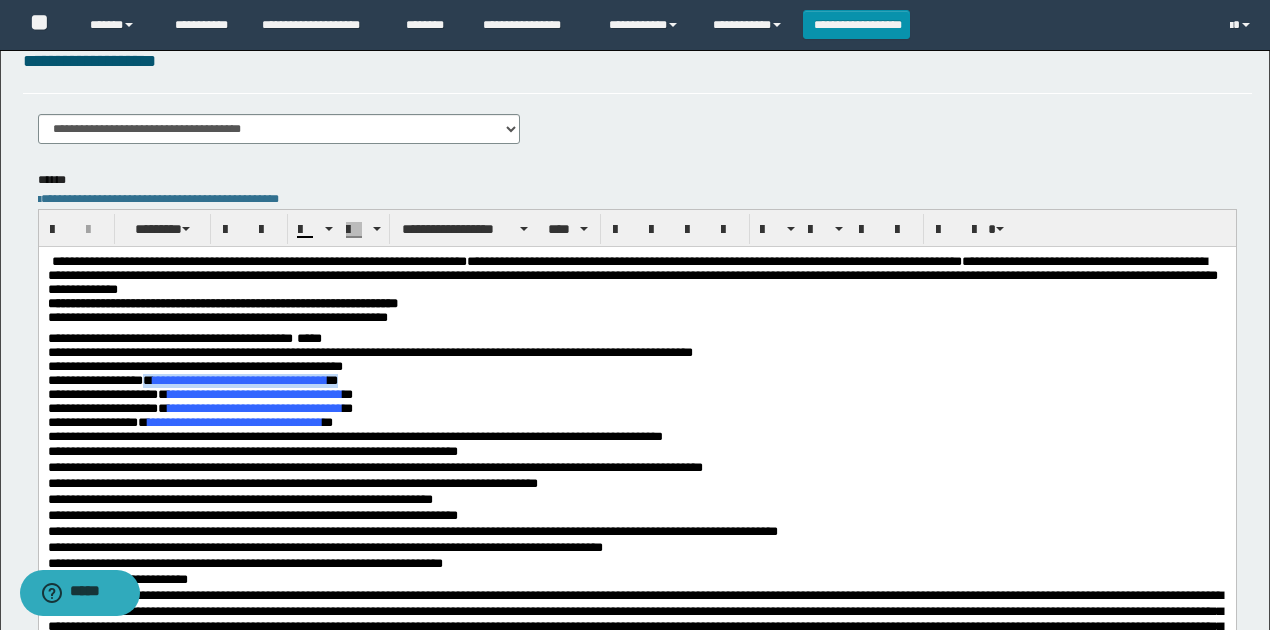 drag, startPoint x: 367, startPoint y: 384, endPoint x: 146, endPoint y: 384, distance: 221 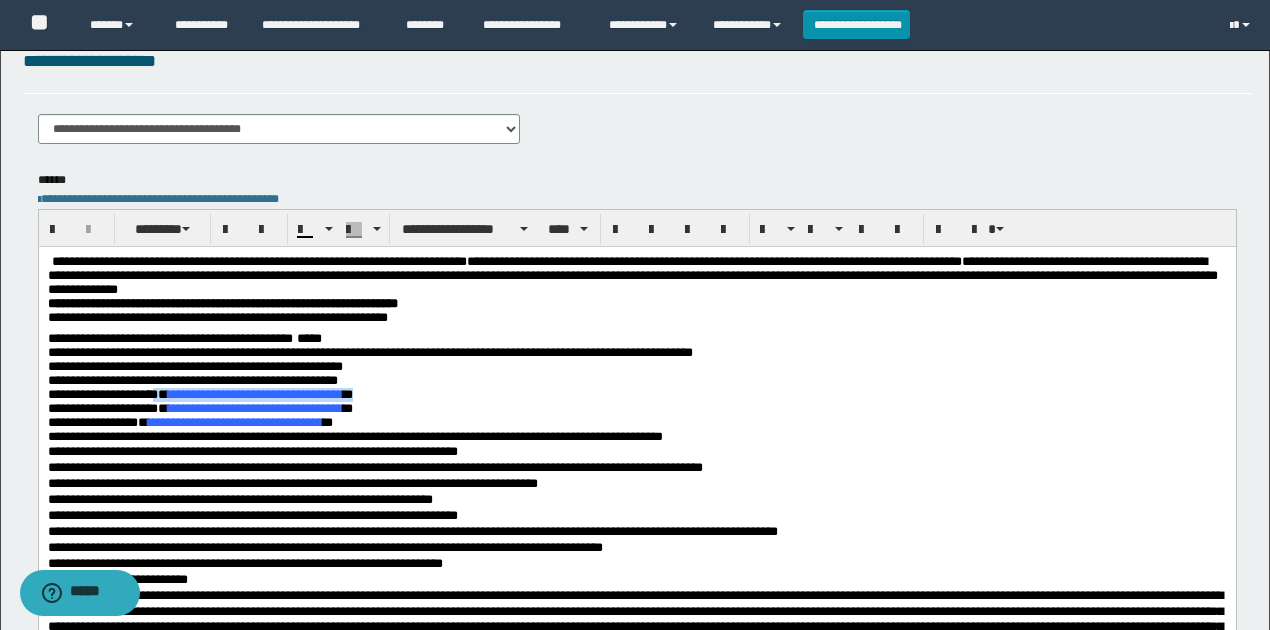 drag, startPoint x: 400, startPoint y: 400, endPoint x: 184, endPoint y: 404, distance: 216.03703 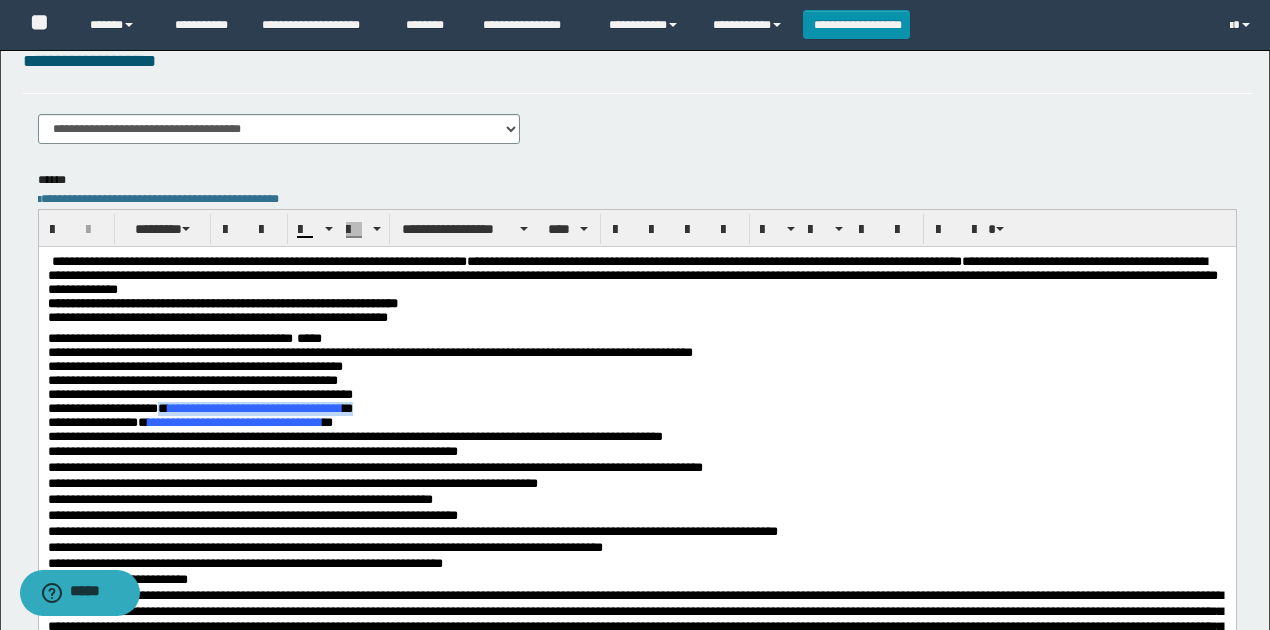 drag, startPoint x: 410, startPoint y: 419, endPoint x: 183, endPoint y: 408, distance: 227.26636 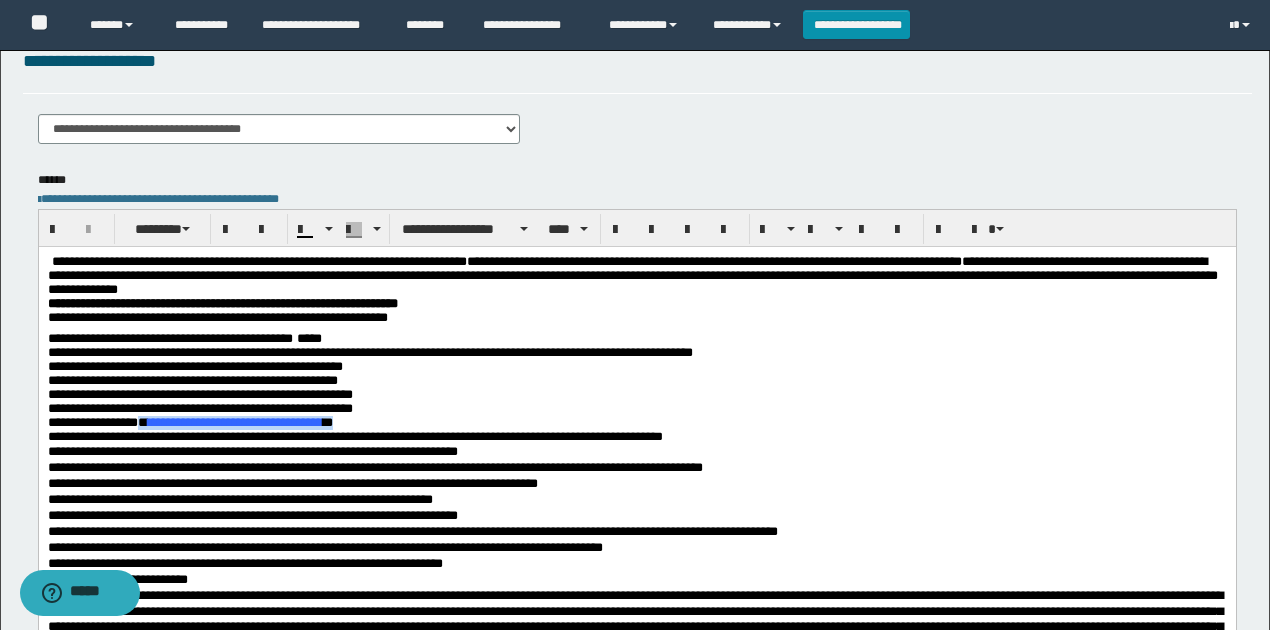 drag, startPoint x: 354, startPoint y: 430, endPoint x: 139, endPoint y: 428, distance: 215.00931 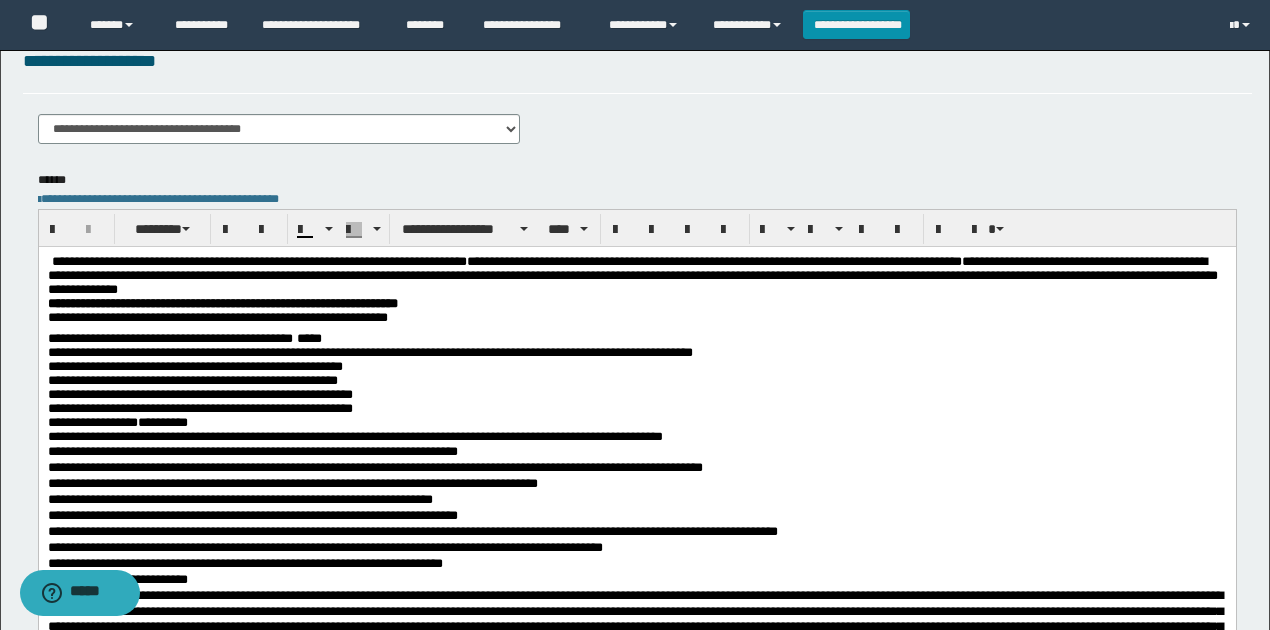 click on "**********" at bounding box center [636, 395] 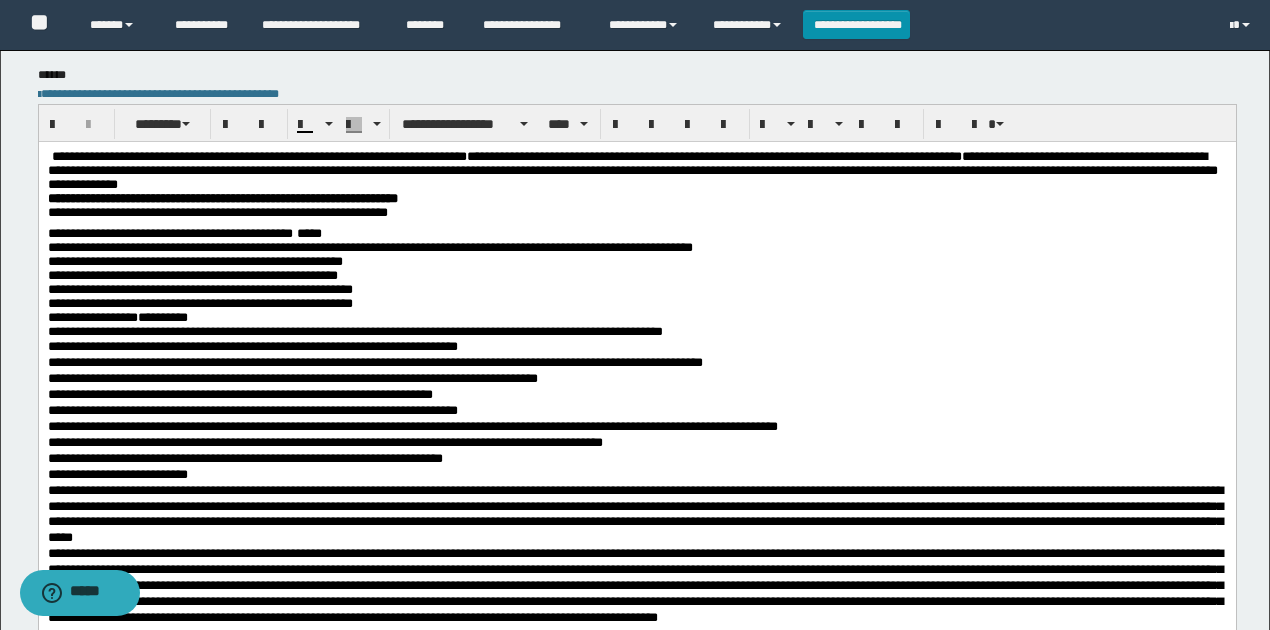 scroll, scrollTop: 466, scrollLeft: 0, axis: vertical 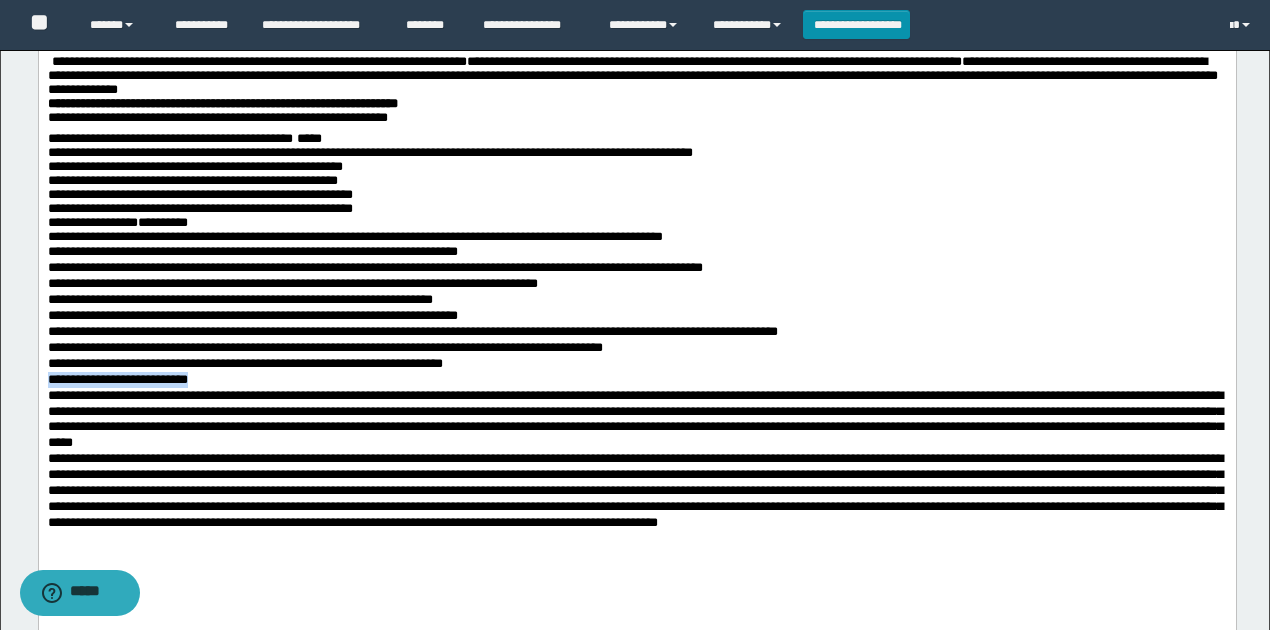 drag, startPoint x: 211, startPoint y: 391, endPoint x: 44, endPoint y: 392, distance: 167.00299 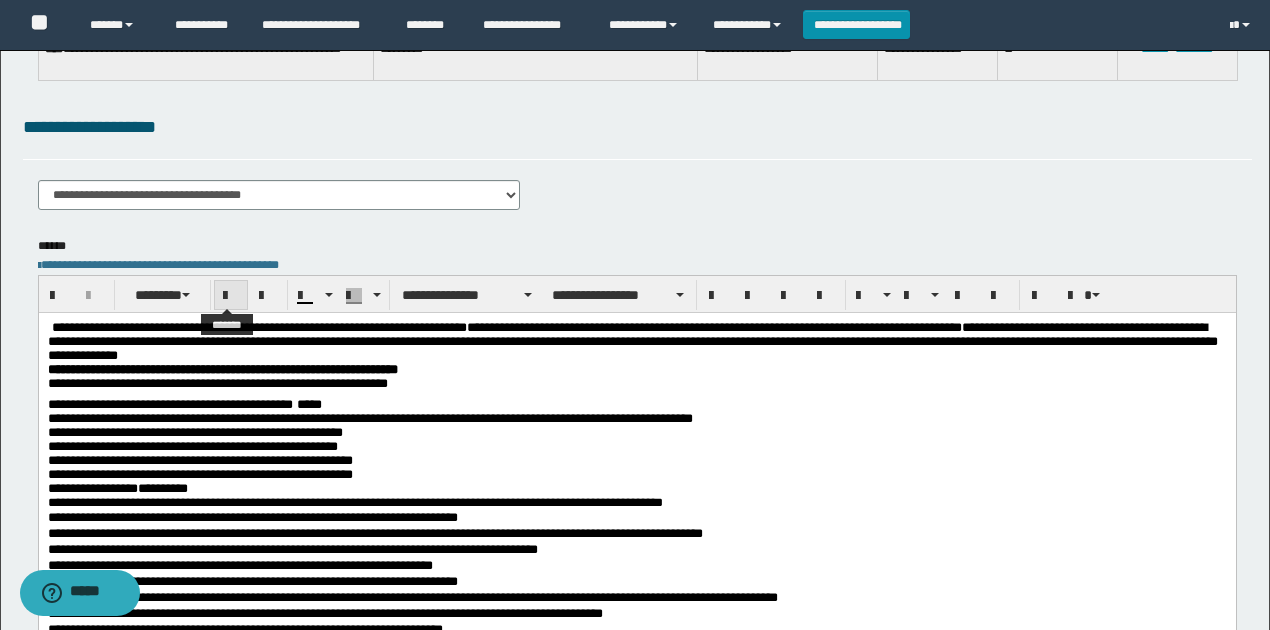 click at bounding box center [231, 295] 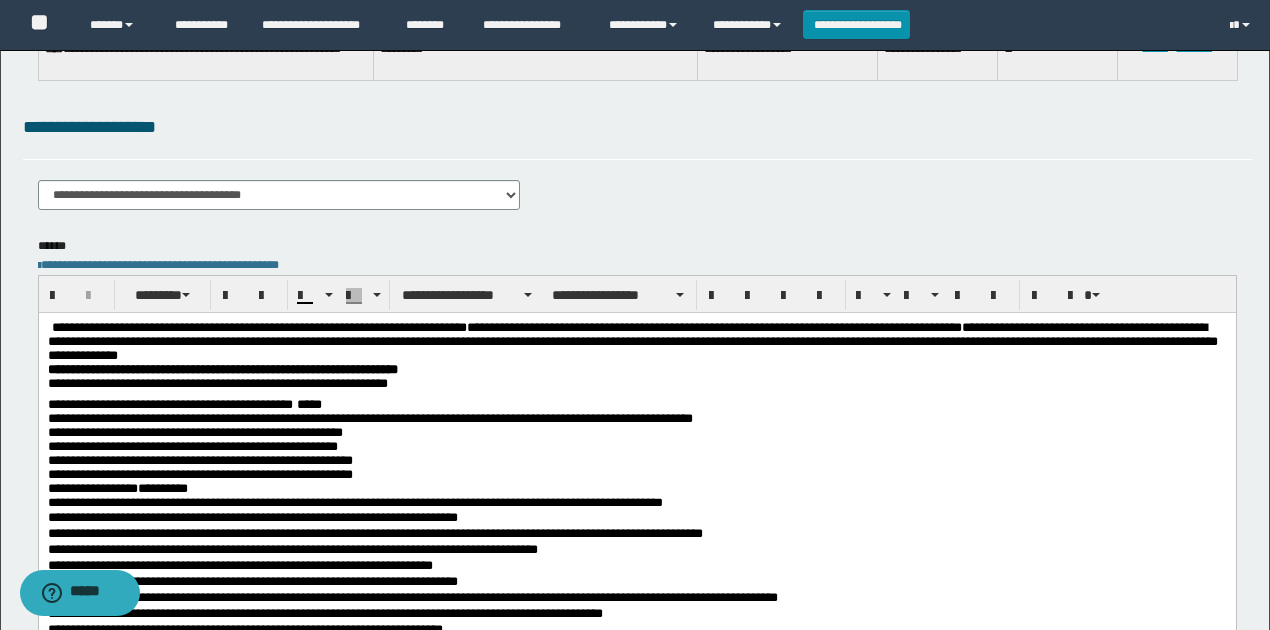 click on "**********" at bounding box center (637, 202) 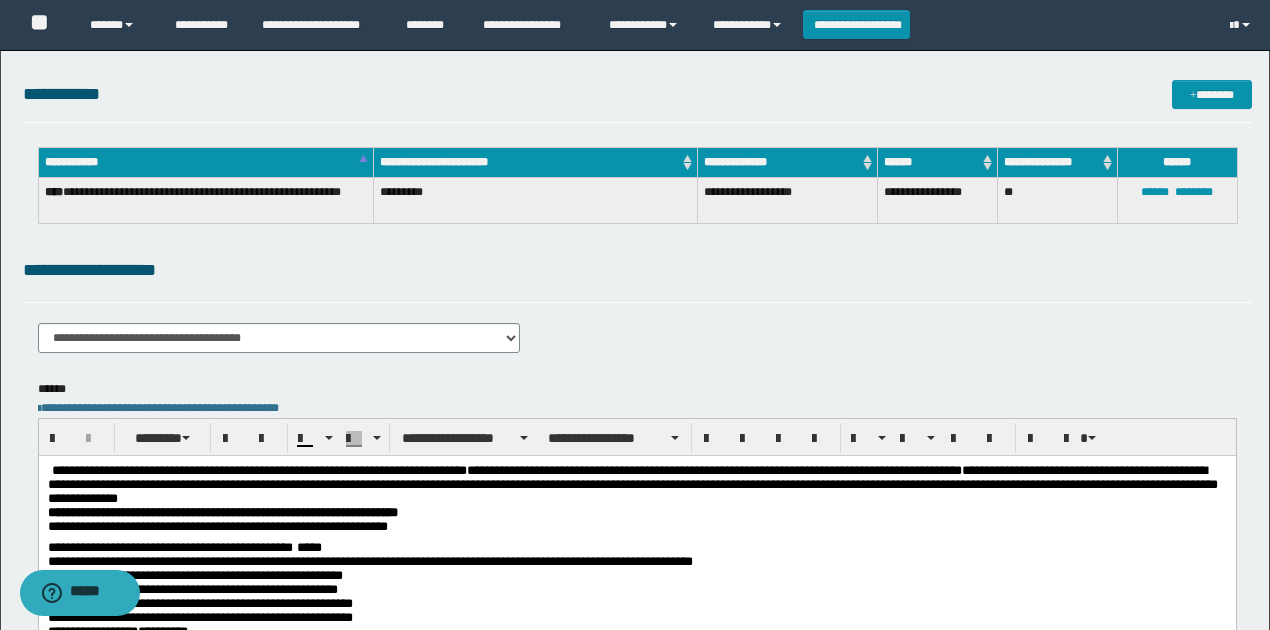 scroll, scrollTop: 0, scrollLeft: 0, axis: both 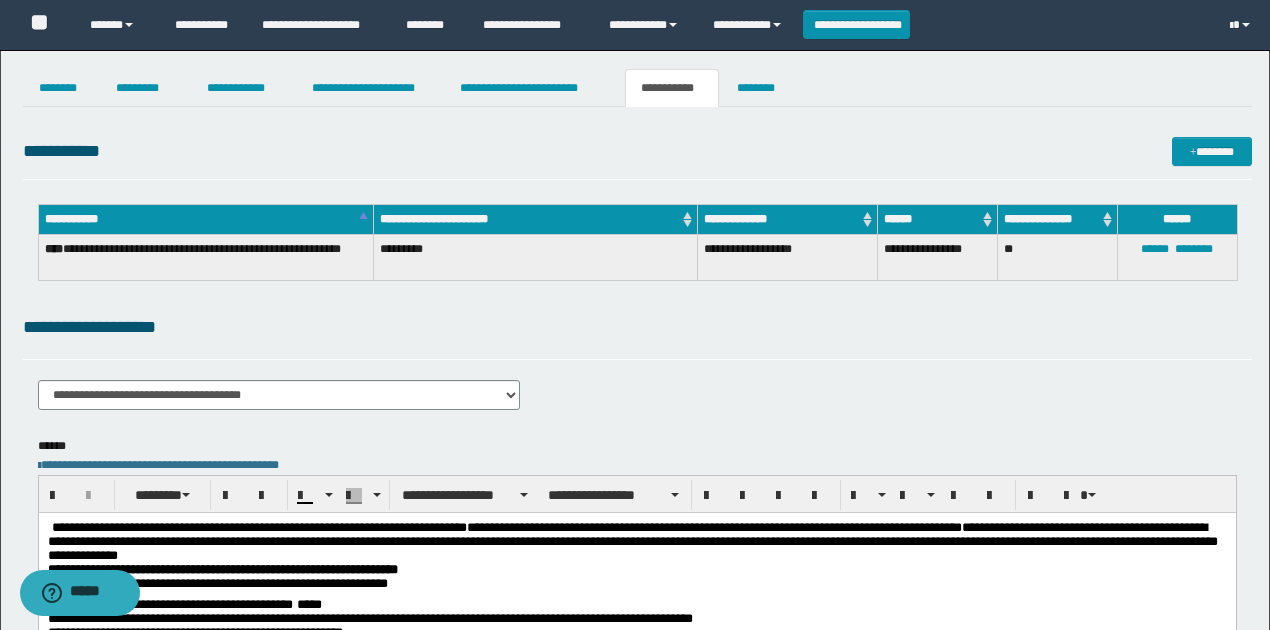 click on "**********" at bounding box center (635, 668) 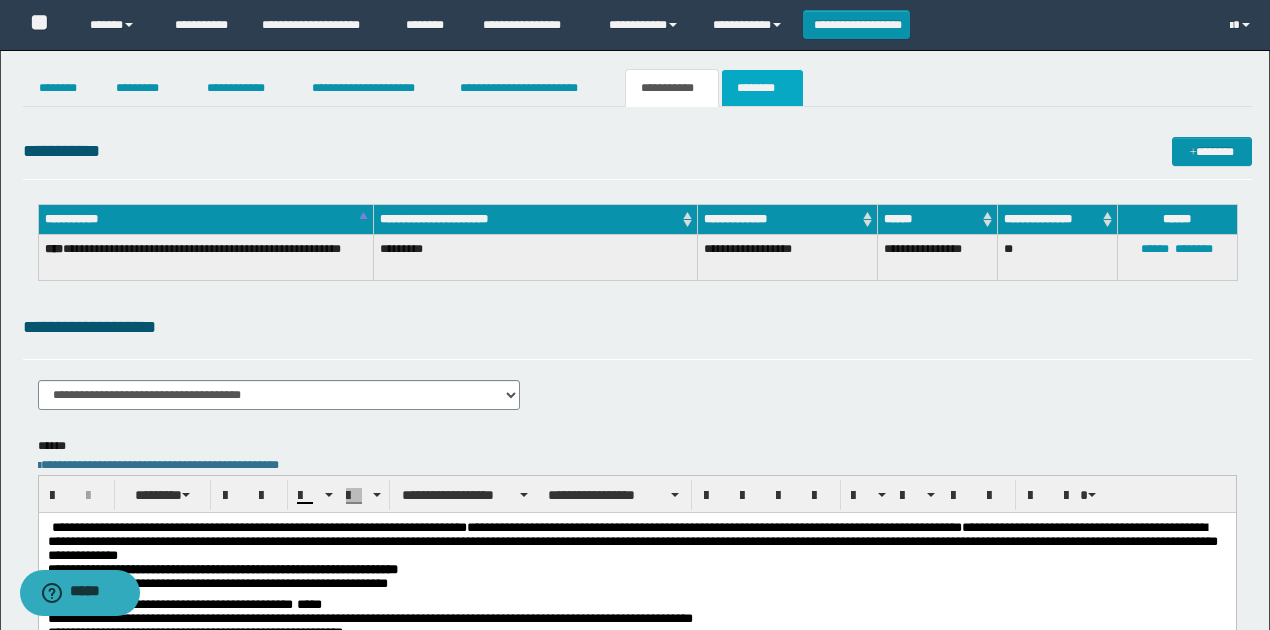 click on "********" at bounding box center [762, 88] 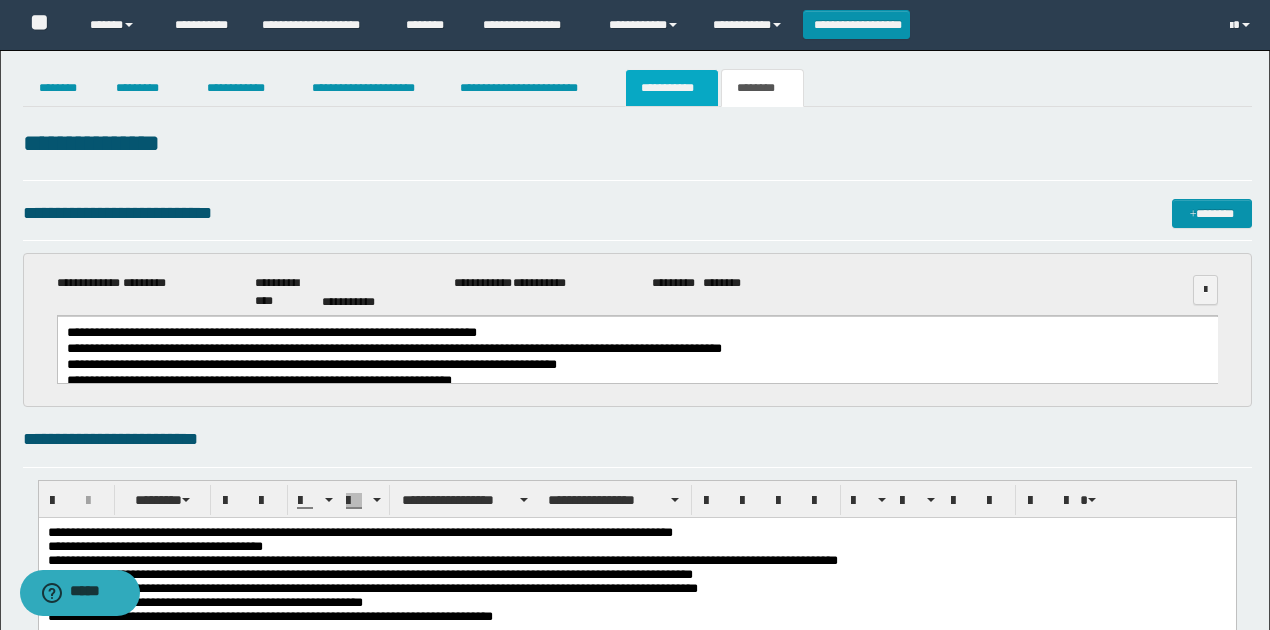 click on "**********" at bounding box center (672, 88) 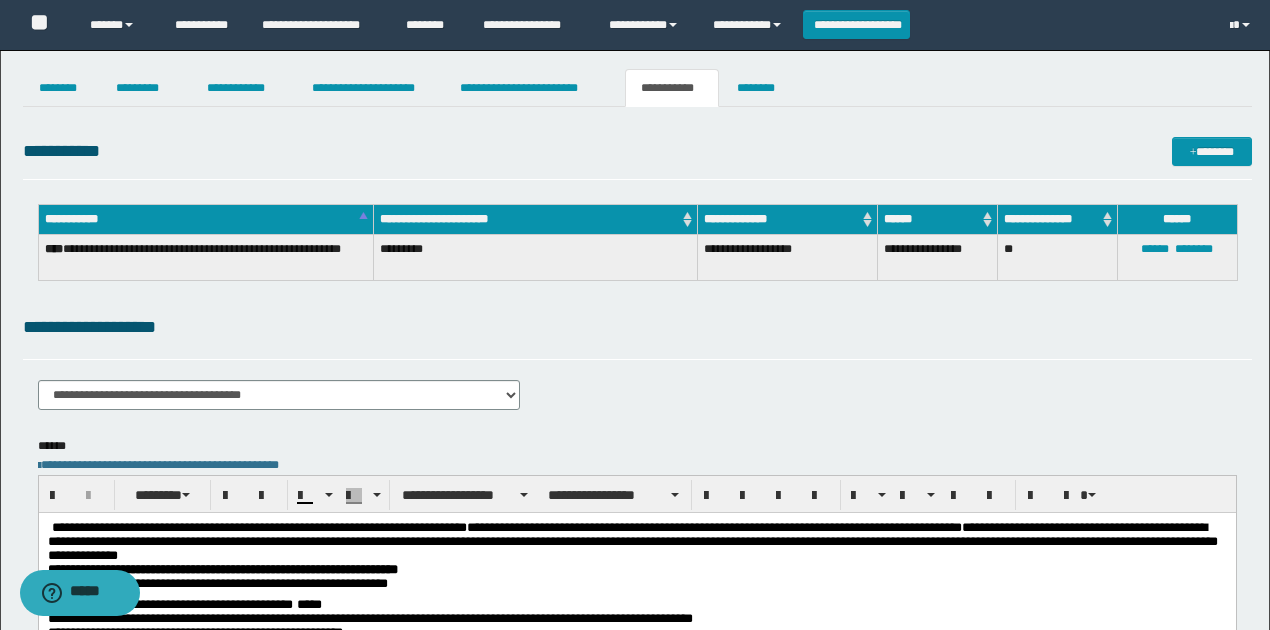 click on "**********" at bounding box center [637, 327] 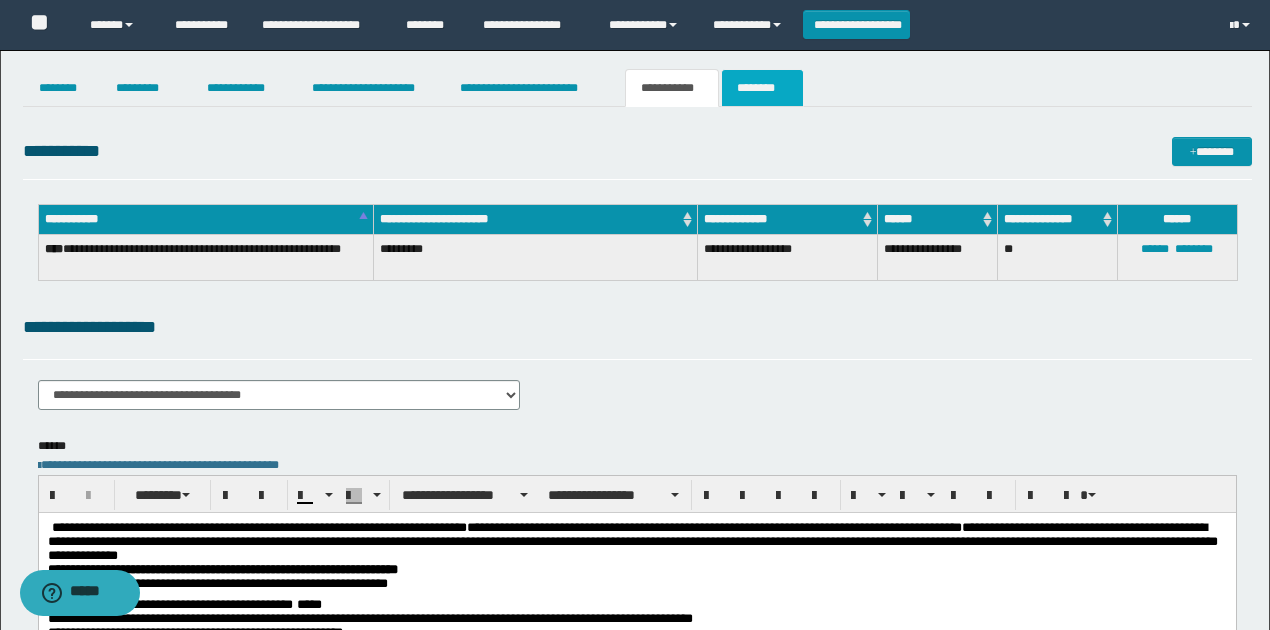 click on "********" at bounding box center (762, 88) 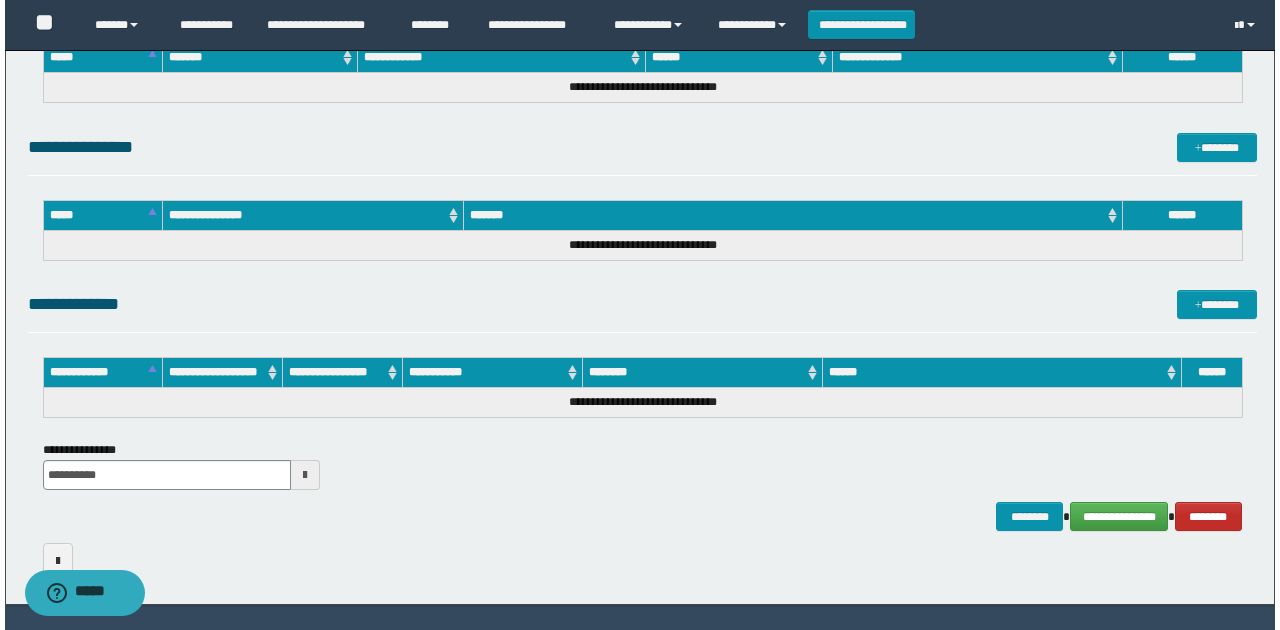 scroll, scrollTop: 1518, scrollLeft: 0, axis: vertical 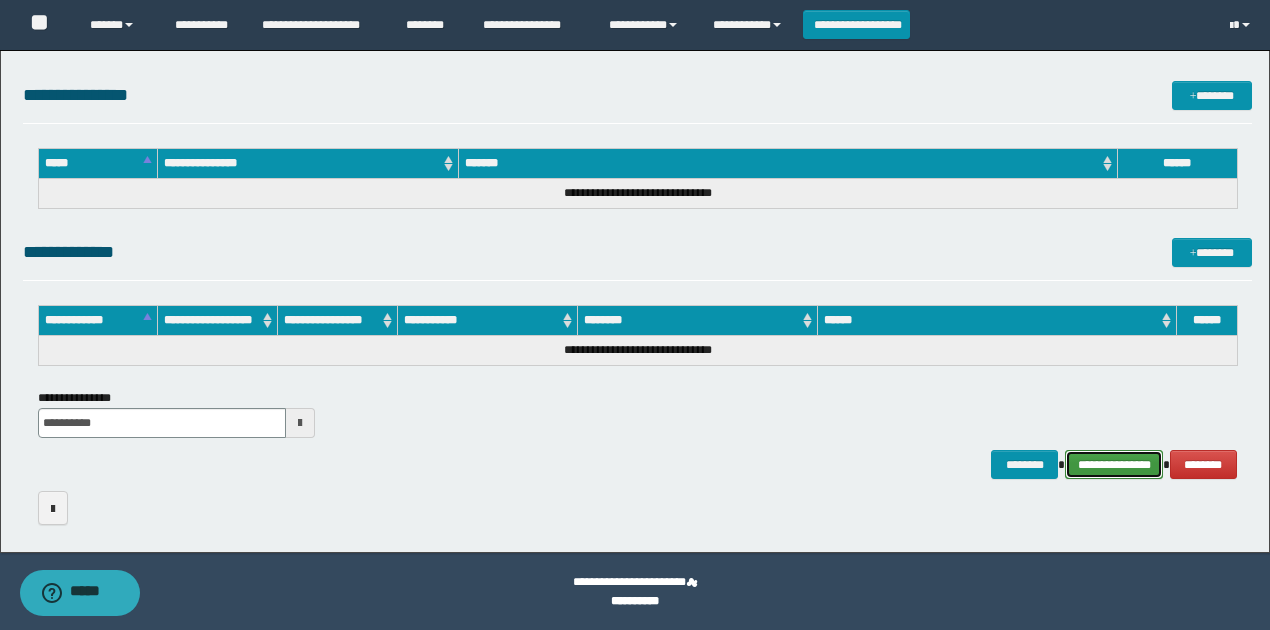 click on "**********" at bounding box center (1114, 464) 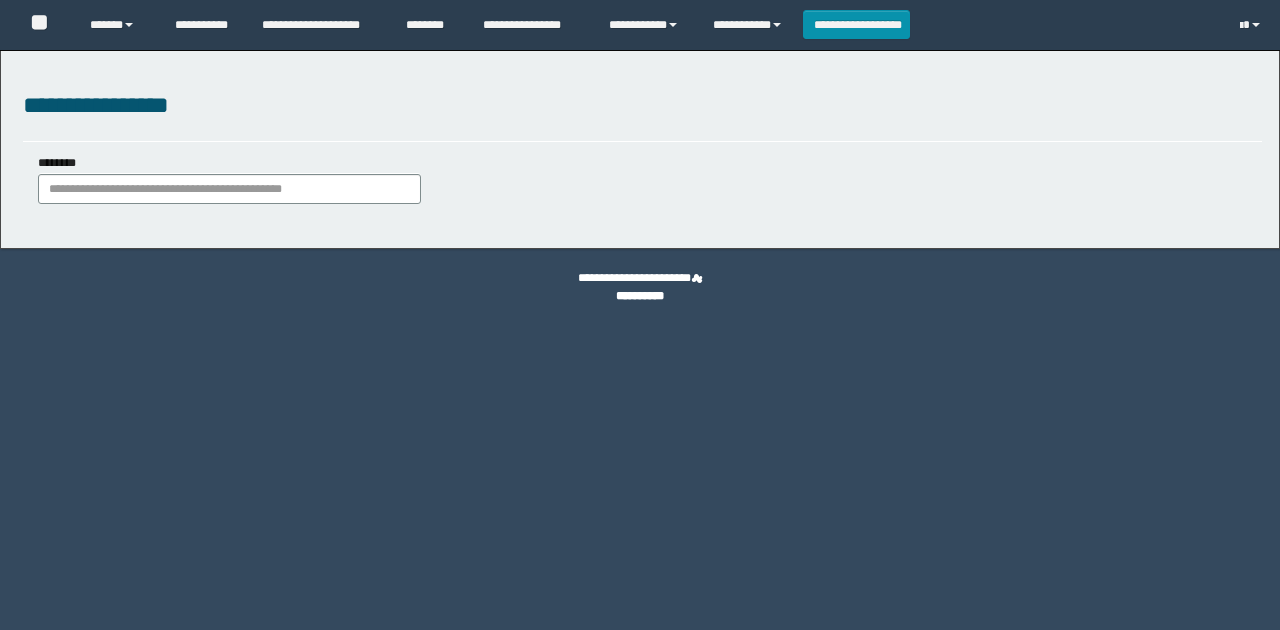 scroll, scrollTop: 0, scrollLeft: 0, axis: both 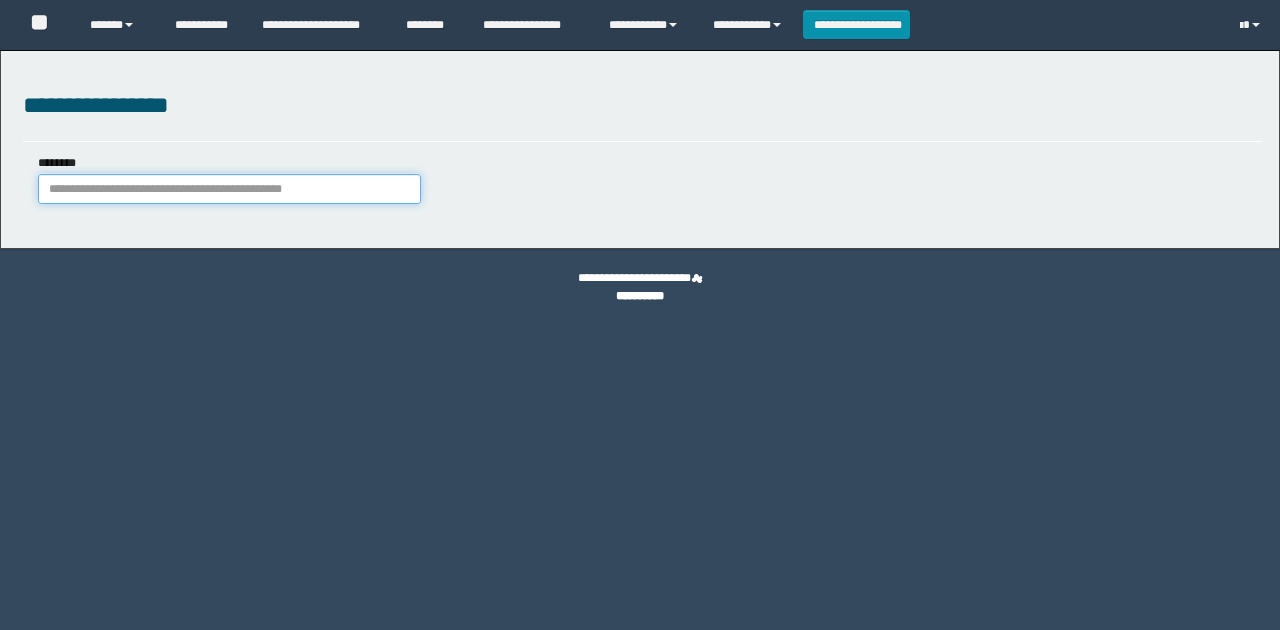 click on "********" at bounding box center (229, 189) 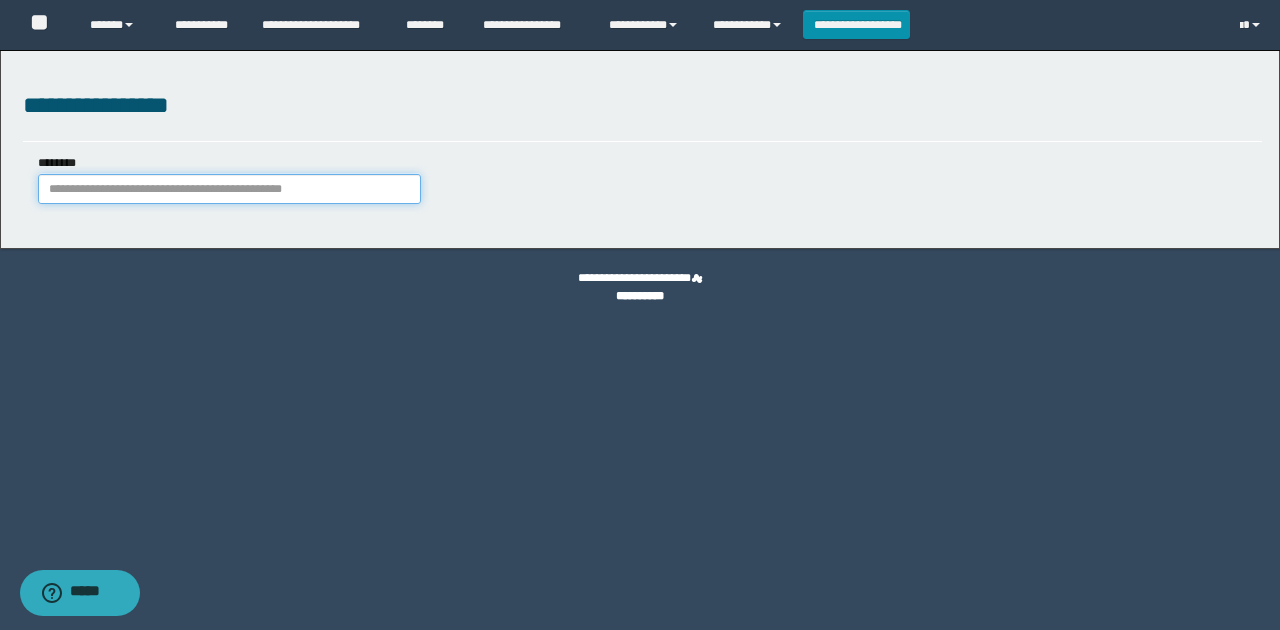 paste on "*******" 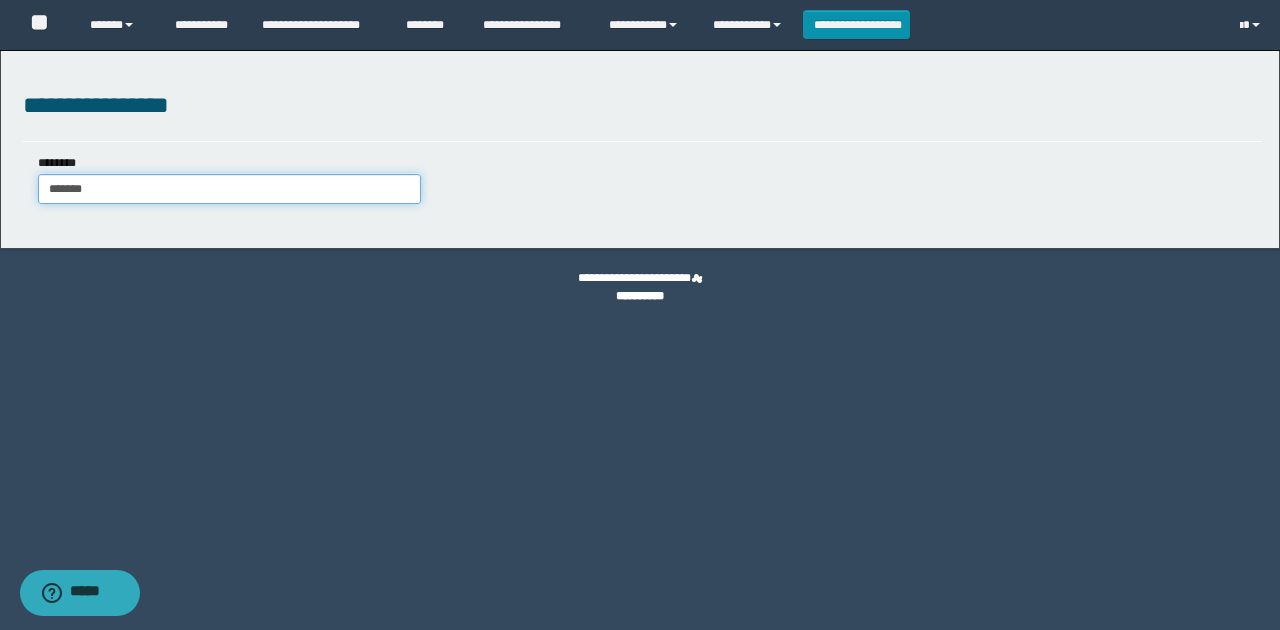type on "*******" 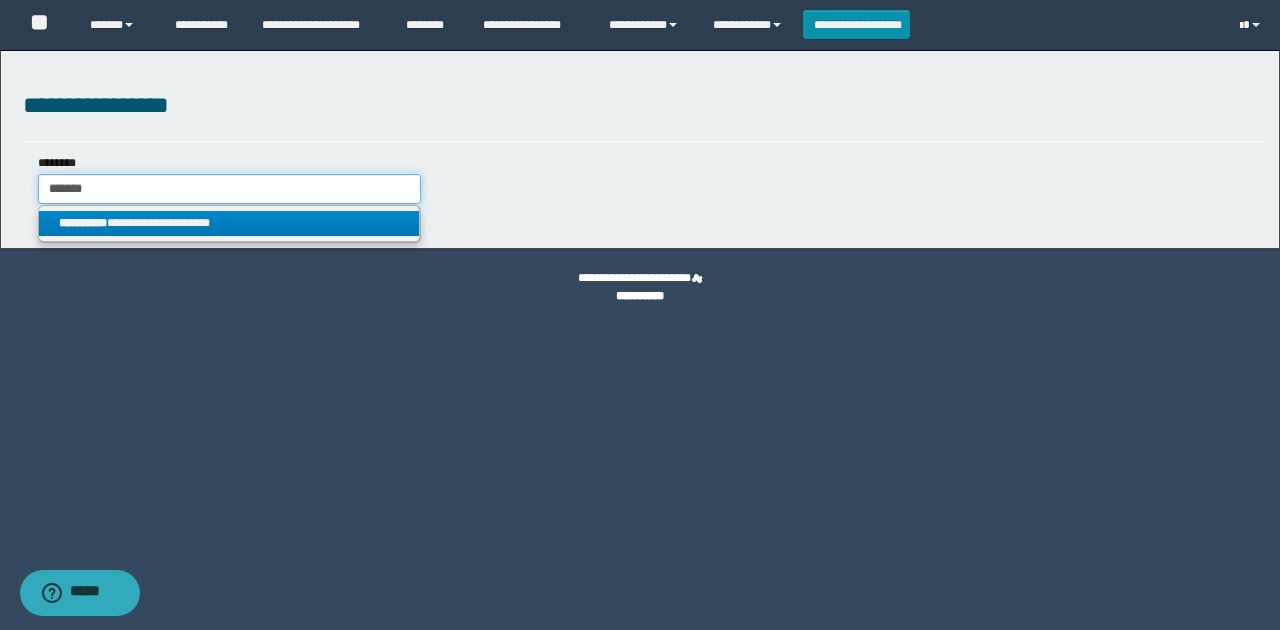 type on "*******" 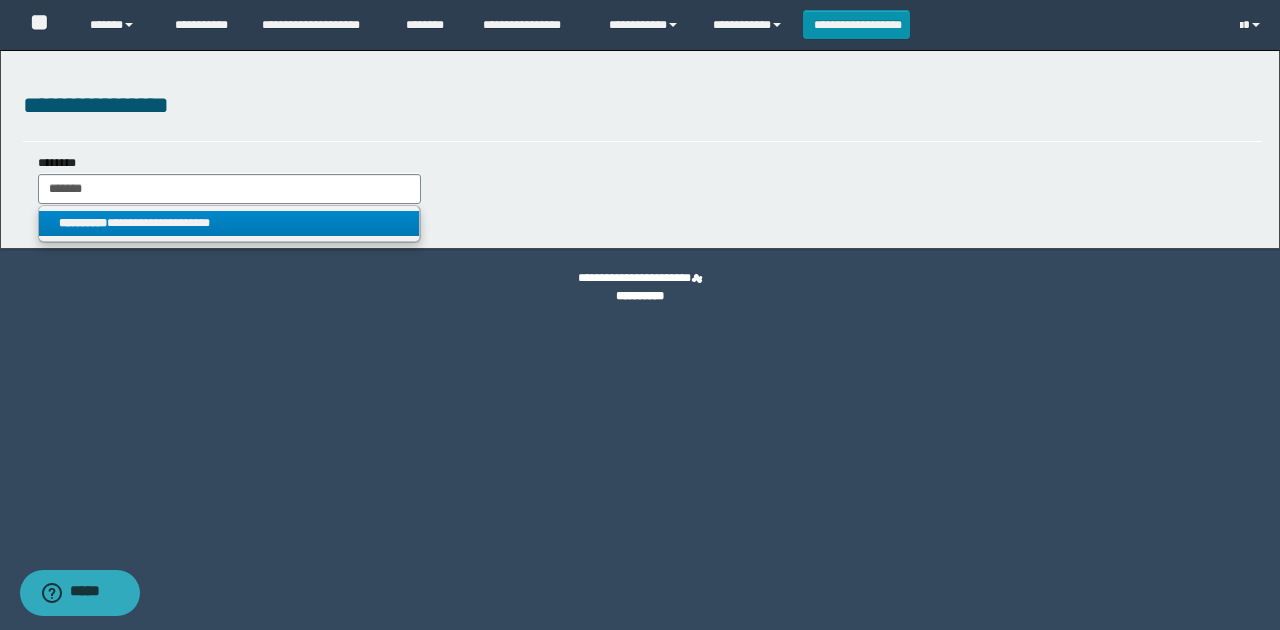 click on "**********" at bounding box center (229, 223) 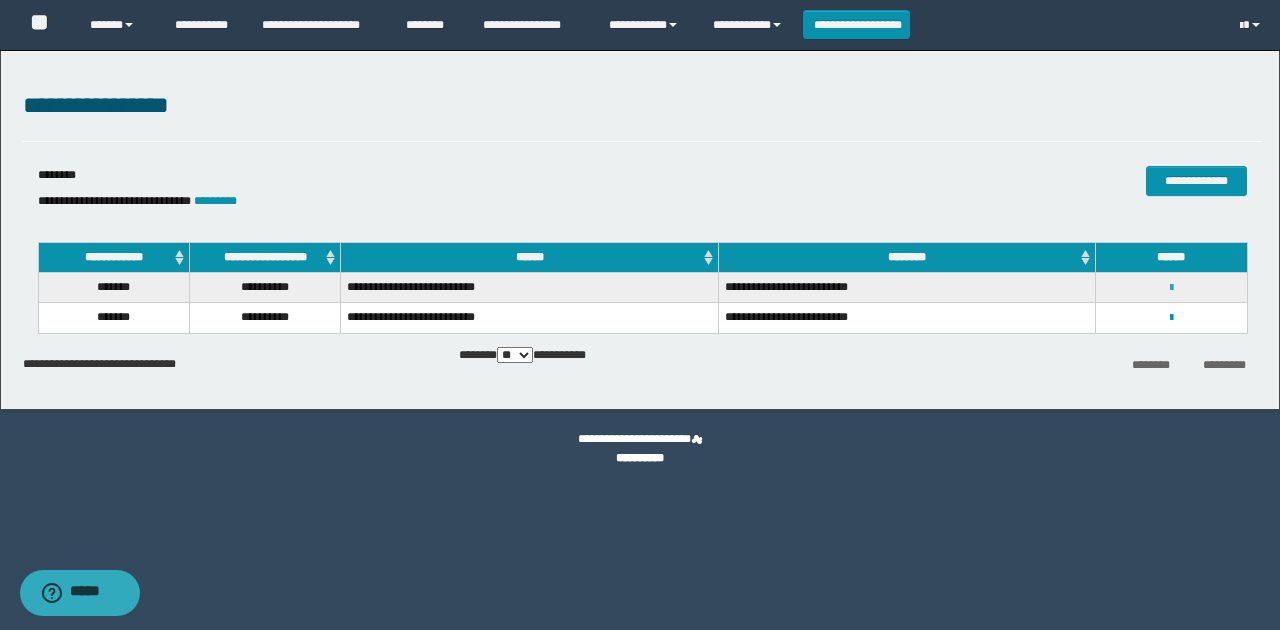 click at bounding box center (1171, 288) 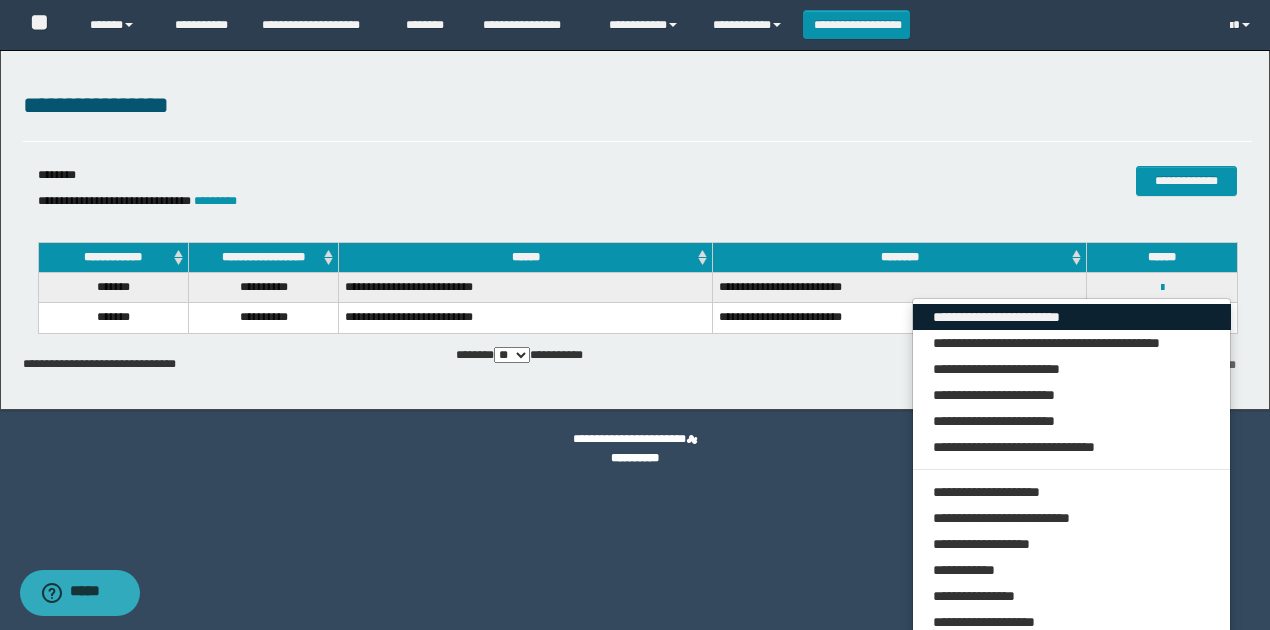 click on "**********" at bounding box center [1072, 317] 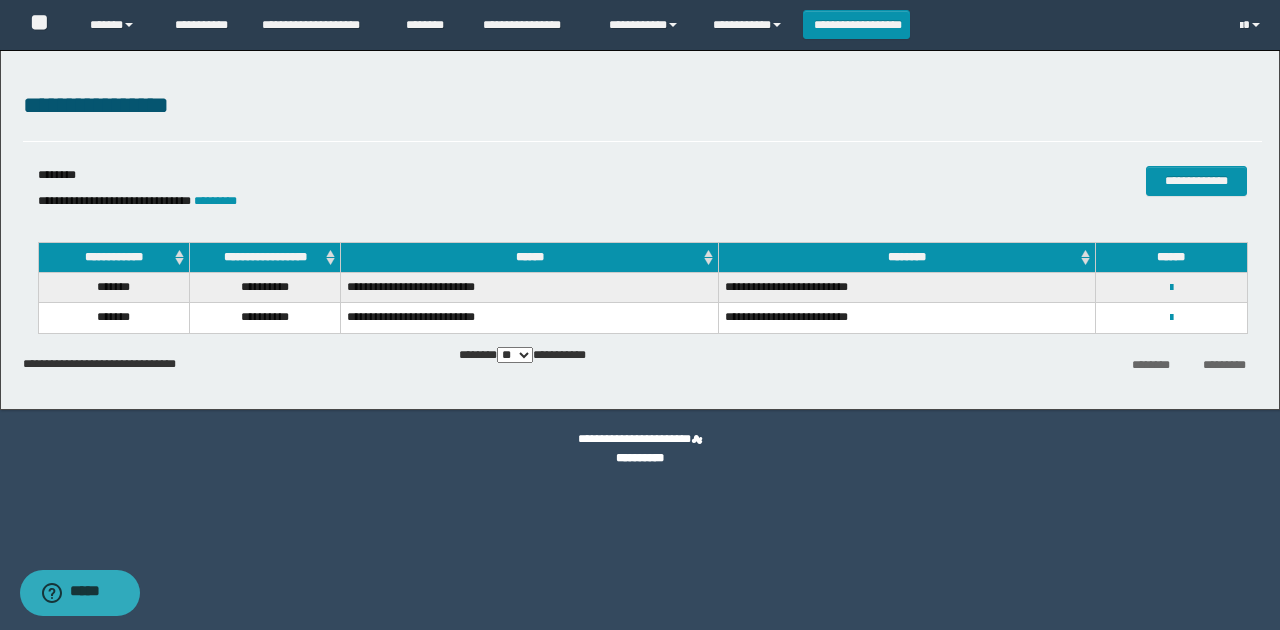 click on "**********" at bounding box center (436, 192) 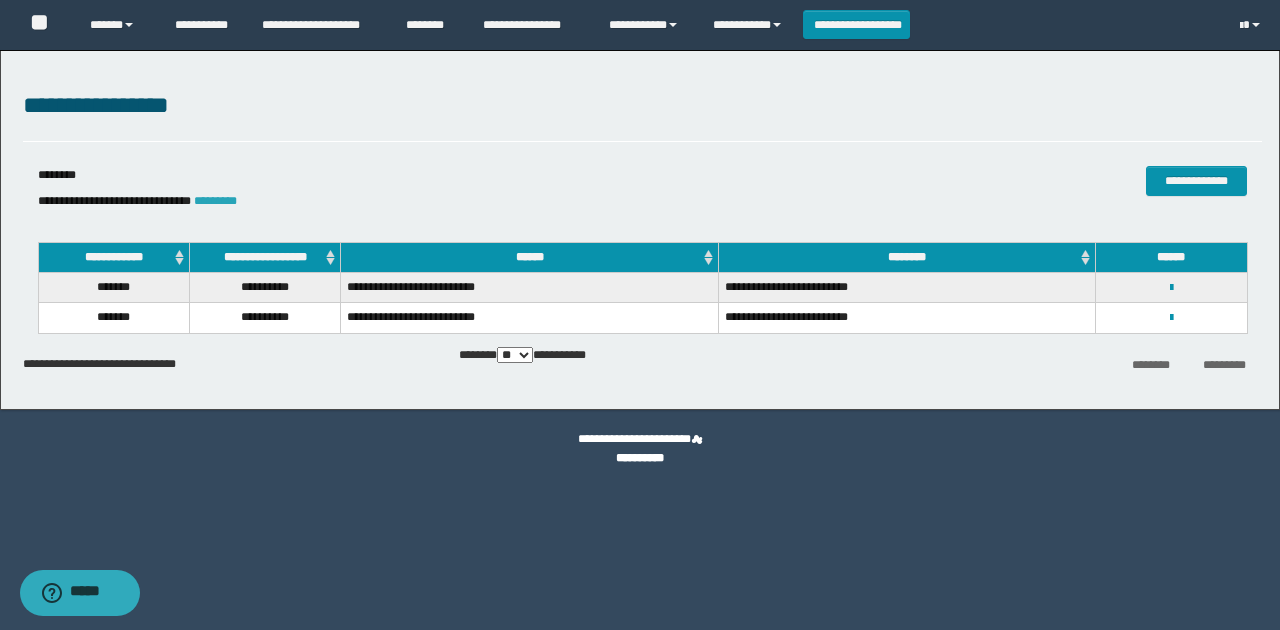 click on "*********" at bounding box center [215, 201] 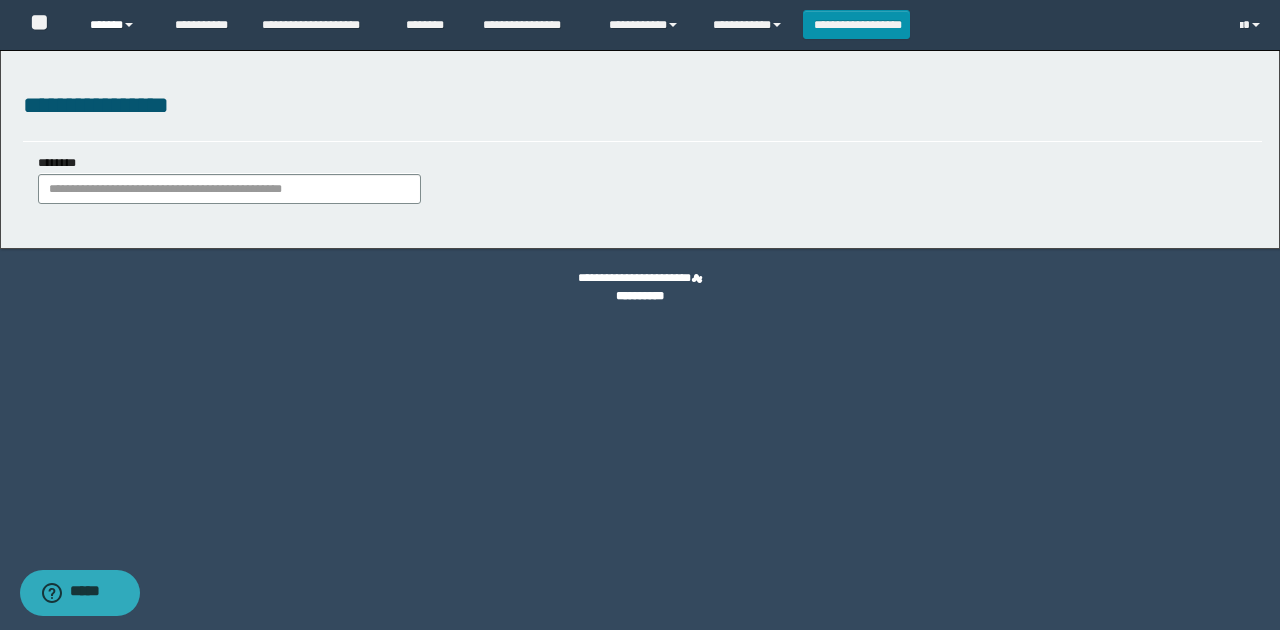 click on "******" at bounding box center [117, 25] 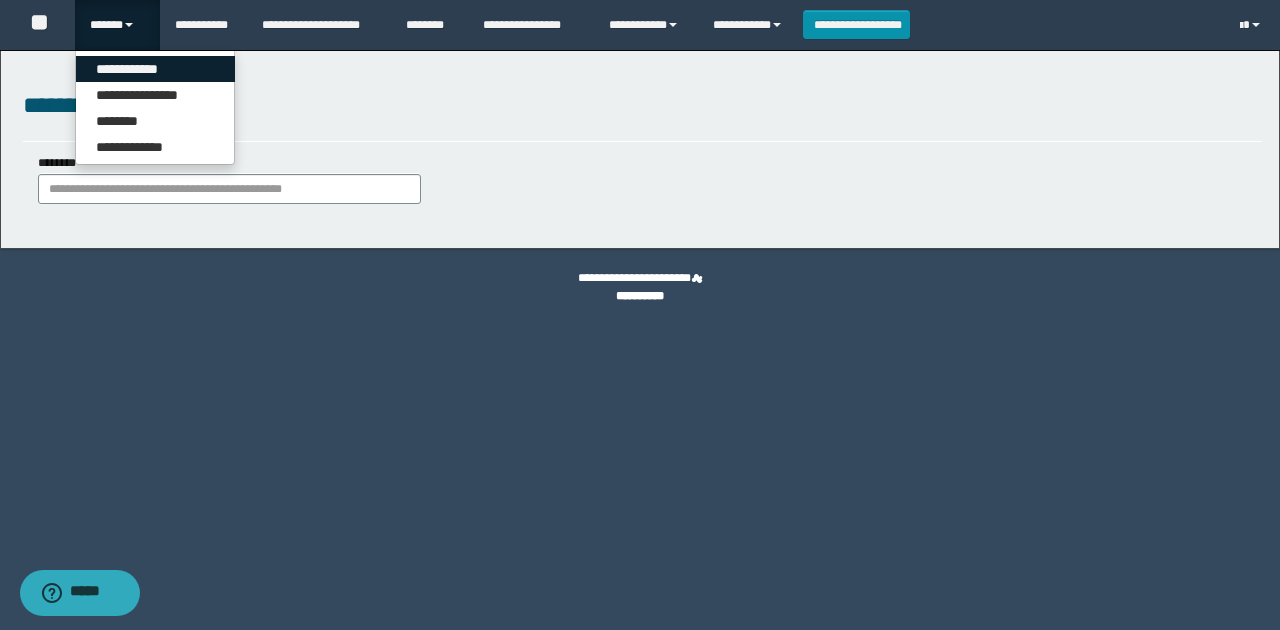 click on "**********" at bounding box center [155, 69] 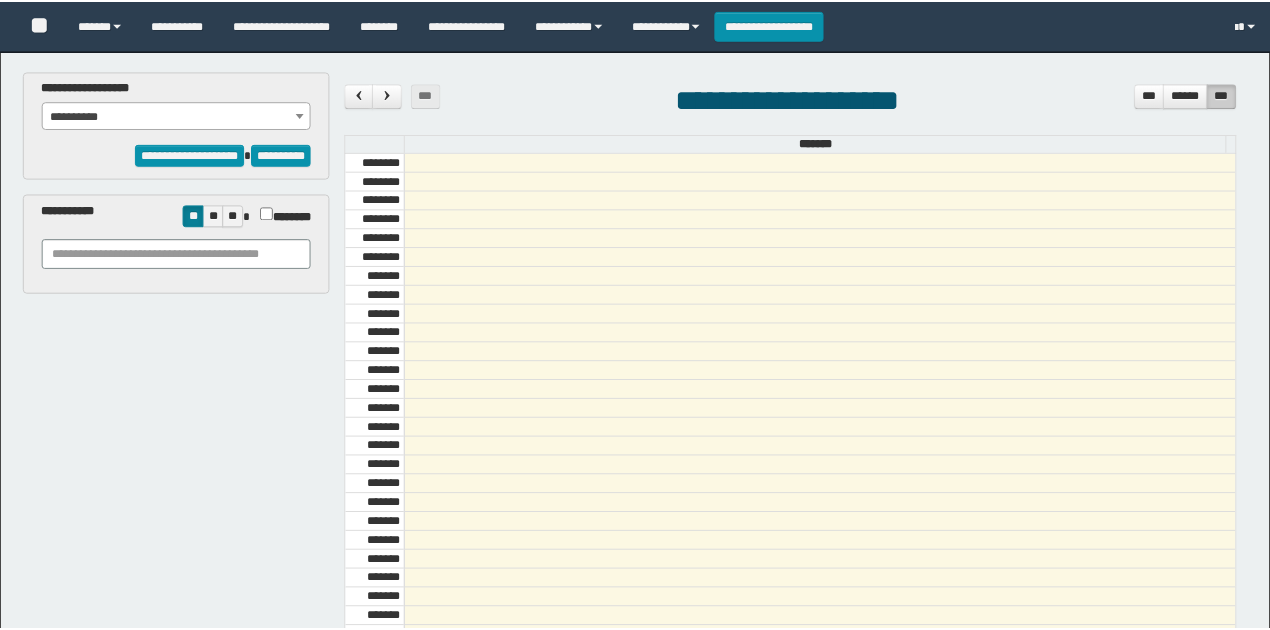 scroll, scrollTop: 0, scrollLeft: 0, axis: both 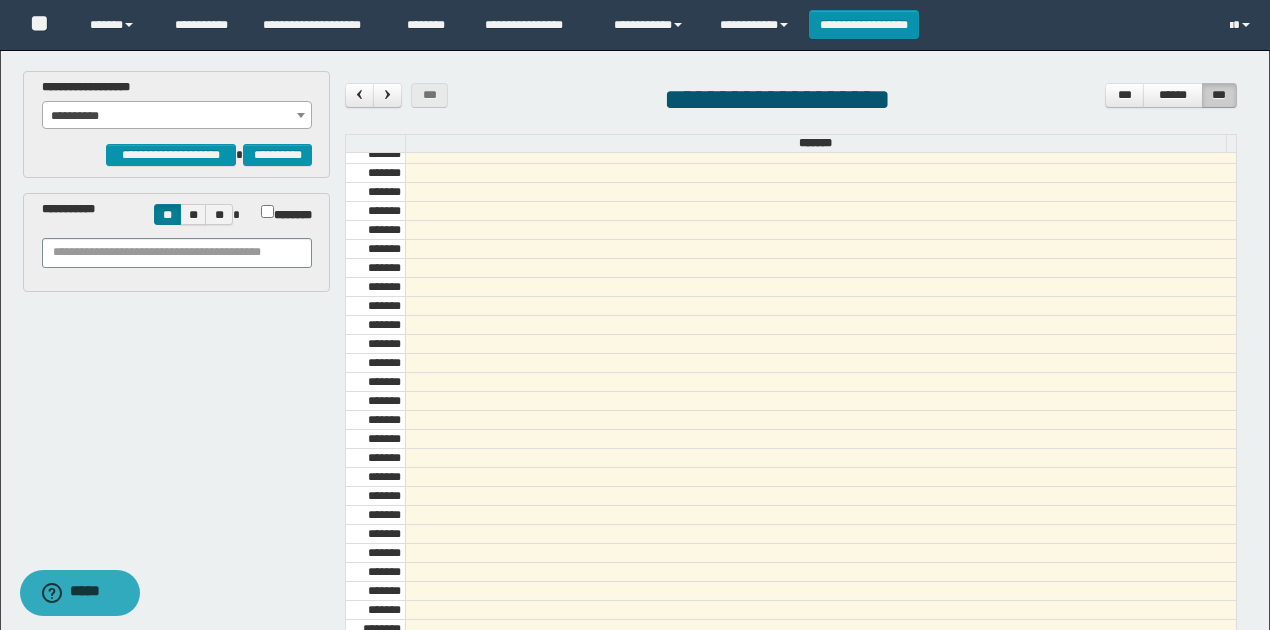 click at bounding box center (301, 115) 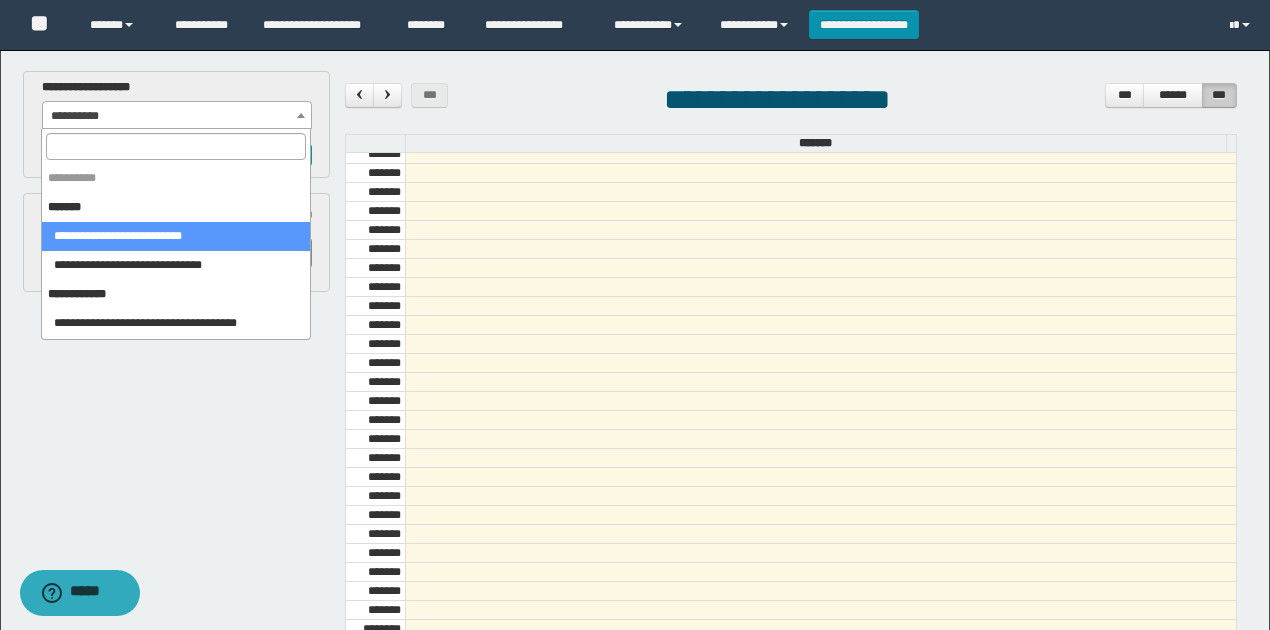 select on "******" 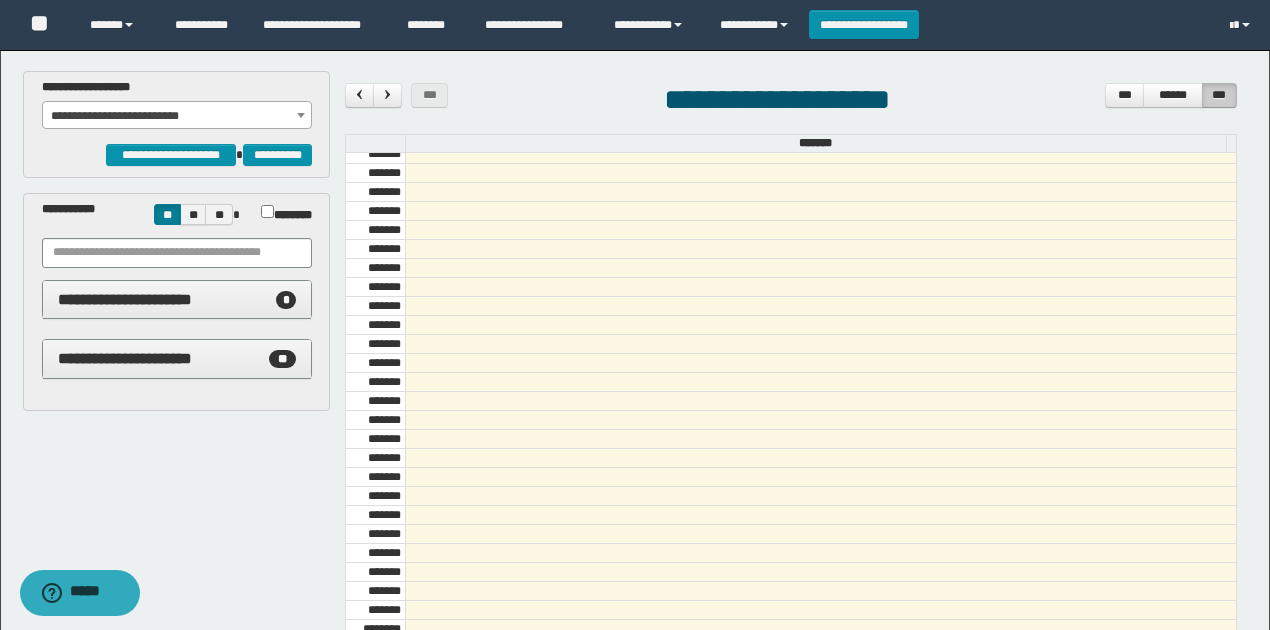 click on "**********" at bounding box center [635, 458] 